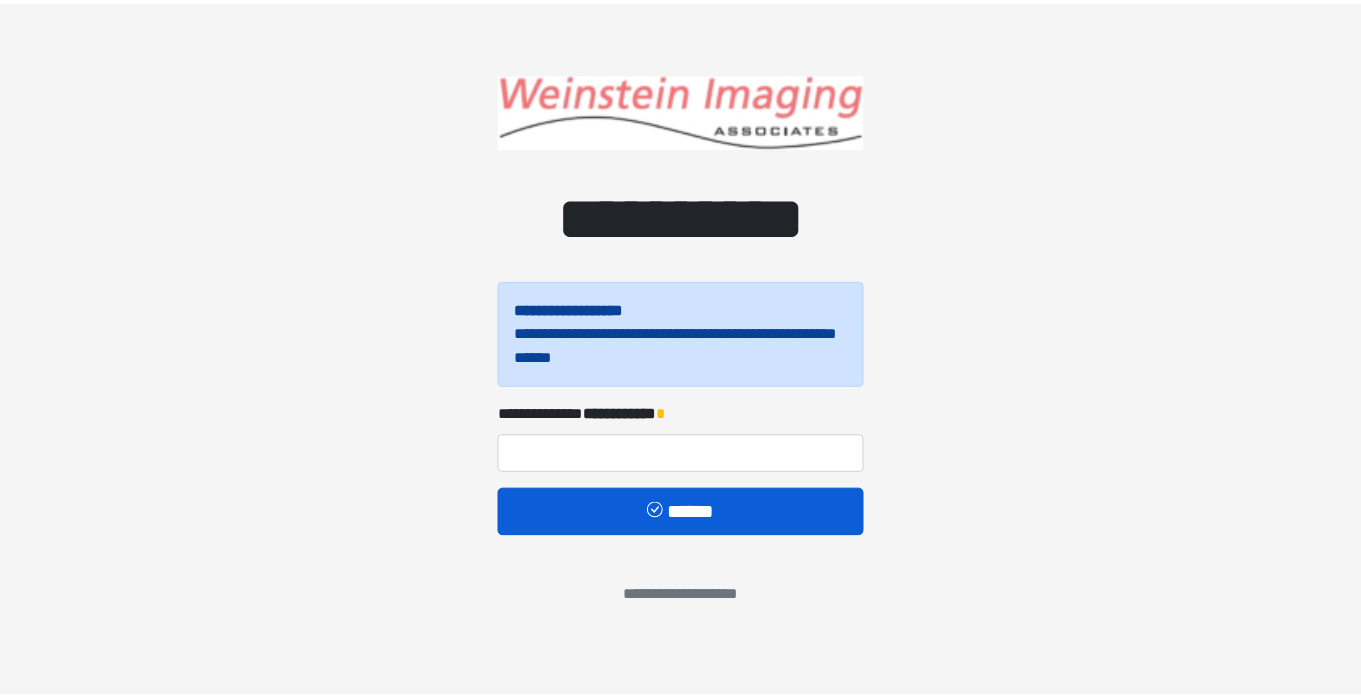 scroll, scrollTop: 0, scrollLeft: 0, axis: both 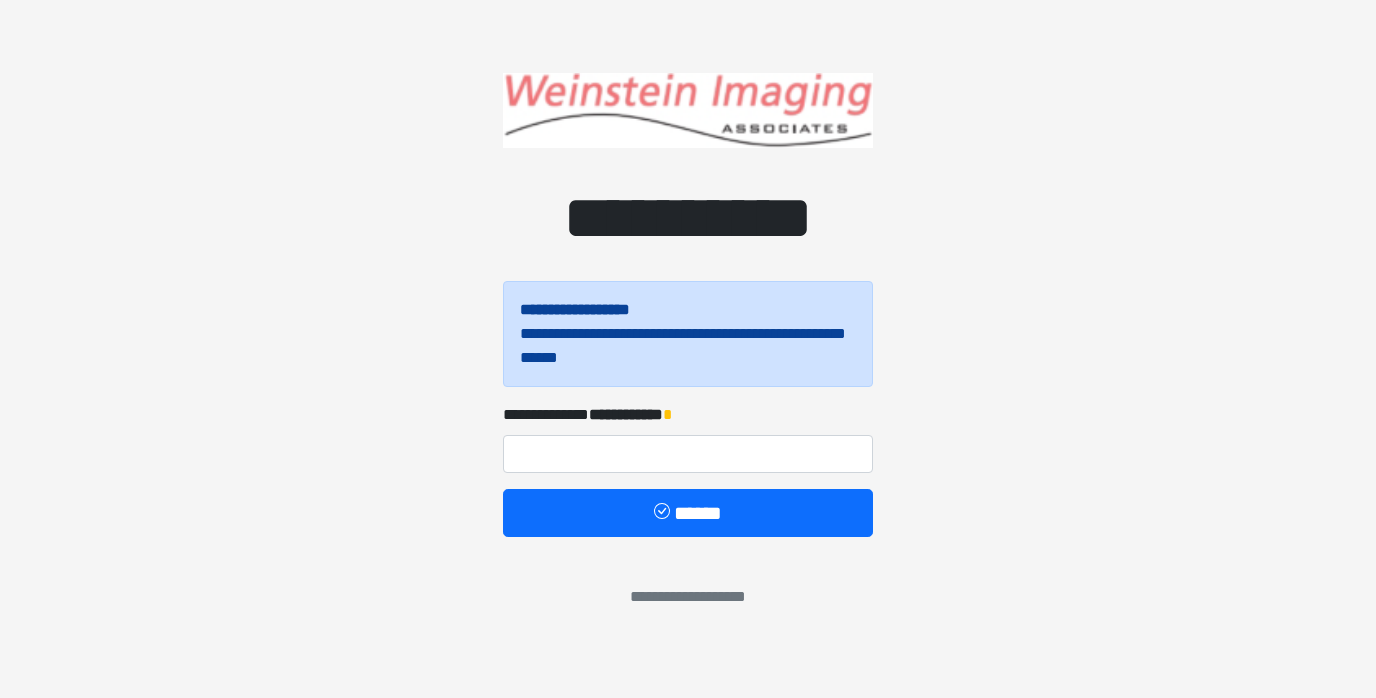 click on "**********" at bounding box center (626, 414) 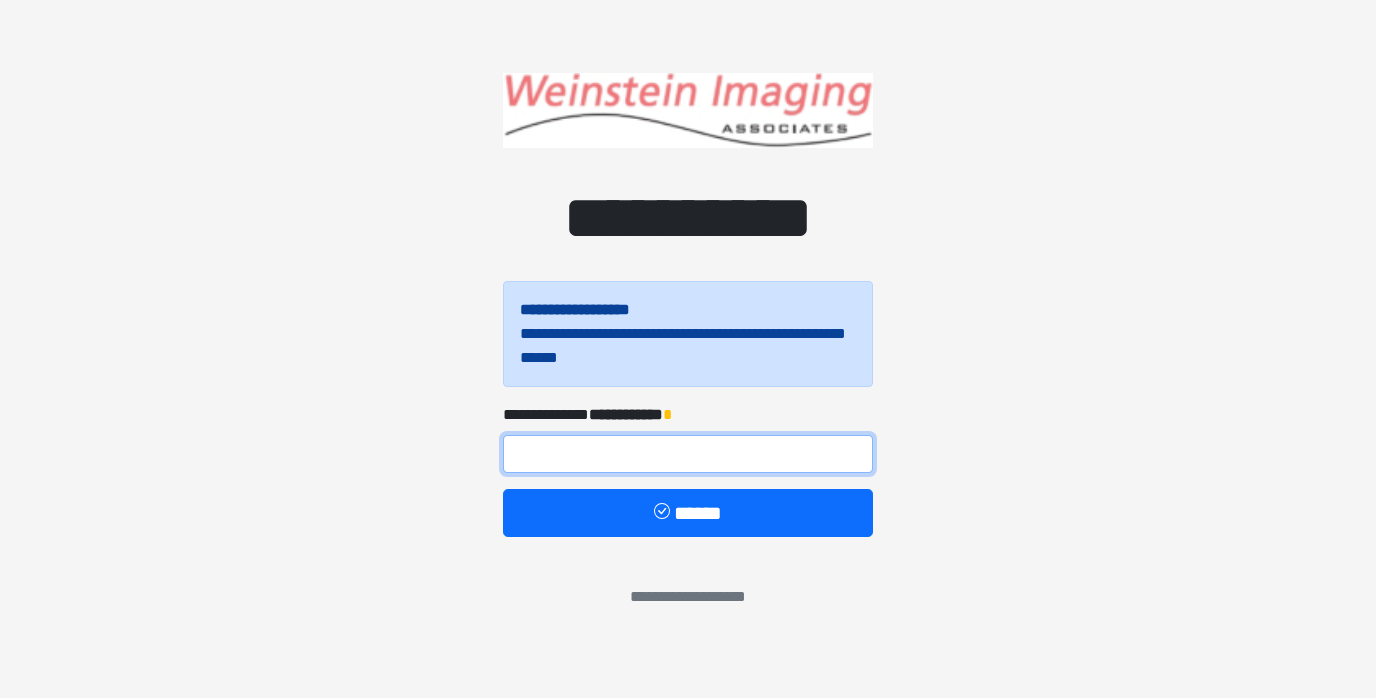 click at bounding box center (688, 454) 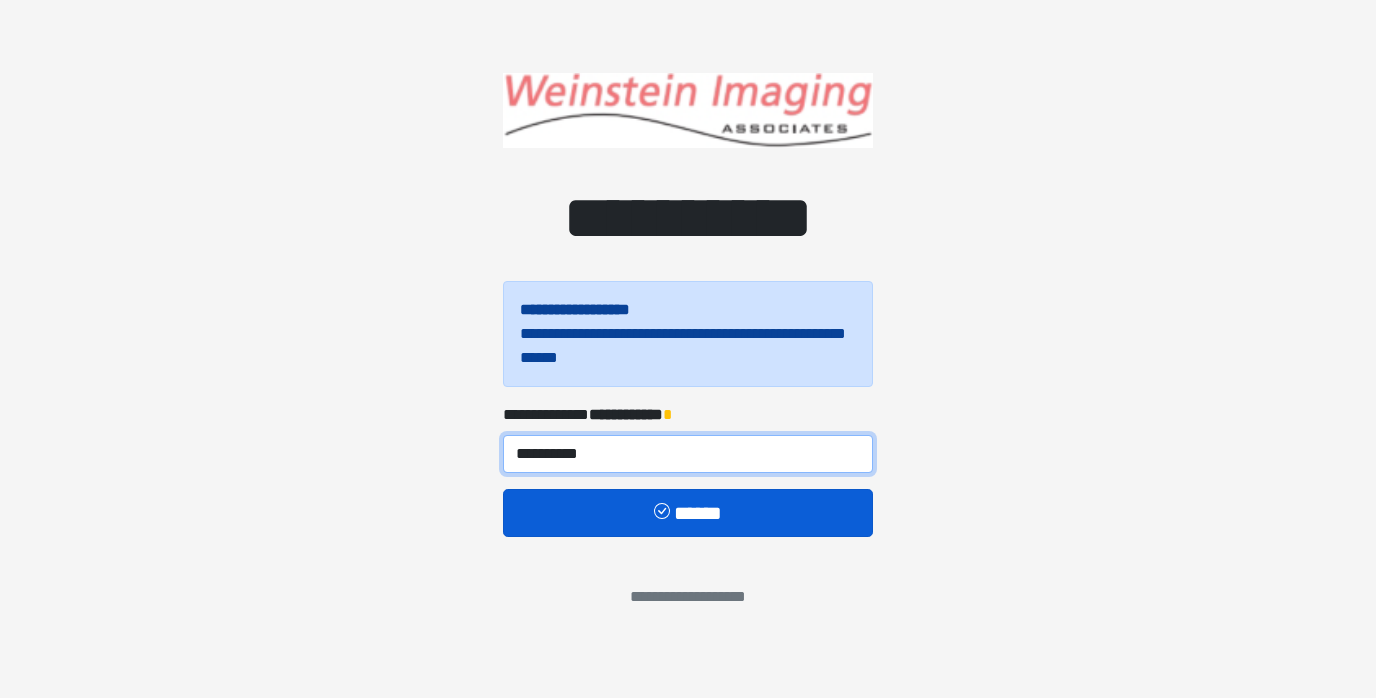 type on "**********" 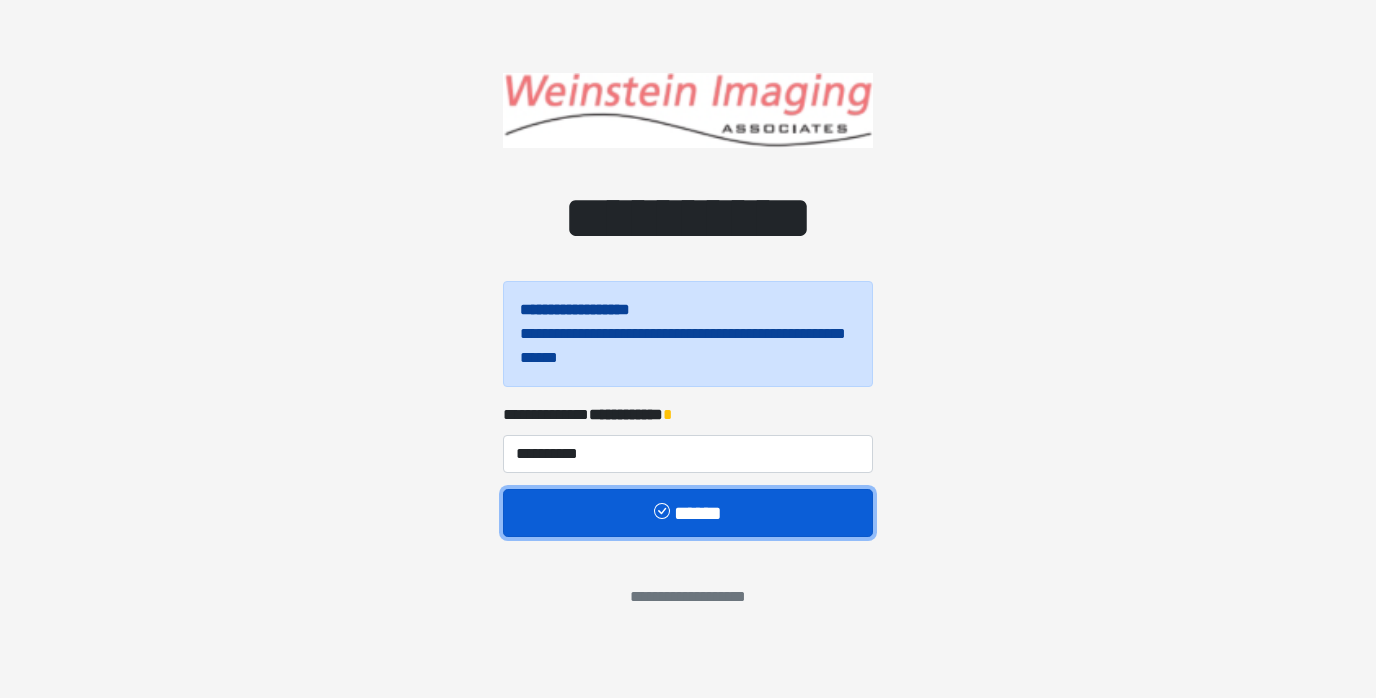 click at bounding box center [664, 513] 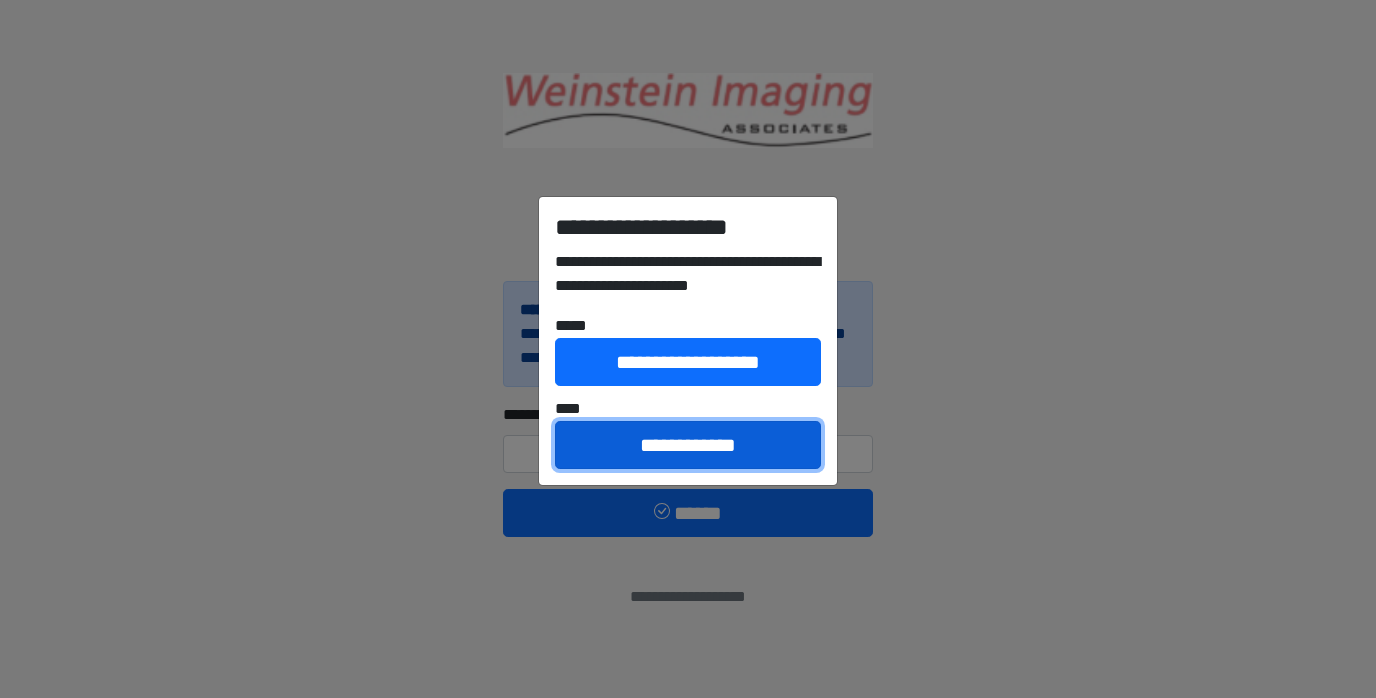 click on "**********" at bounding box center (688, 445) 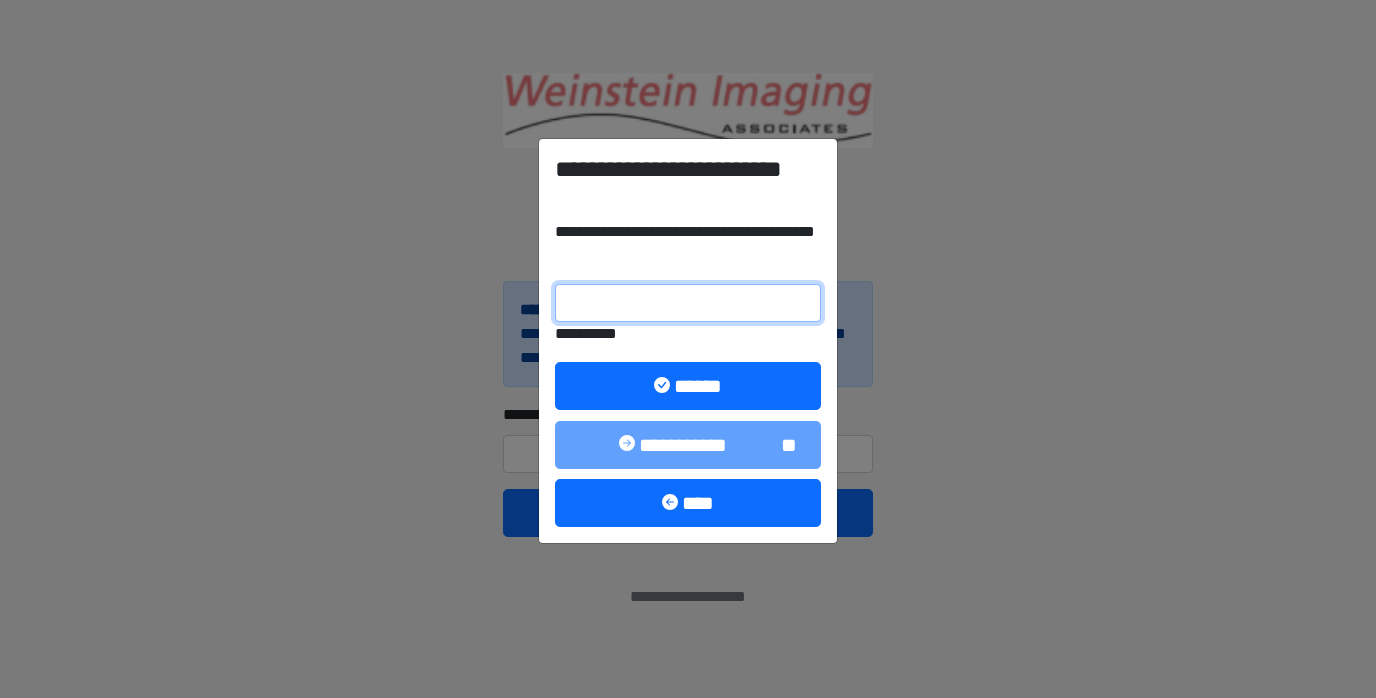 click on "**********" at bounding box center [688, 303] 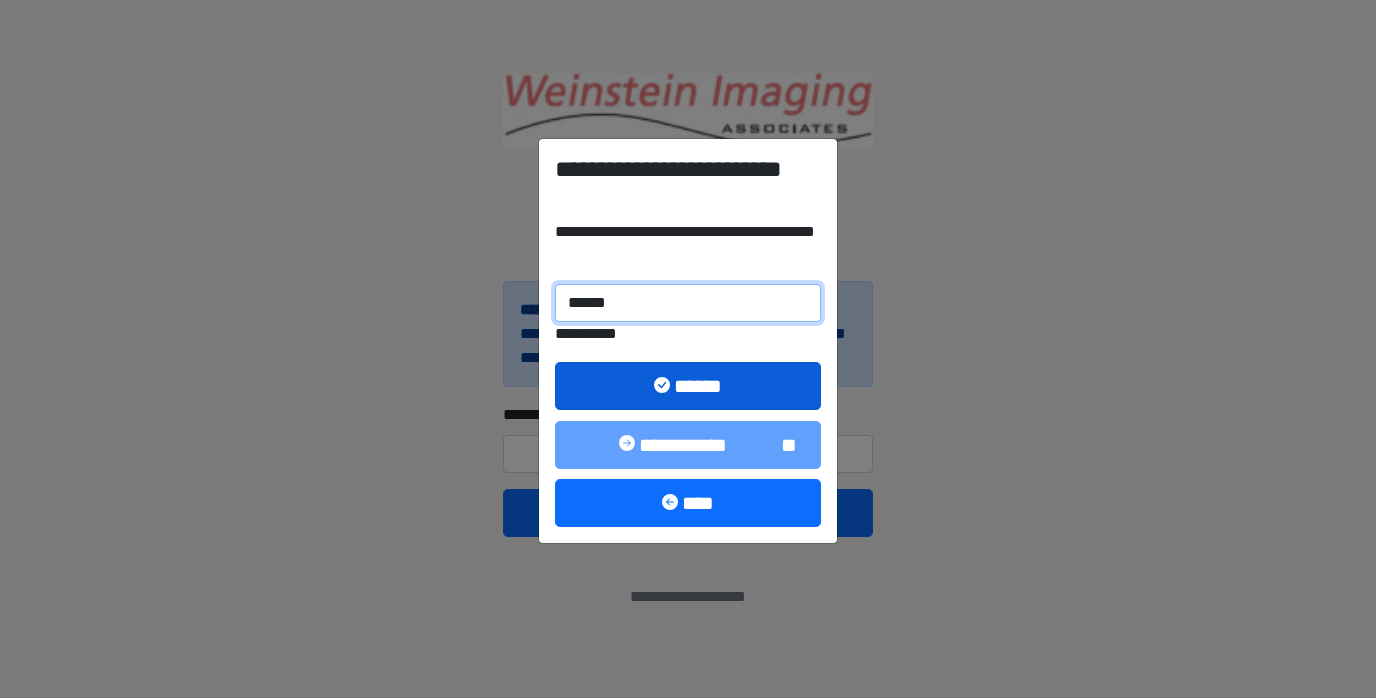 type on "******" 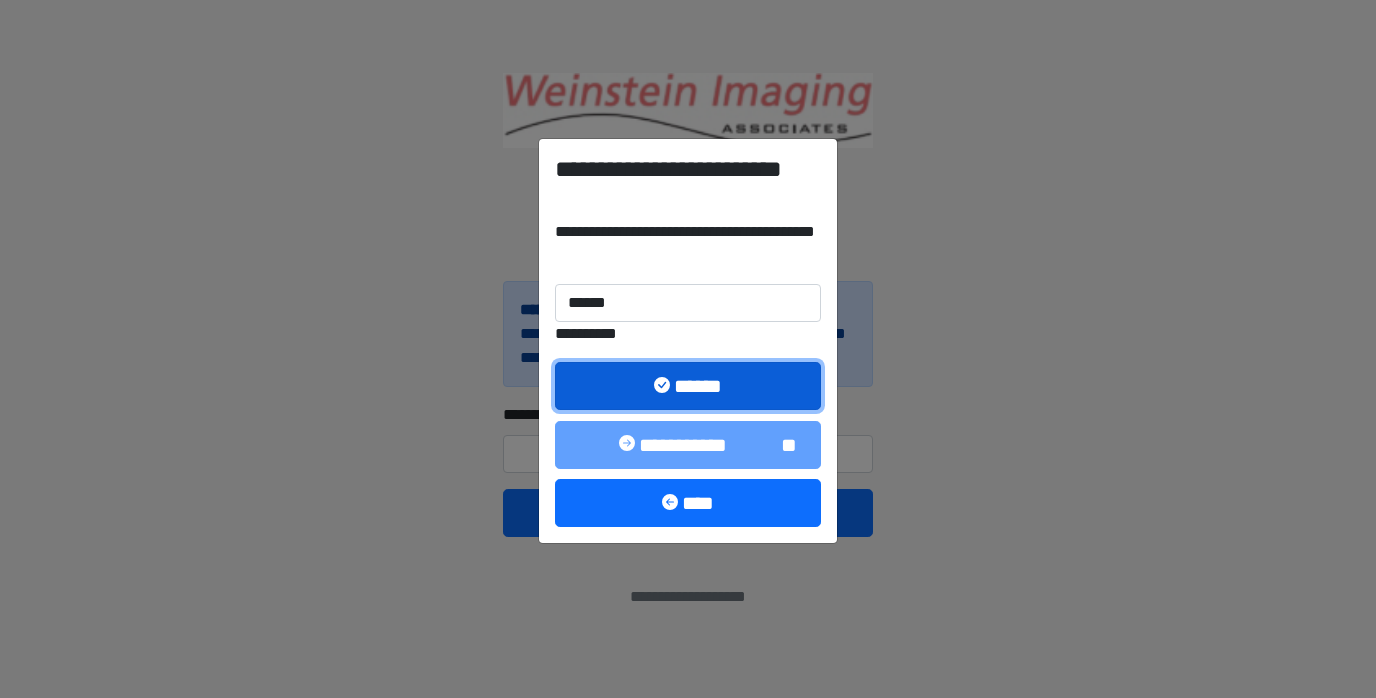 click at bounding box center [664, 387] 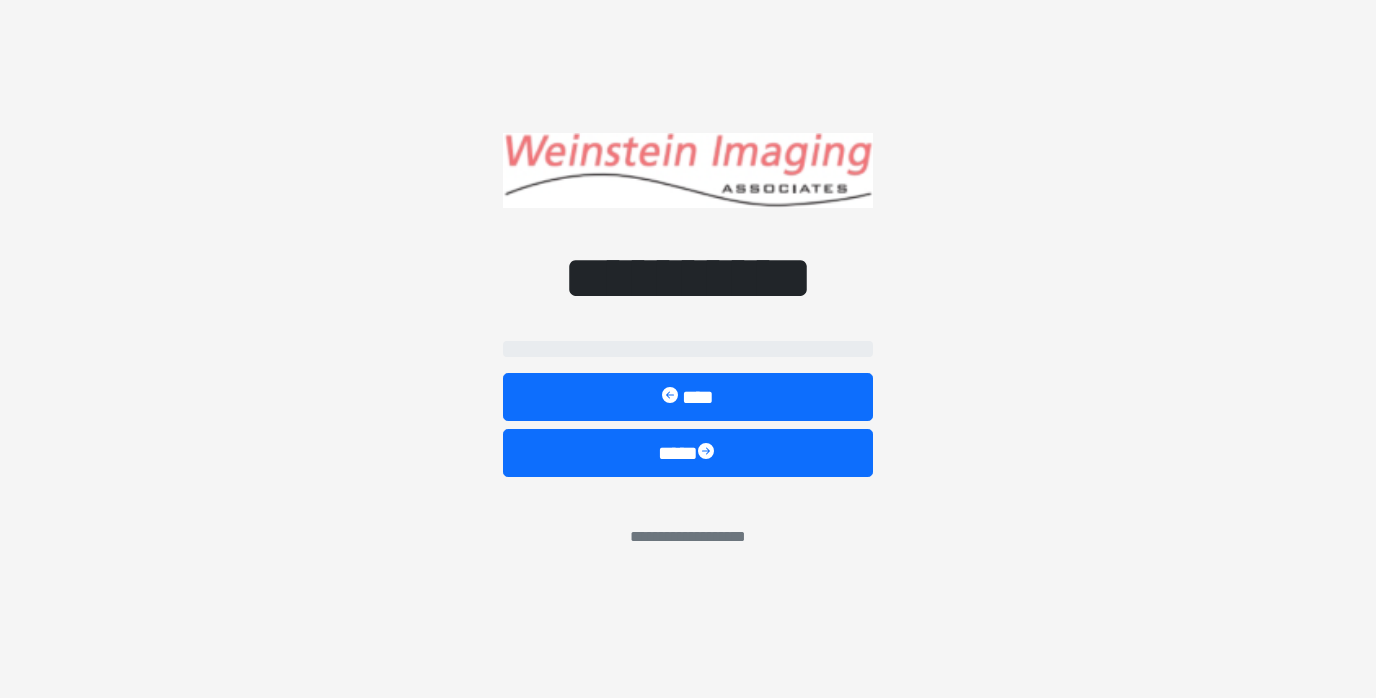 select on "*****" 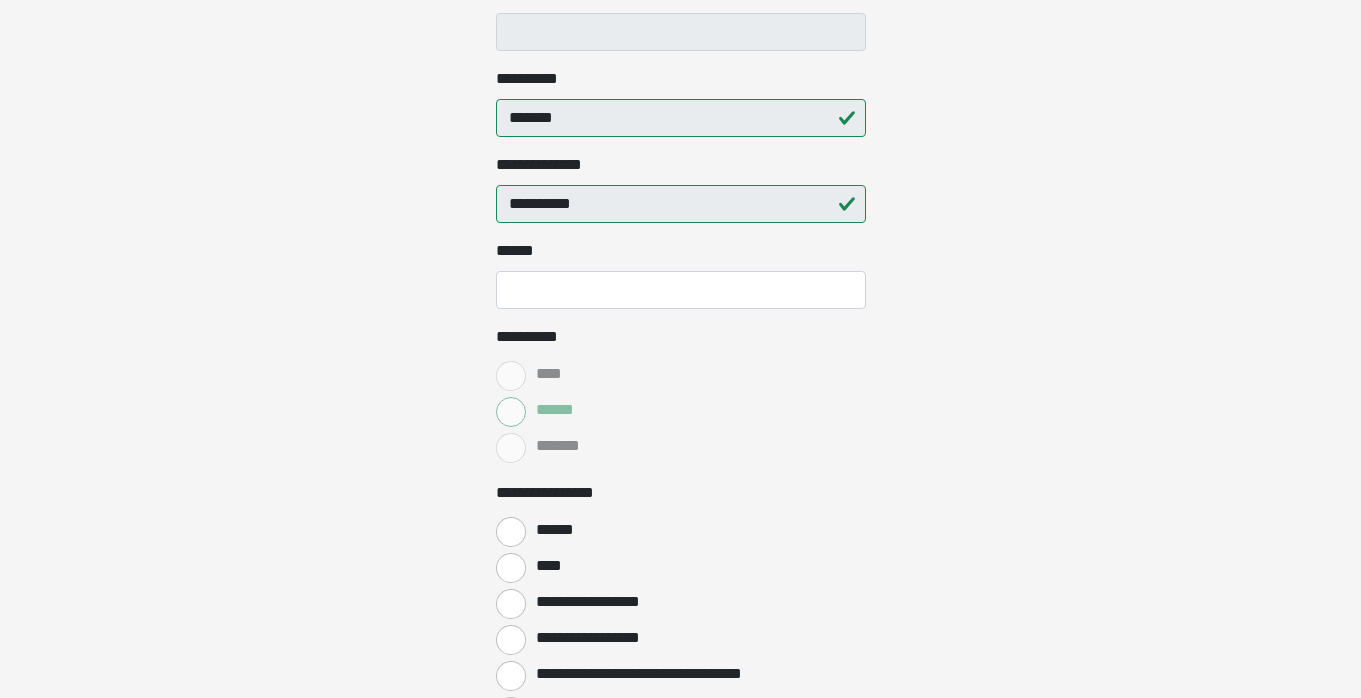 scroll, scrollTop: 478, scrollLeft: 0, axis: vertical 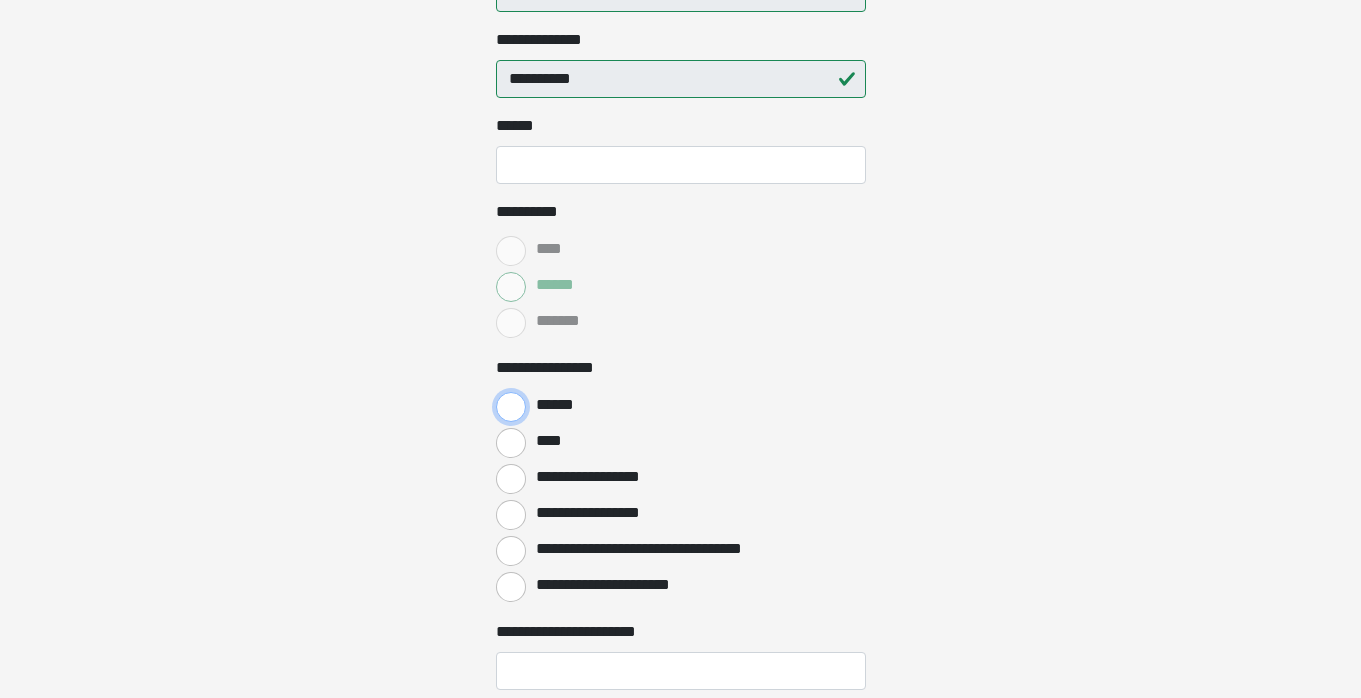 click on "******" at bounding box center (511, 407) 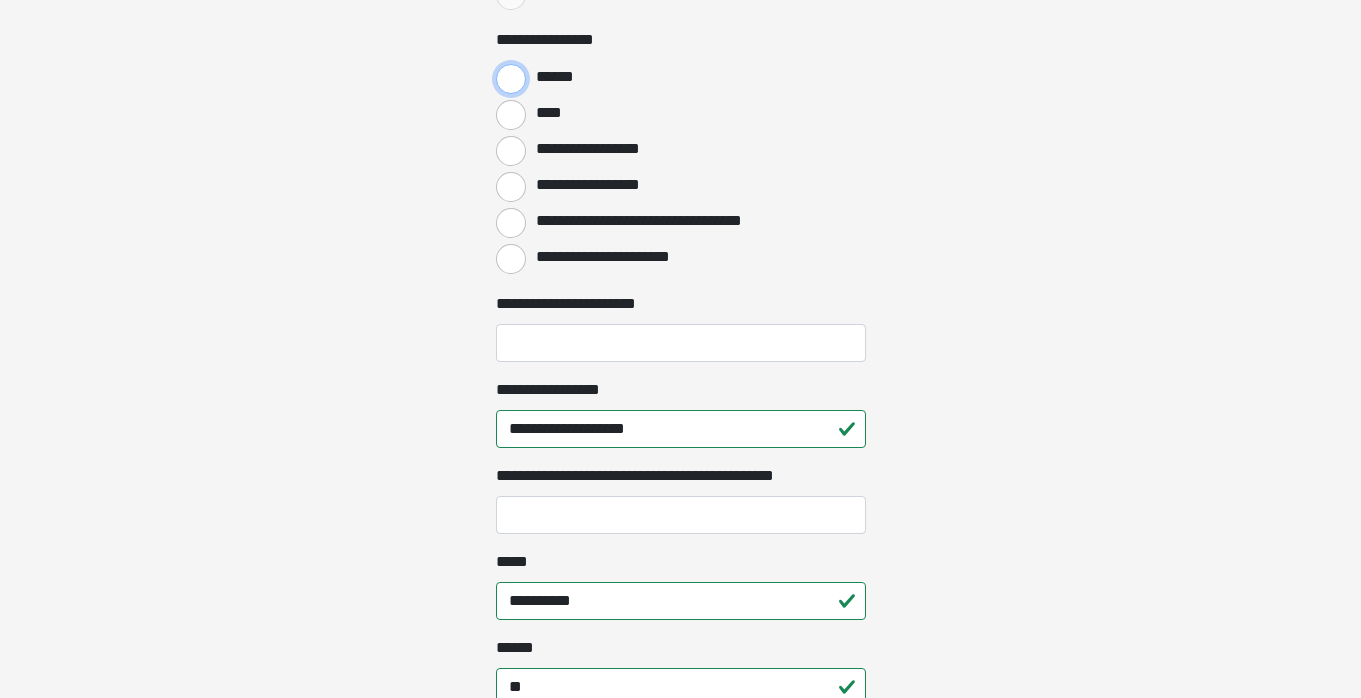 scroll, scrollTop: 1007, scrollLeft: 0, axis: vertical 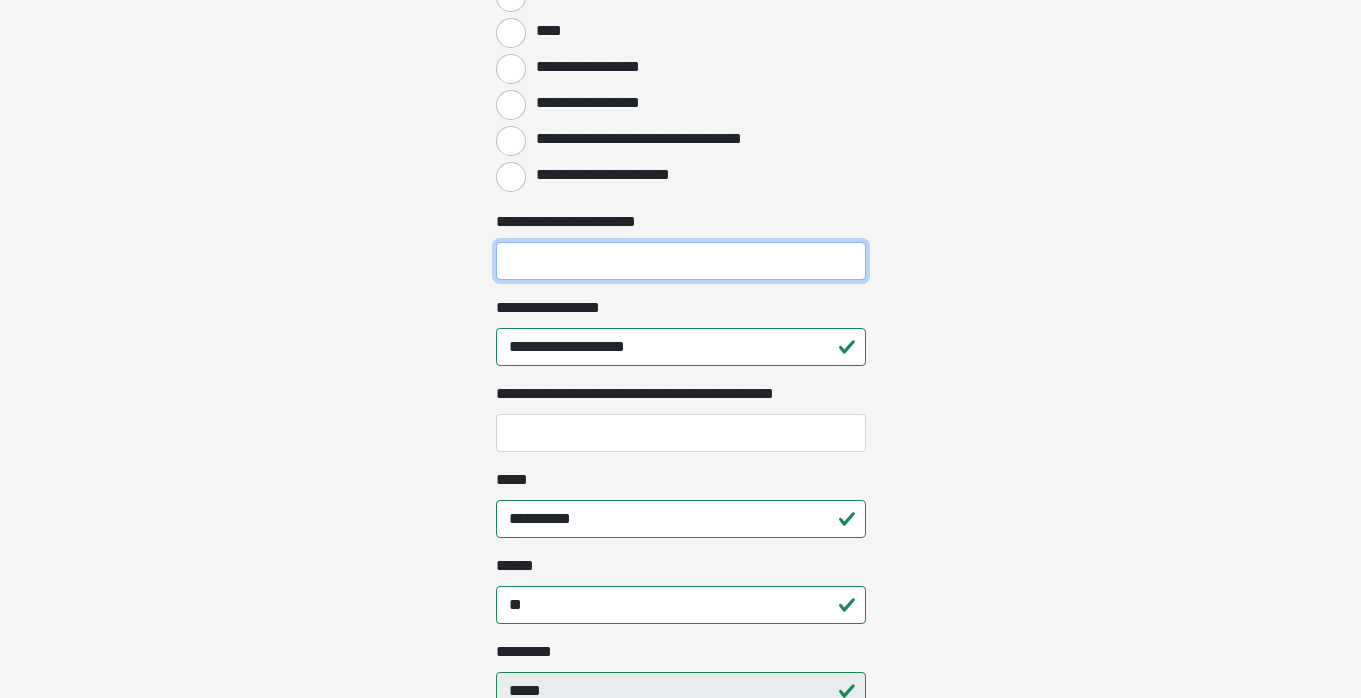 click on "**********" at bounding box center (681, 261) 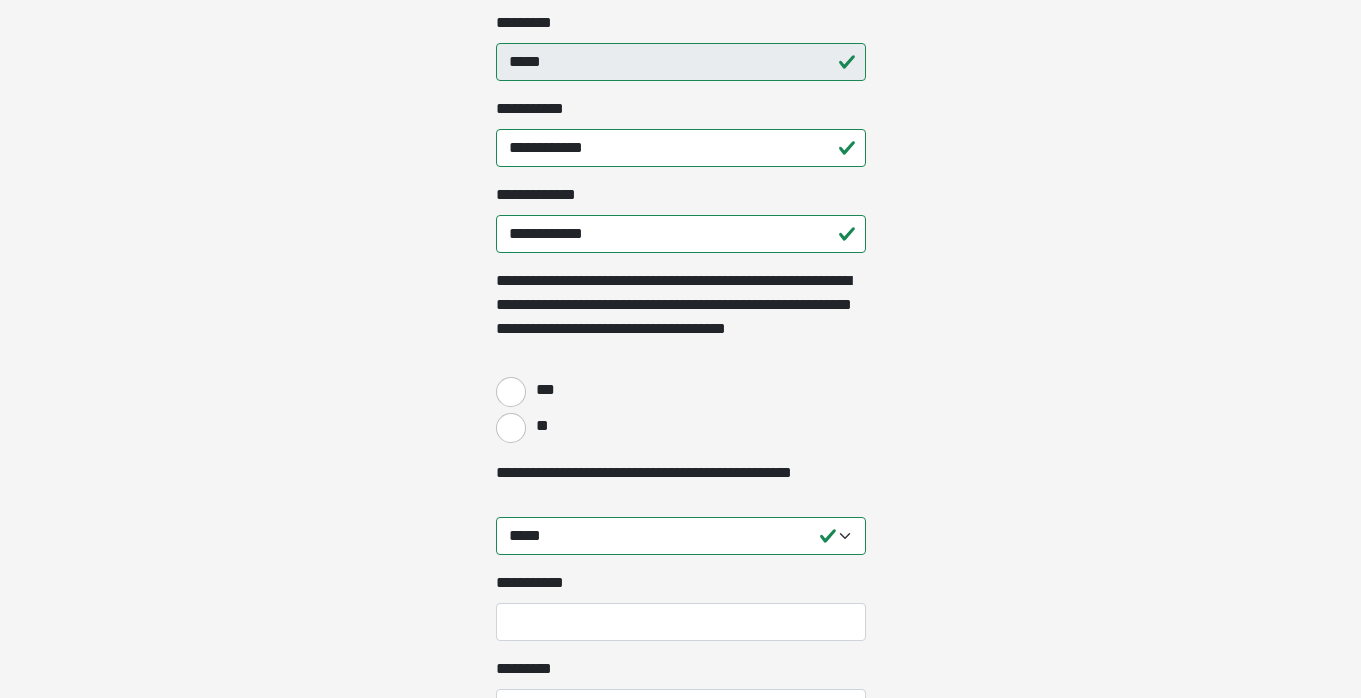 scroll, scrollTop: 1655, scrollLeft: 0, axis: vertical 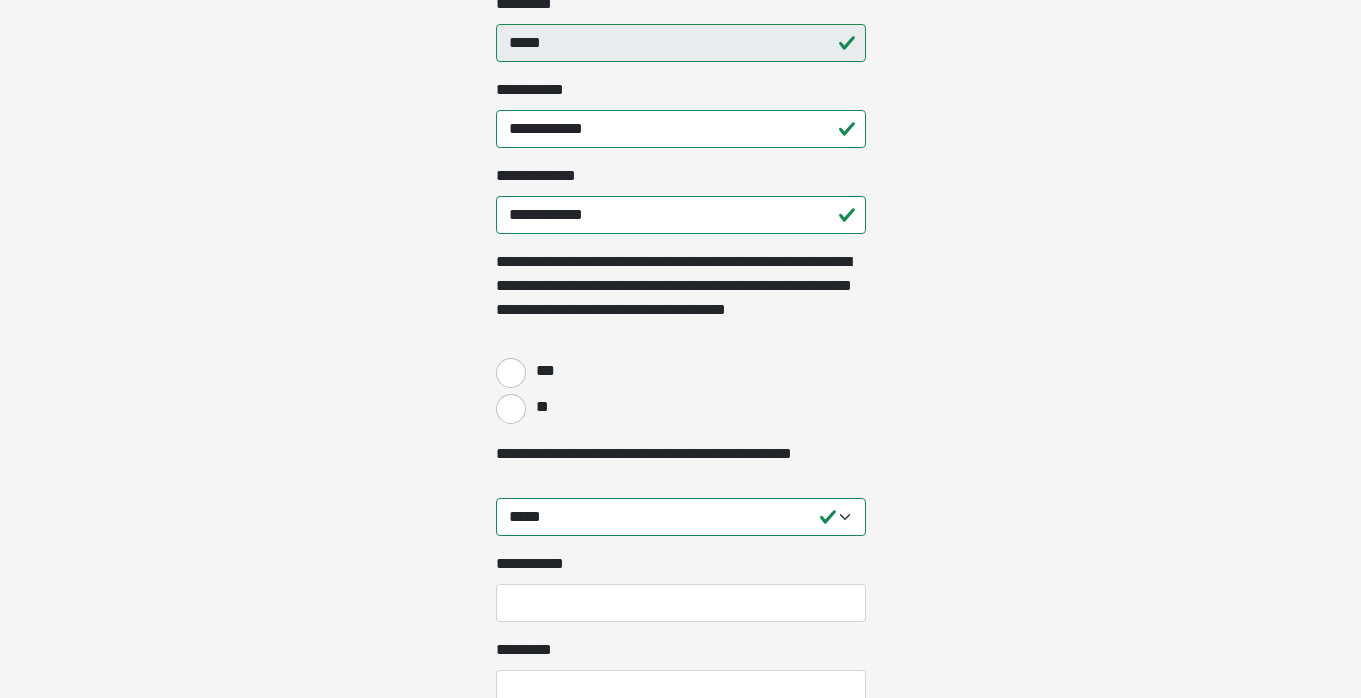 type on "*********" 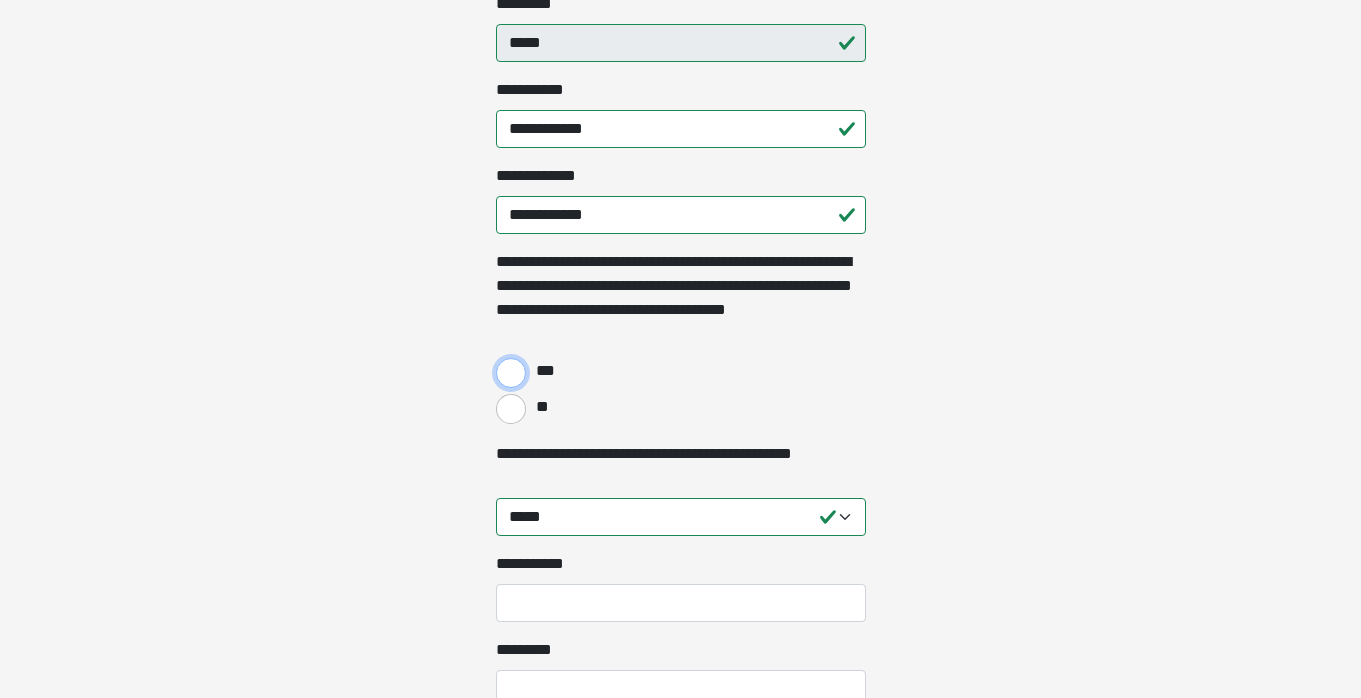 click on "***" at bounding box center (511, 373) 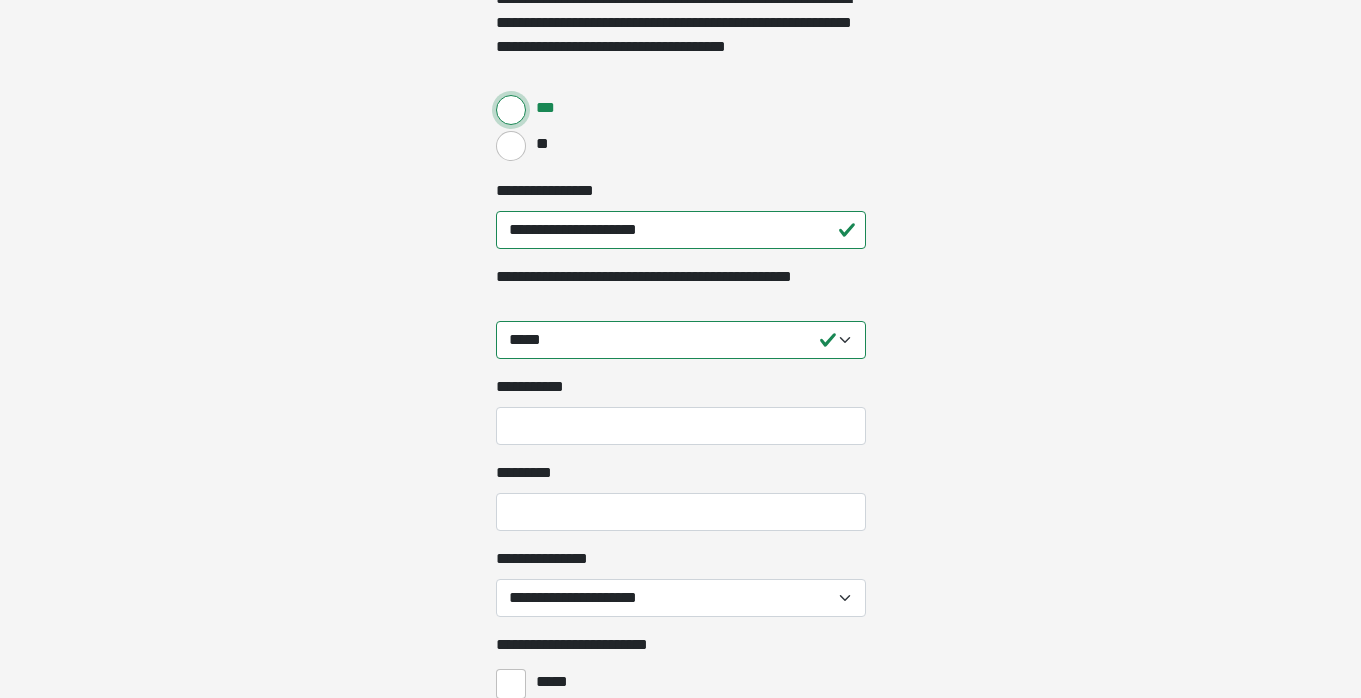 scroll, scrollTop: 2060, scrollLeft: 0, axis: vertical 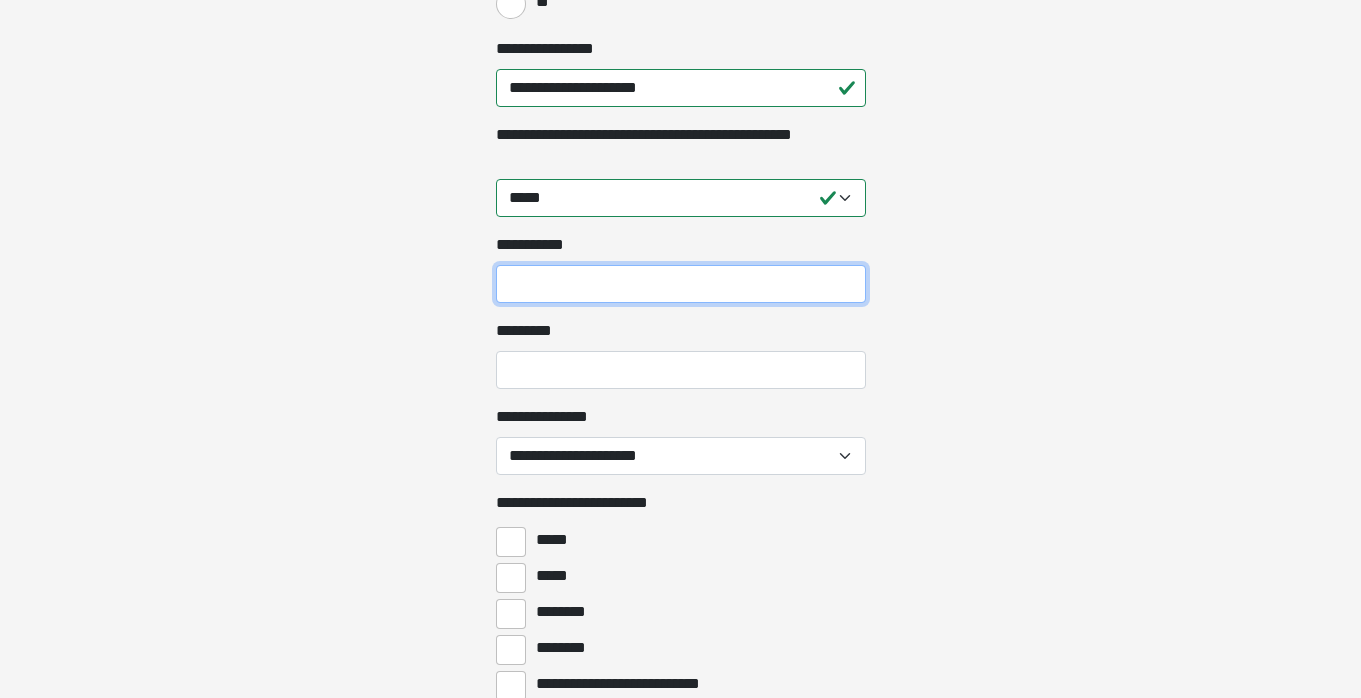 click on "**********" at bounding box center (681, 284) 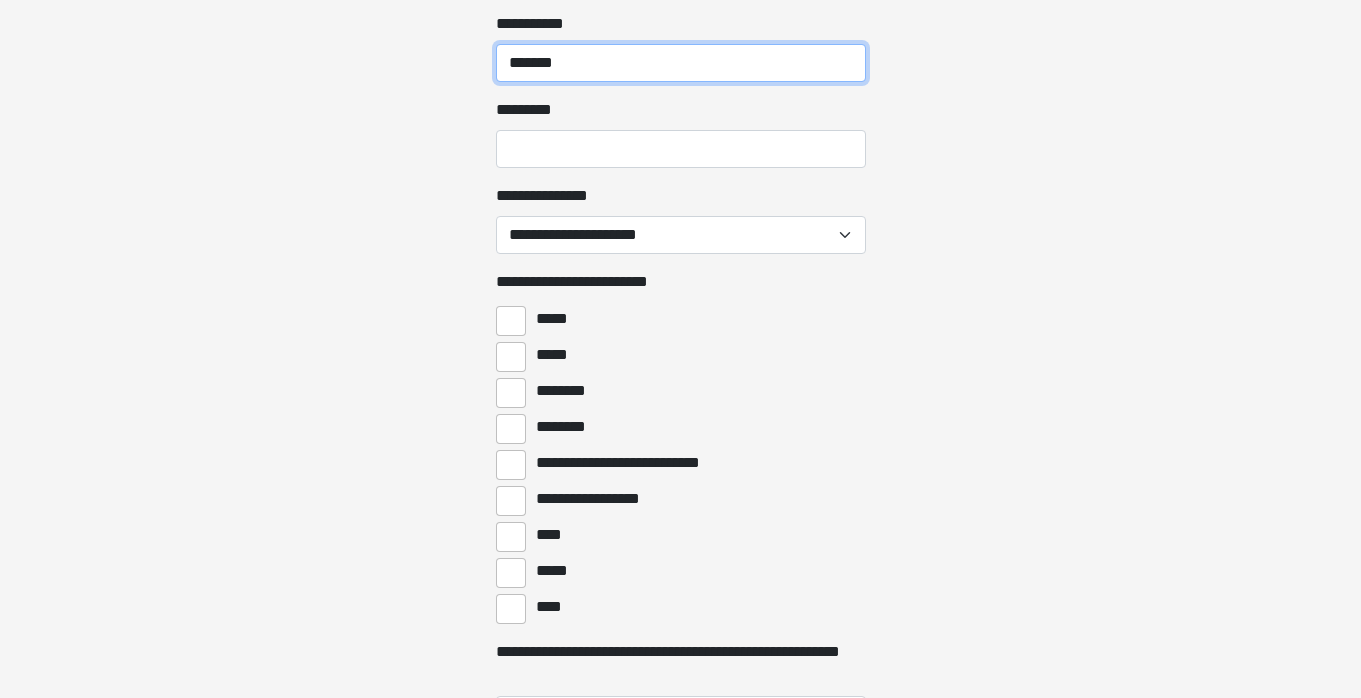 scroll, scrollTop: 2513, scrollLeft: 0, axis: vertical 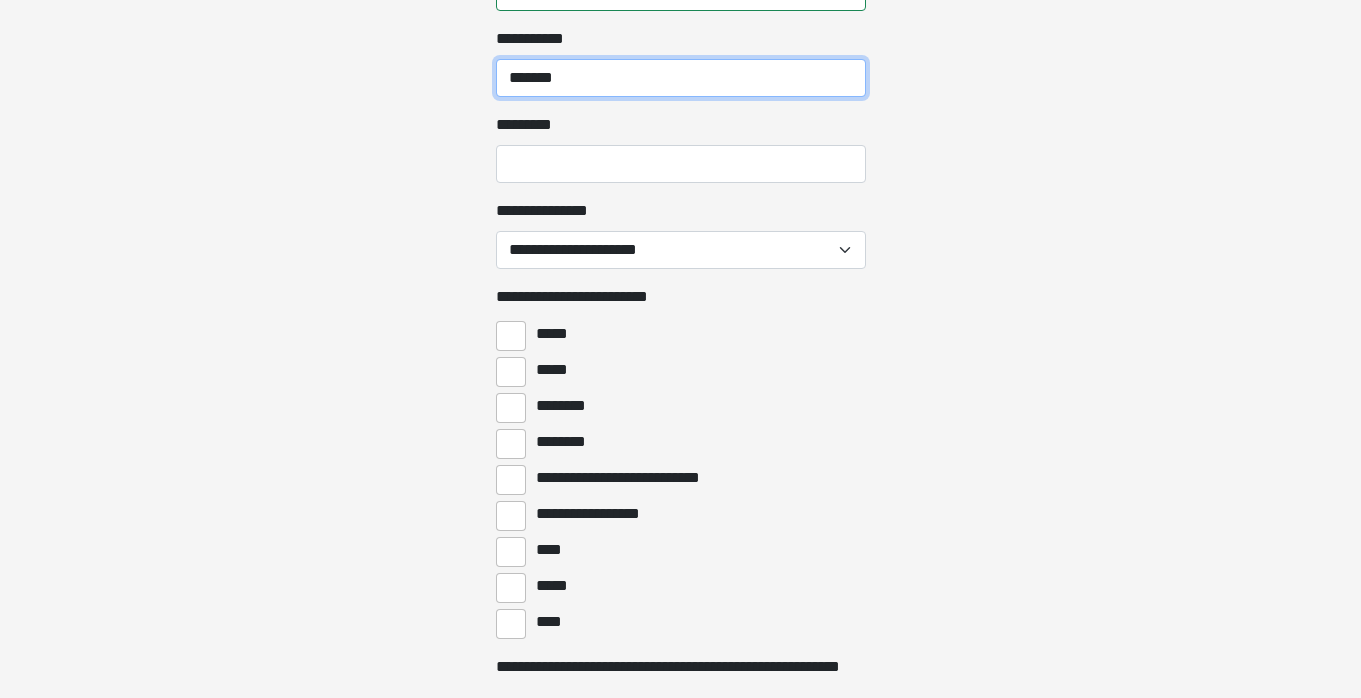 type on "*******" 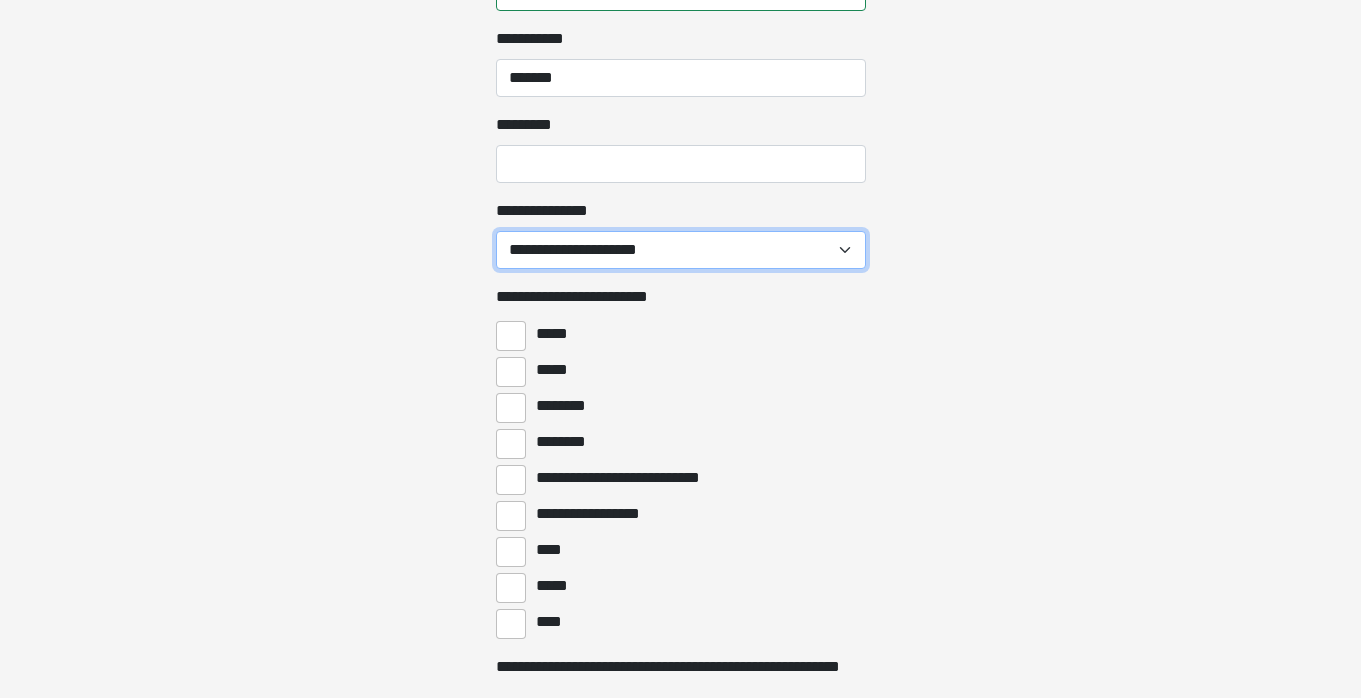click on "**********" at bounding box center [681, 250] 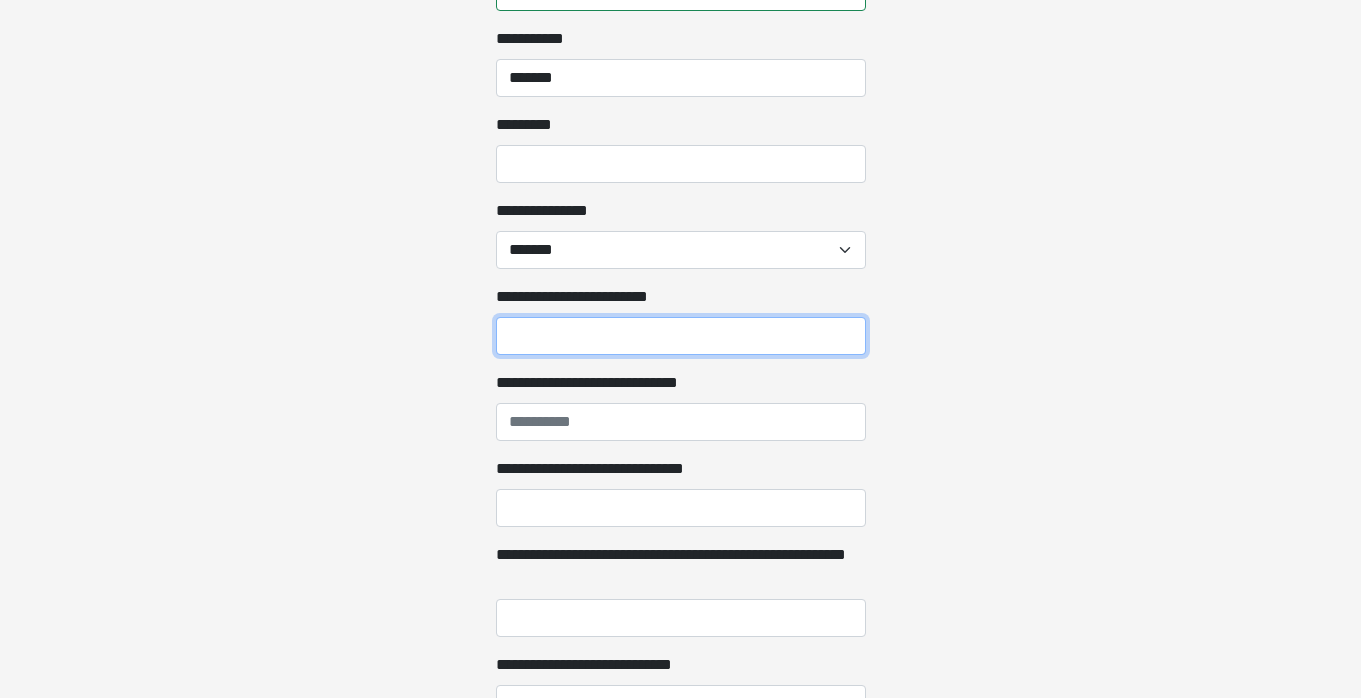 click on "**********" at bounding box center [681, 336] 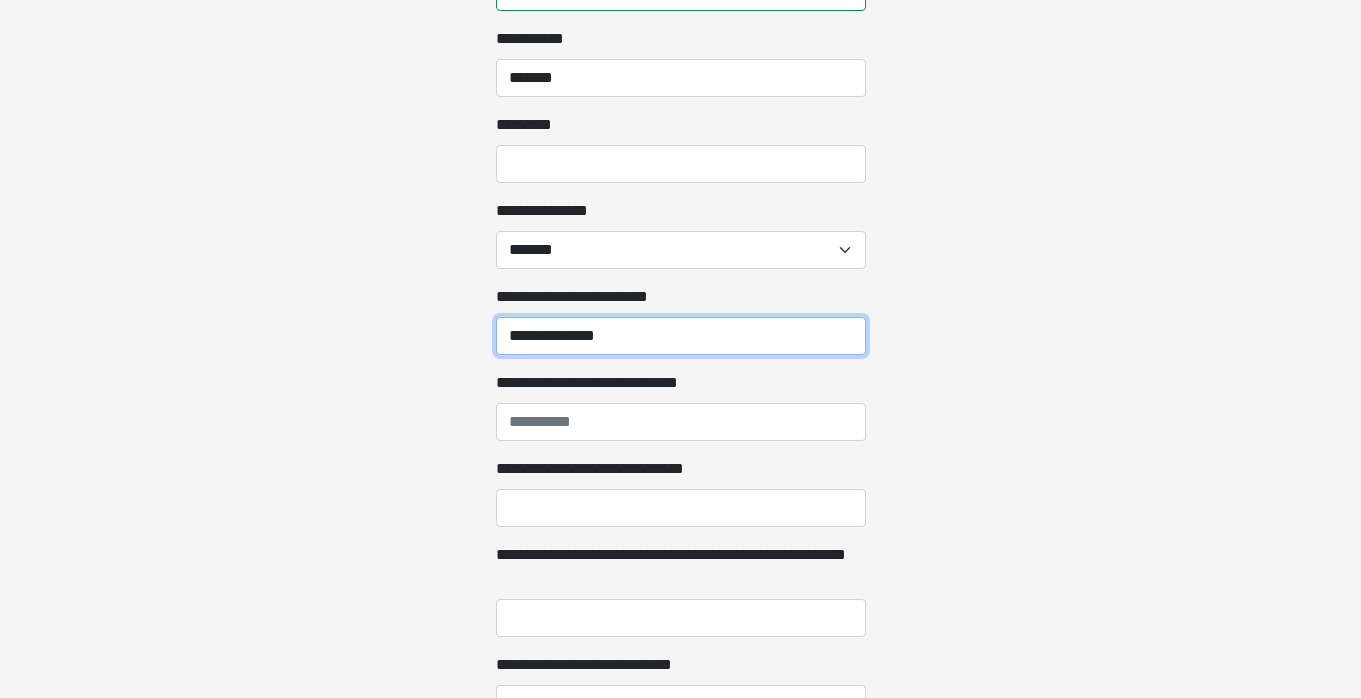 type on "**********" 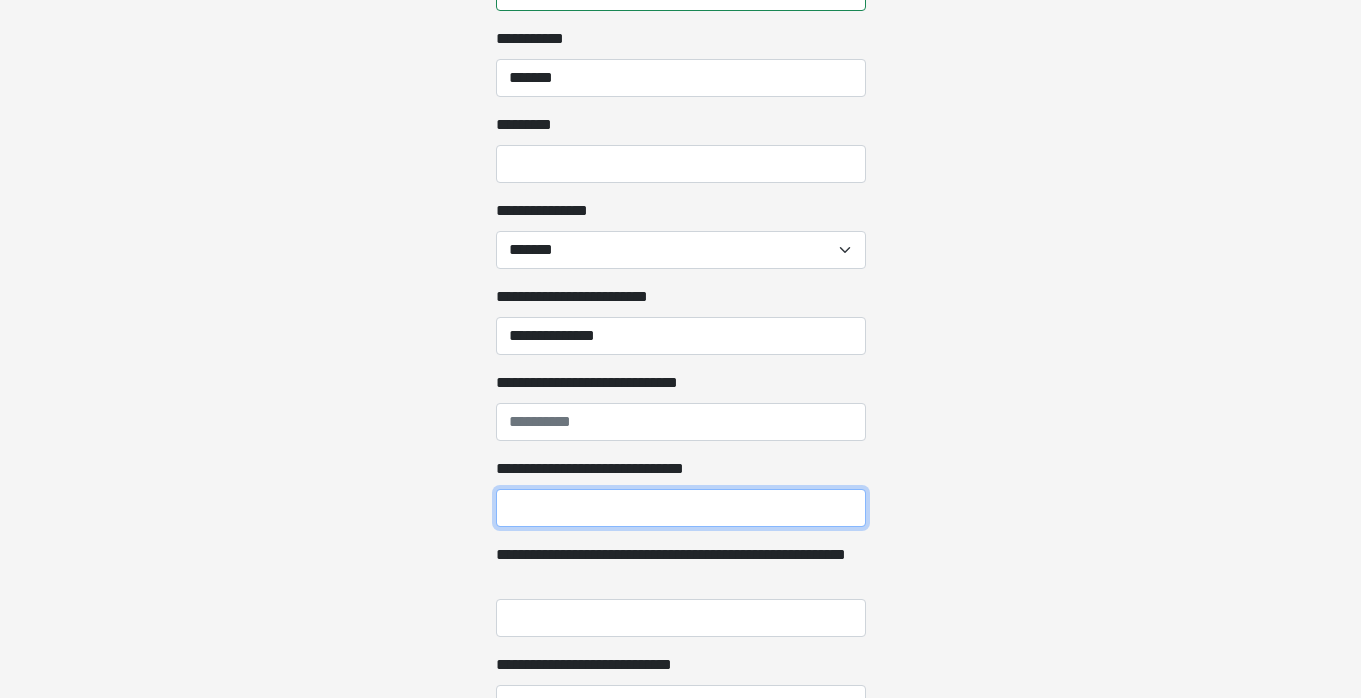 click on "**********" at bounding box center (681, 508) 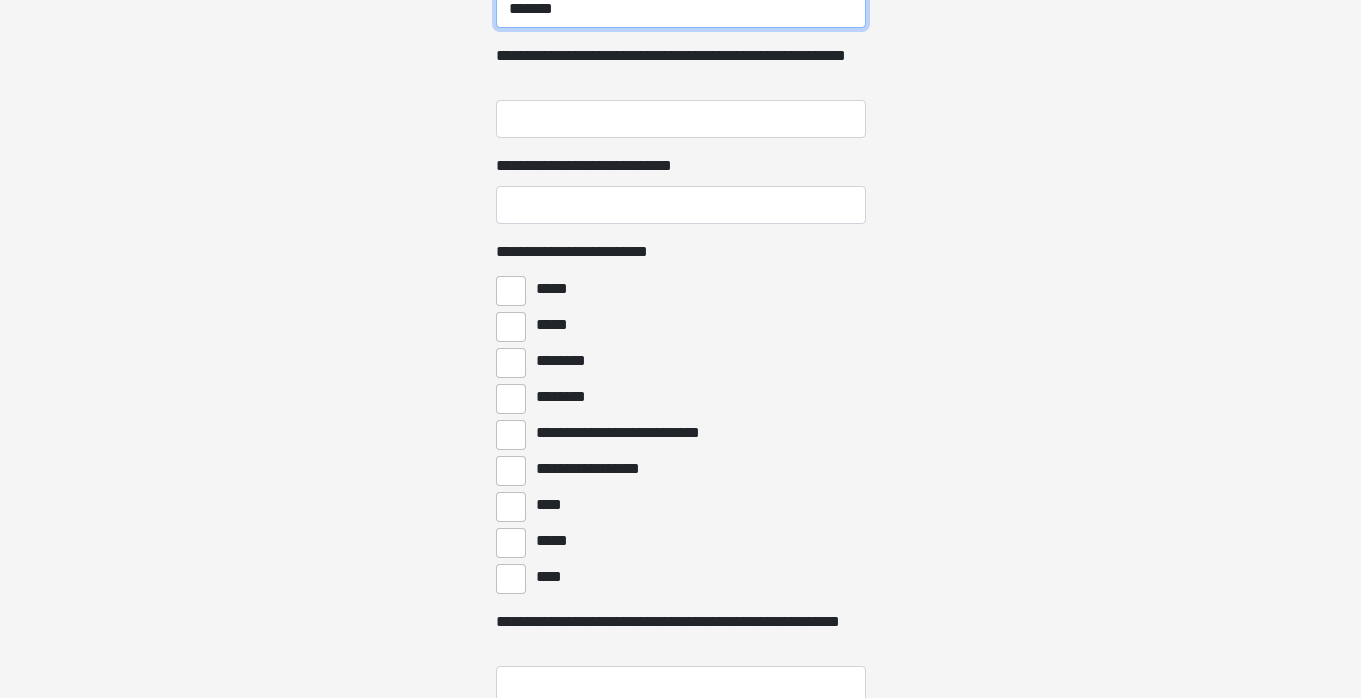 scroll, scrollTop: 2772, scrollLeft: 0, axis: vertical 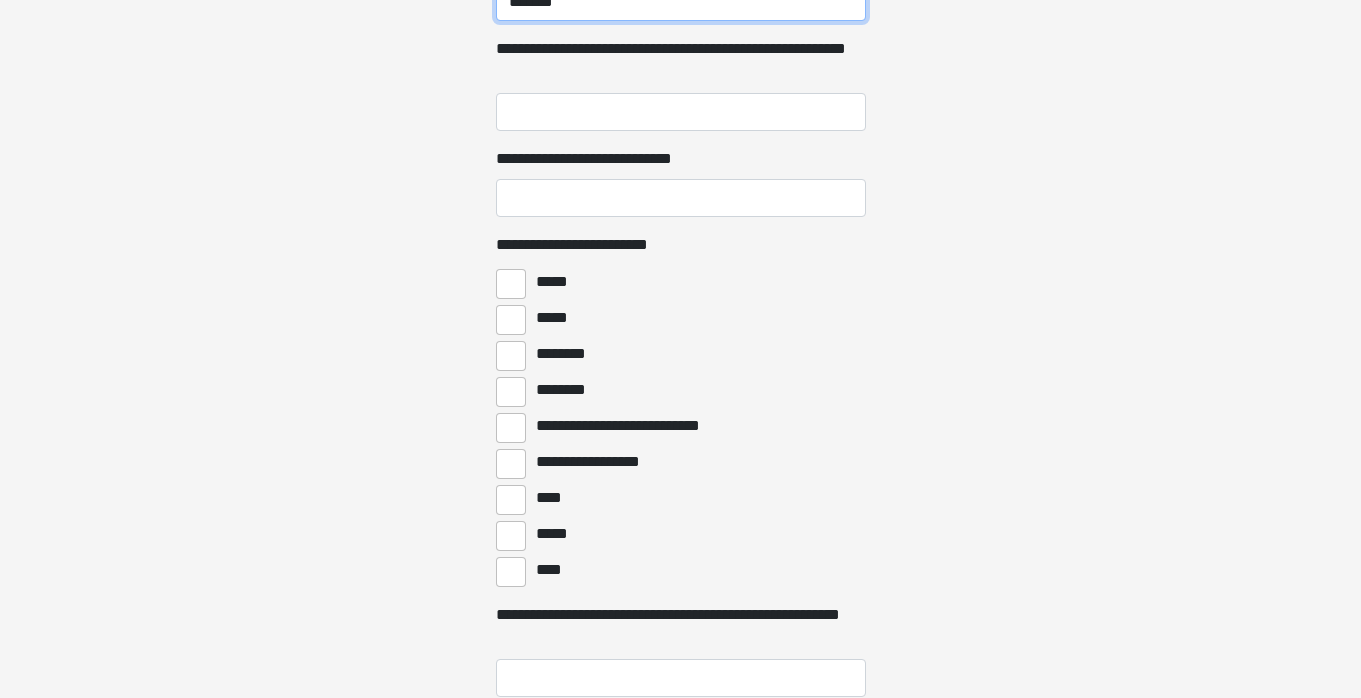 type on "*******" 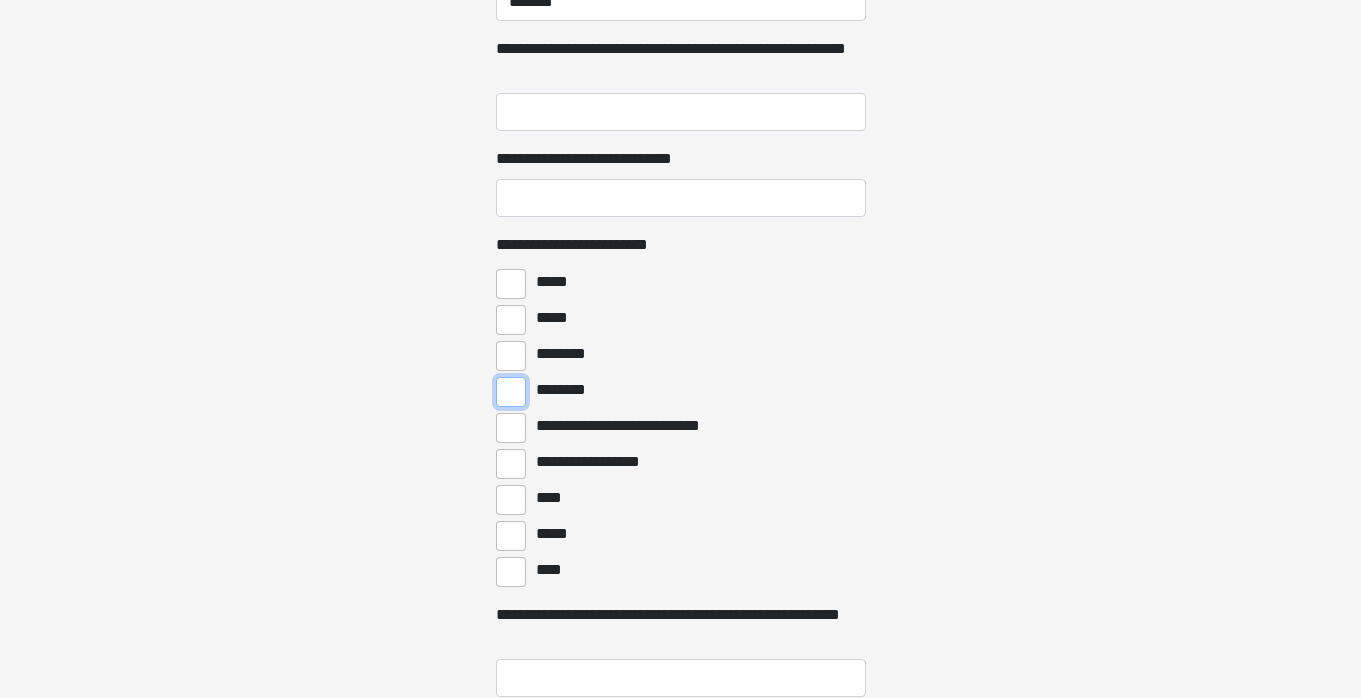 click on "********" at bounding box center (511, 392) 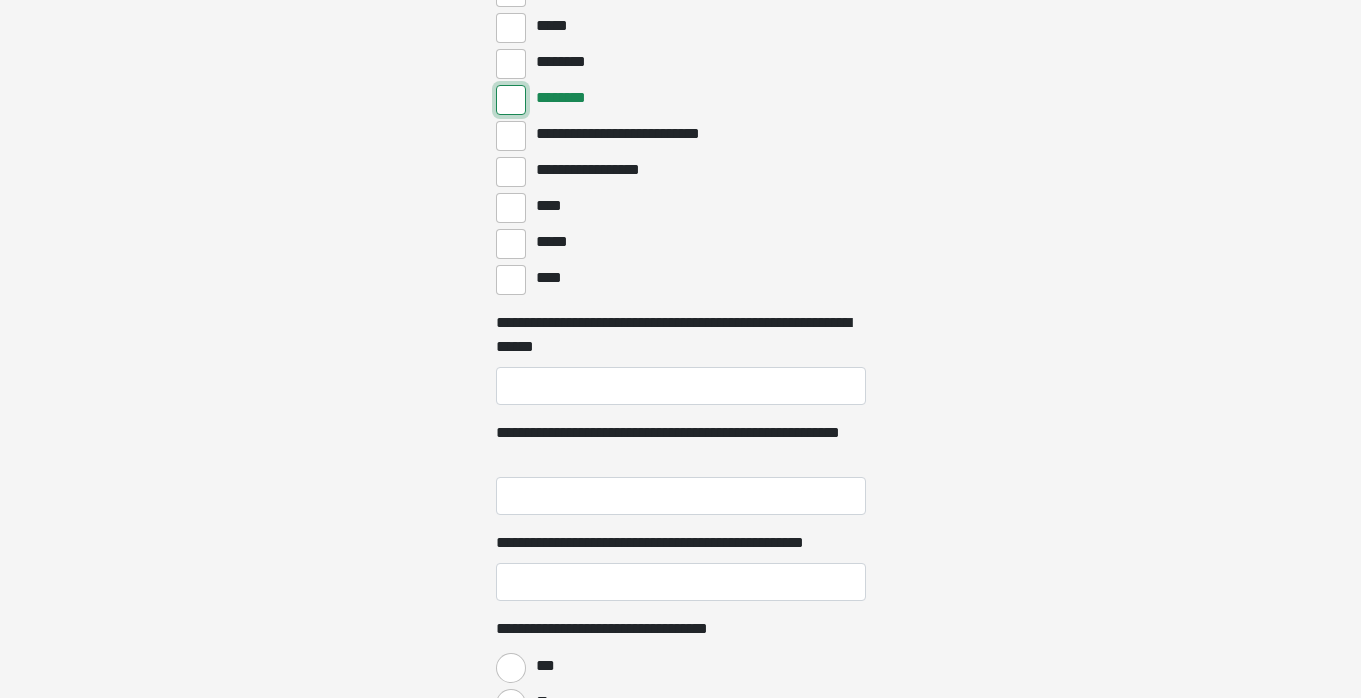 scroll, scrollTop: 3187, scrollLeft: 0, axis: vertical 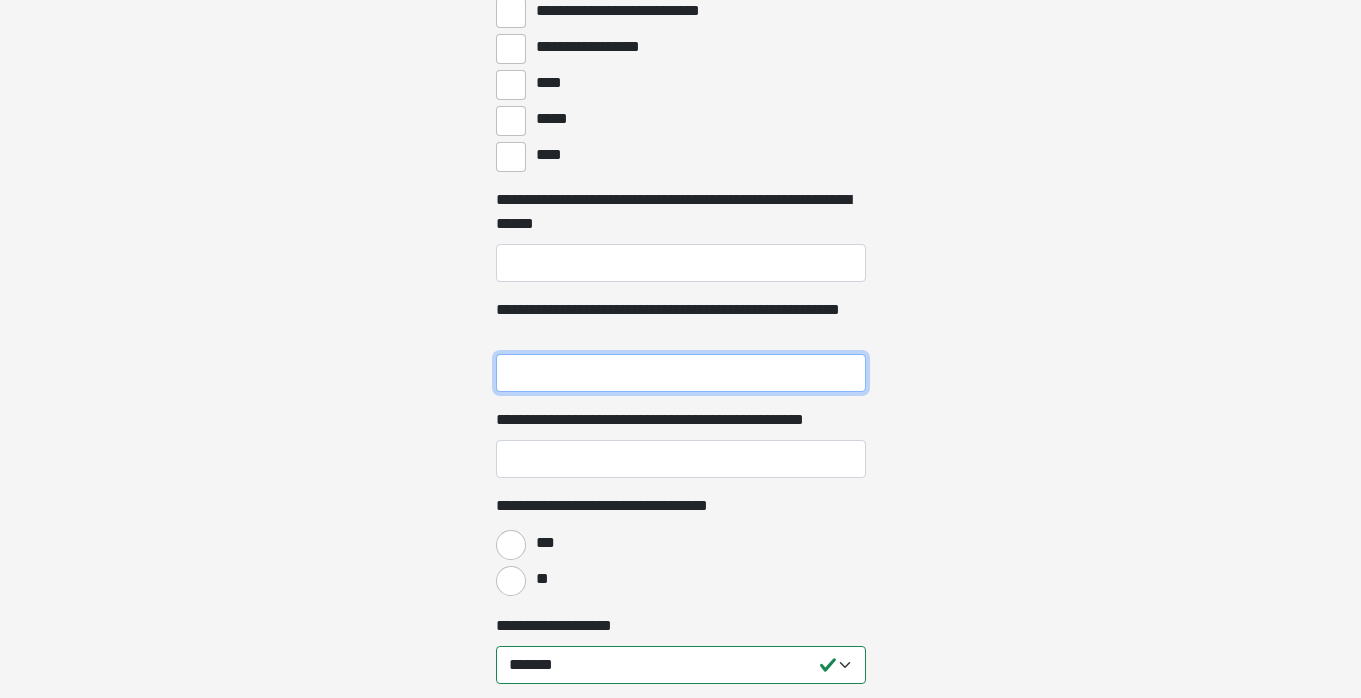 click on "**********" at bounding box center (681, 373) 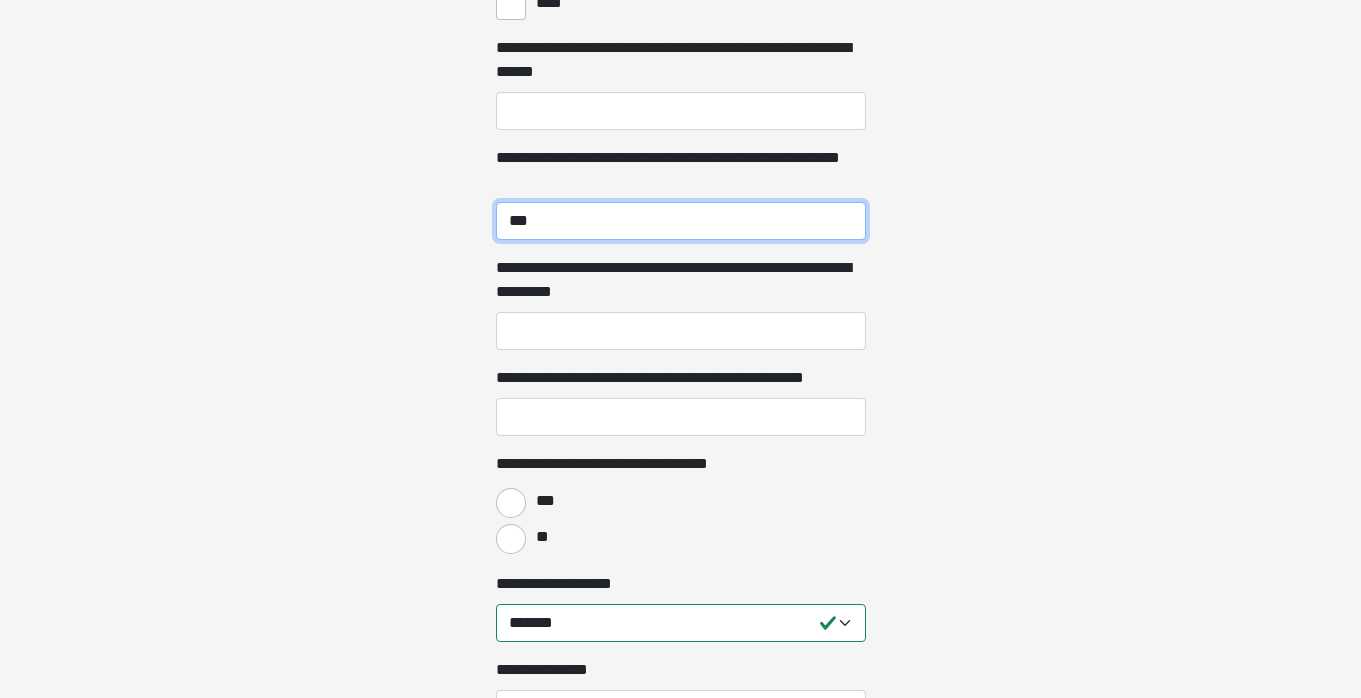 scroll, scrollTop: 3443, scrollLeft: 0, axis: vertical 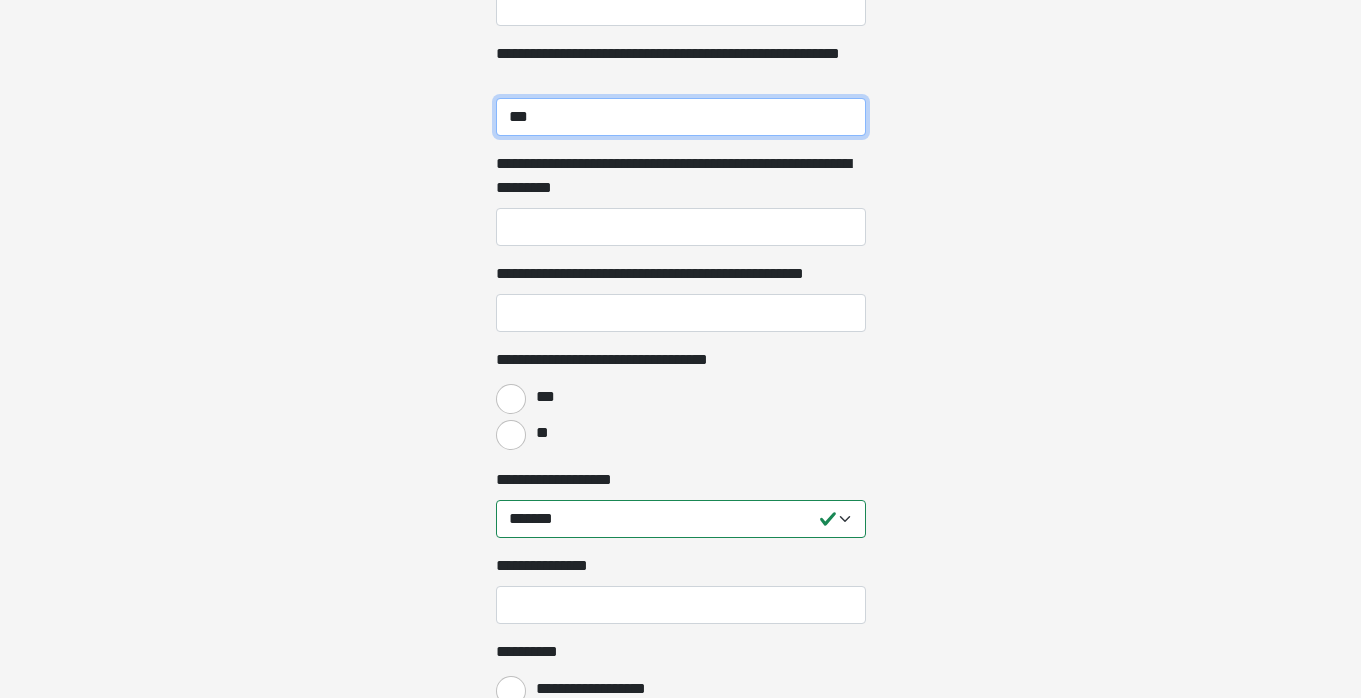 type on "***" 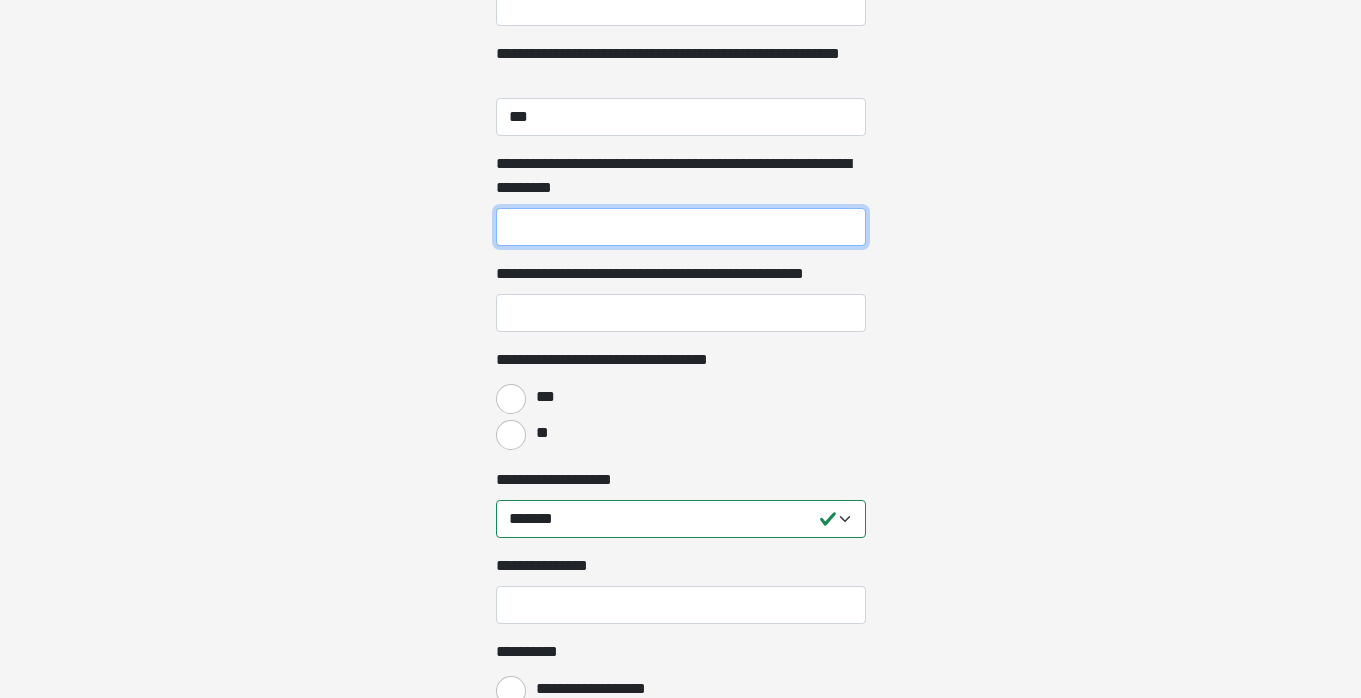 click on "**********" at bounding box center [681, 227] 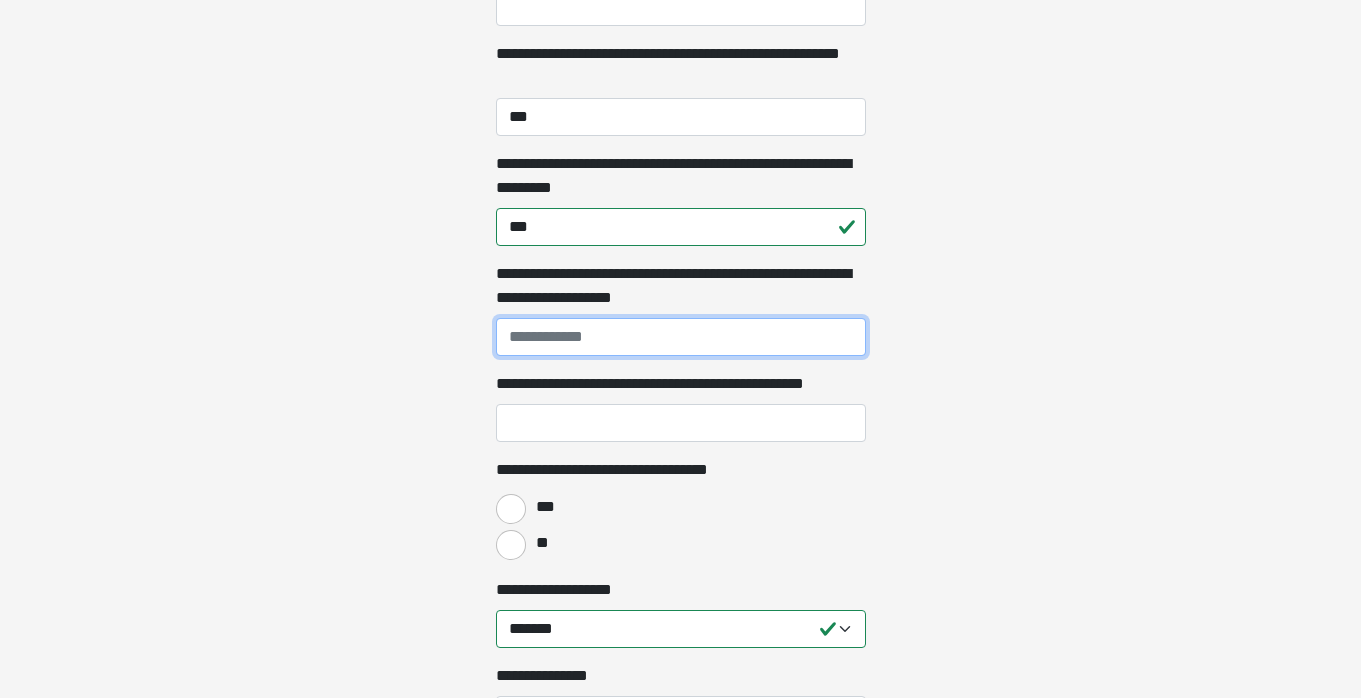 click on "**********" at bounding box center [681, 337] 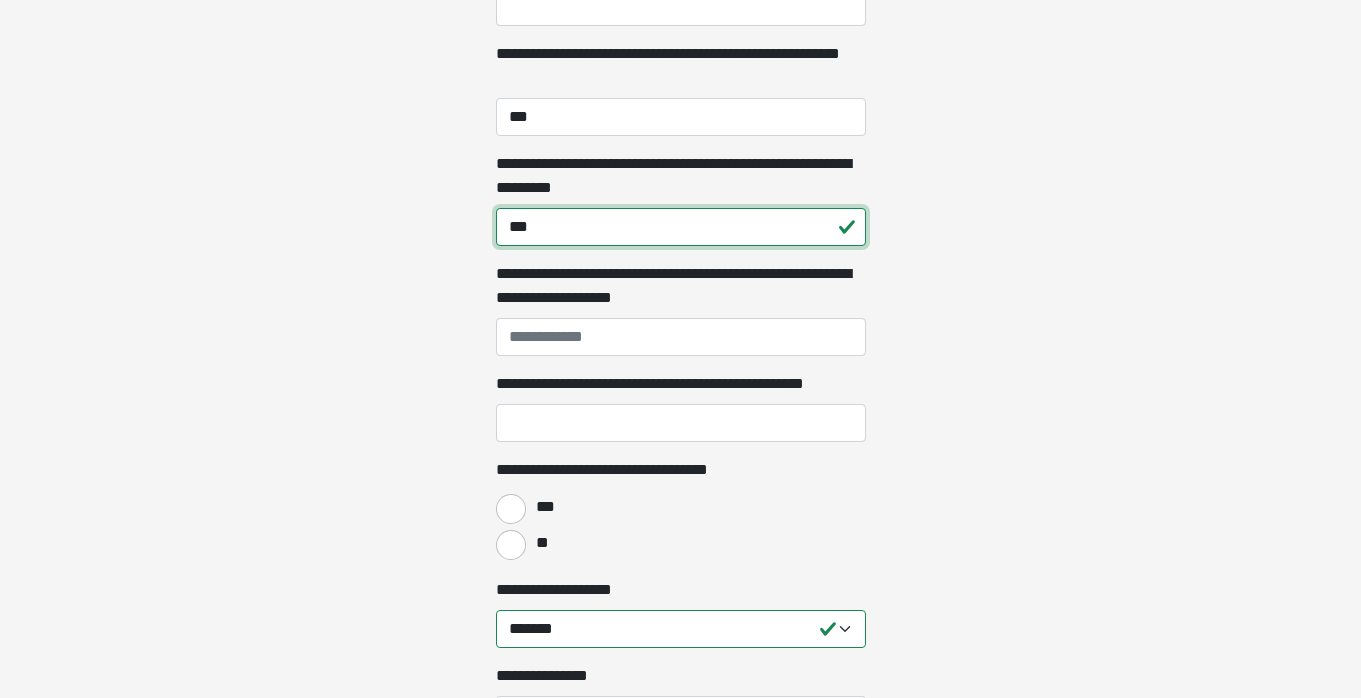 click on "***" at bounding box center [681, 227] 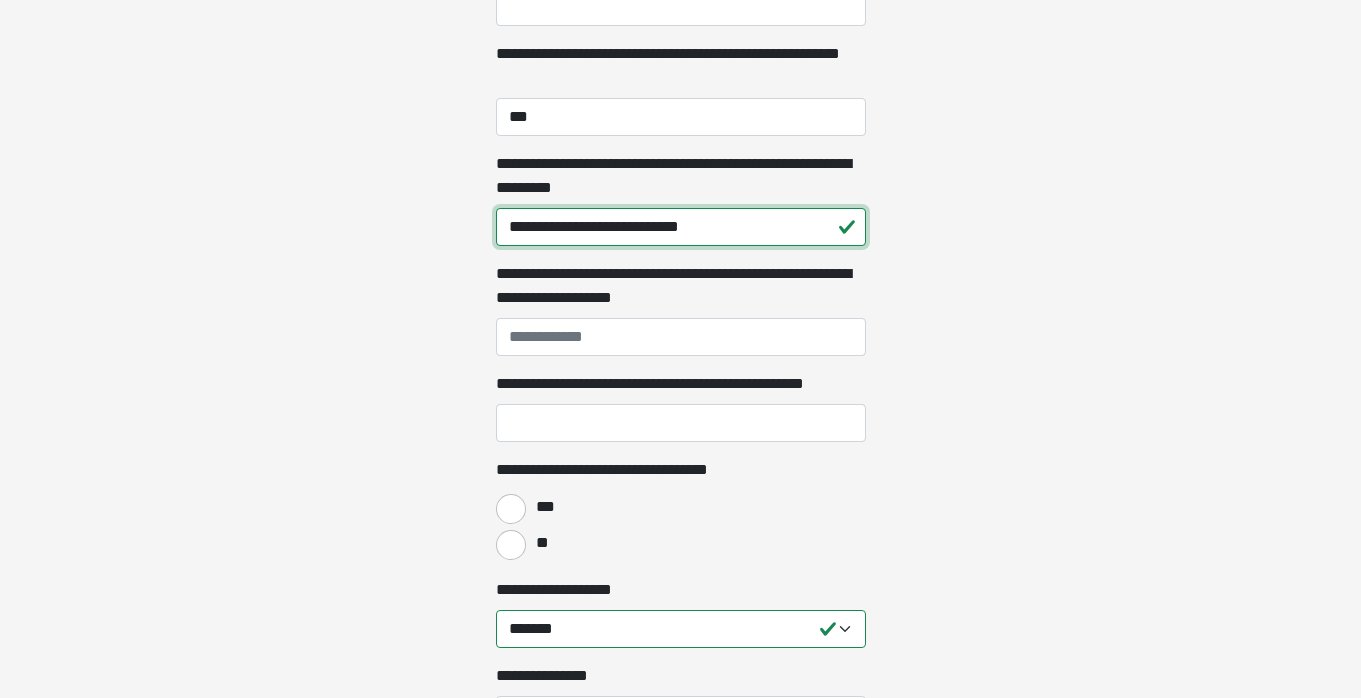type on "**********" 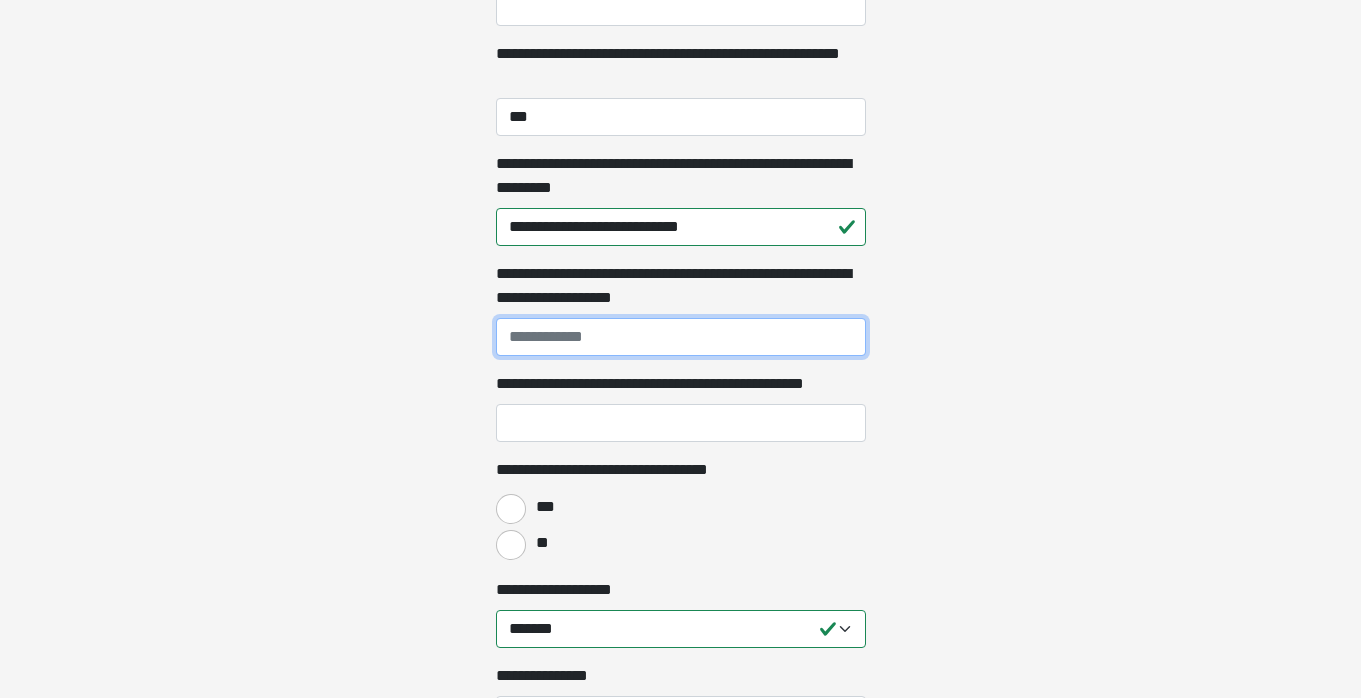 click on "**********" at bounding box center (681, 337) 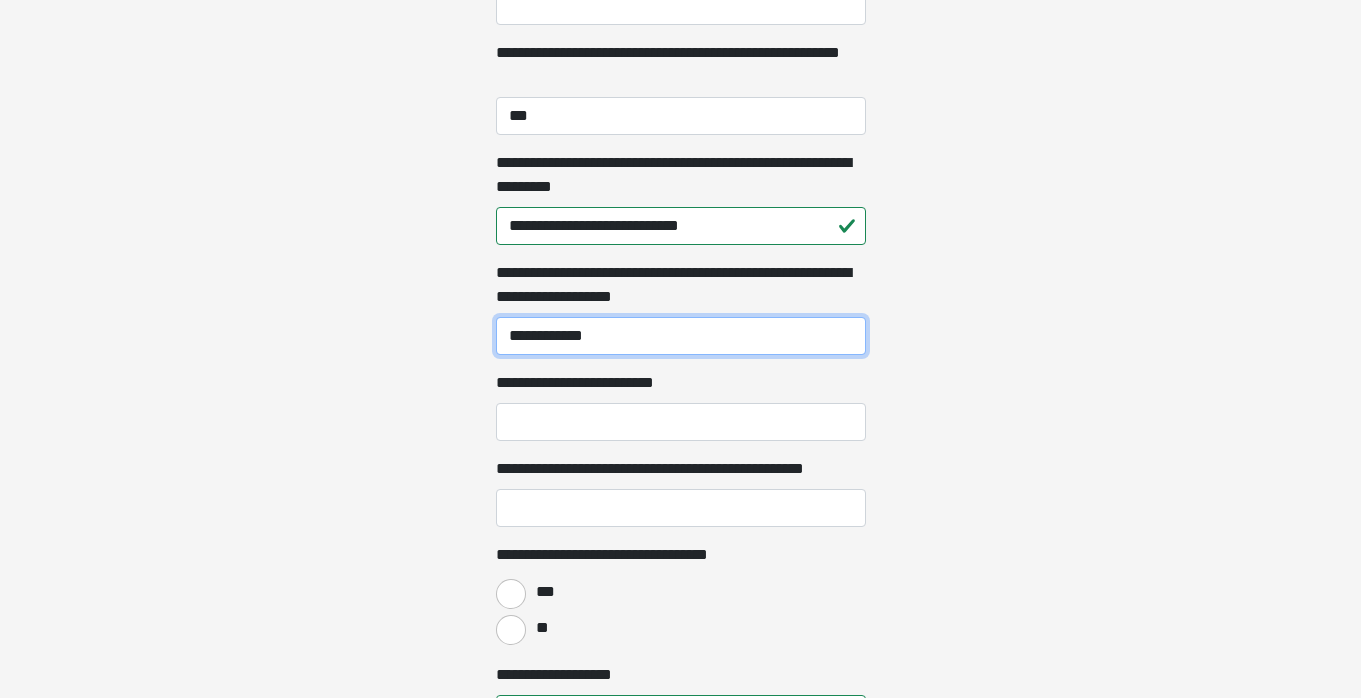 type on "**********" 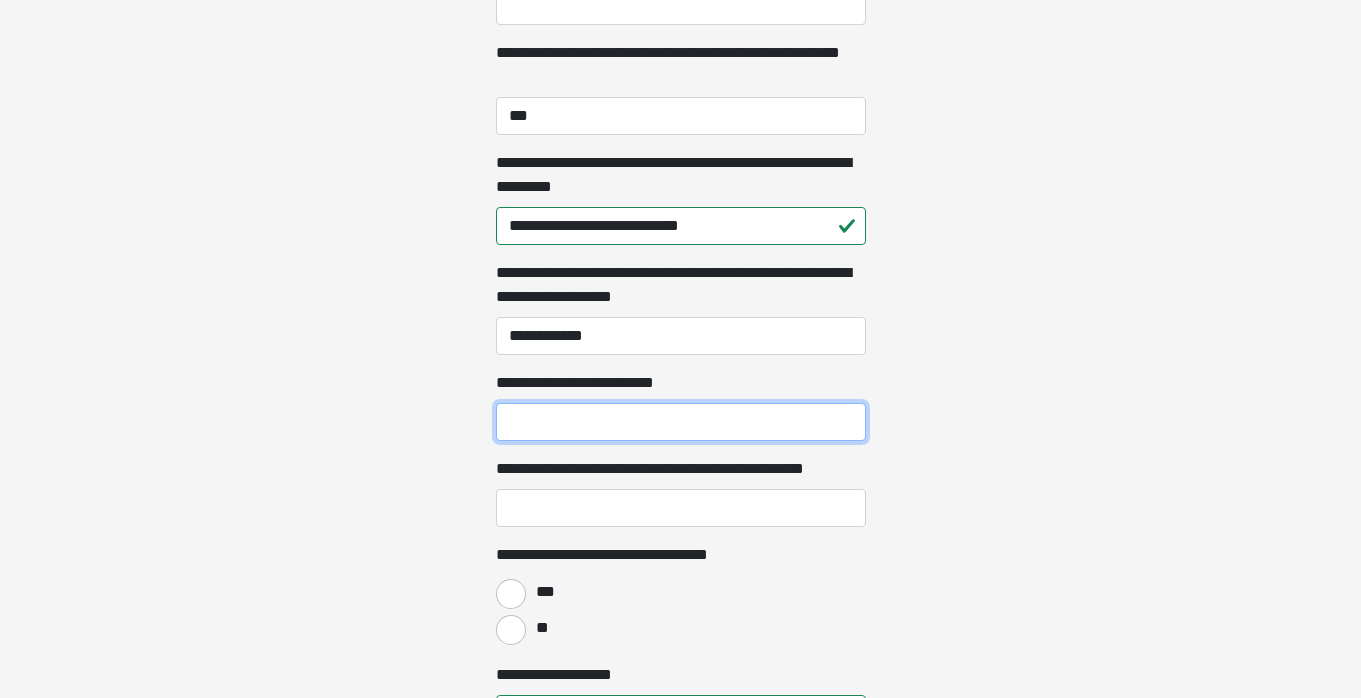 click on "**********" at bounding box center [681, 422] 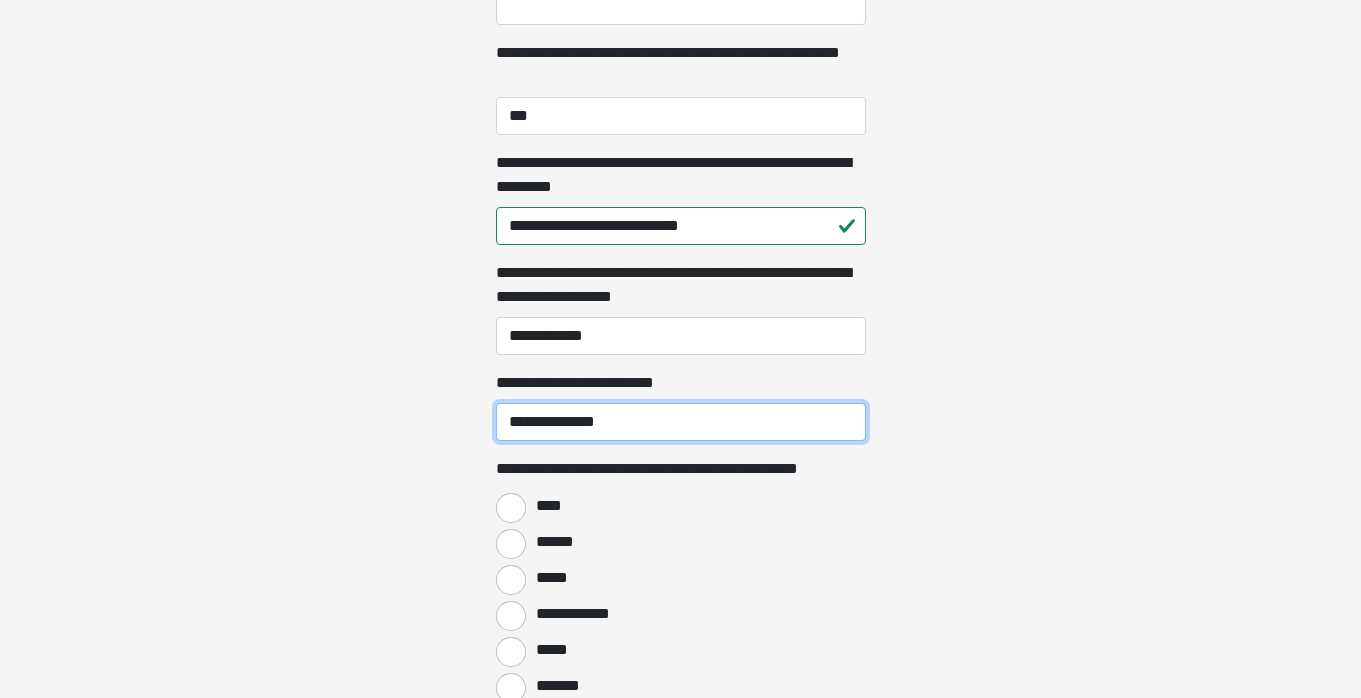 type on "**********" 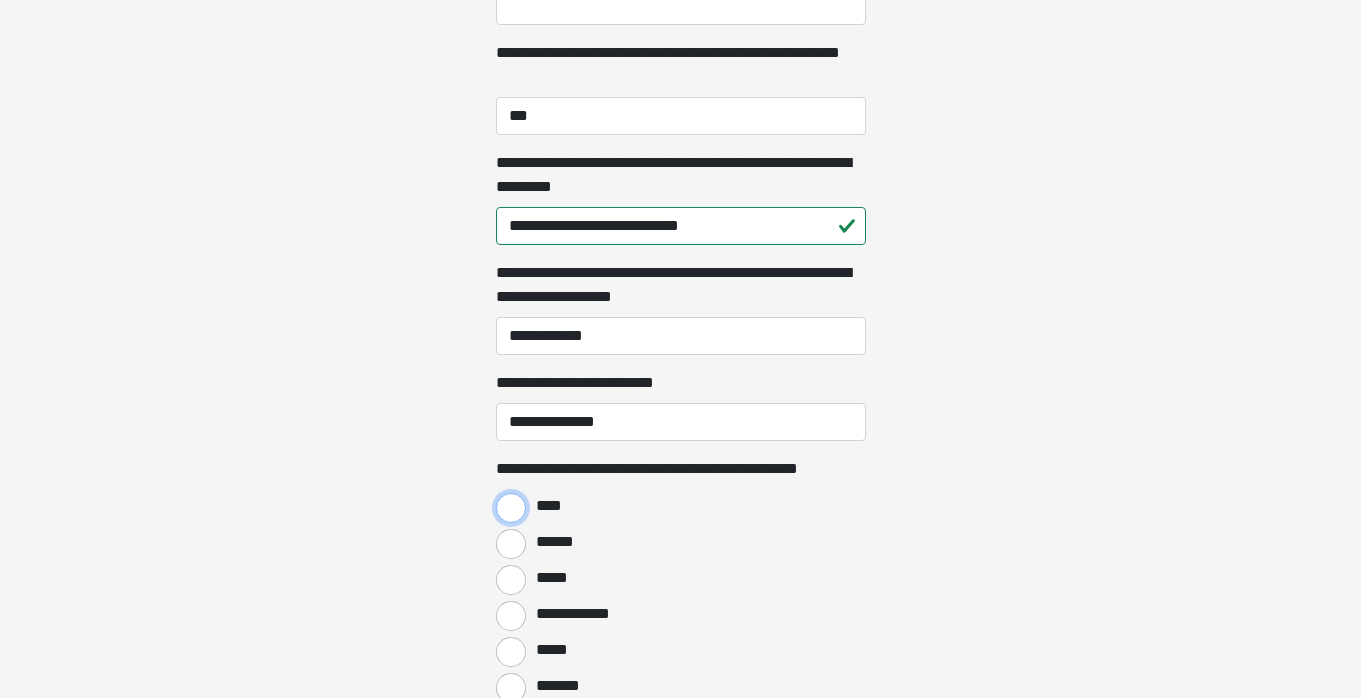 click on "****" at bounding box center [511, 508] 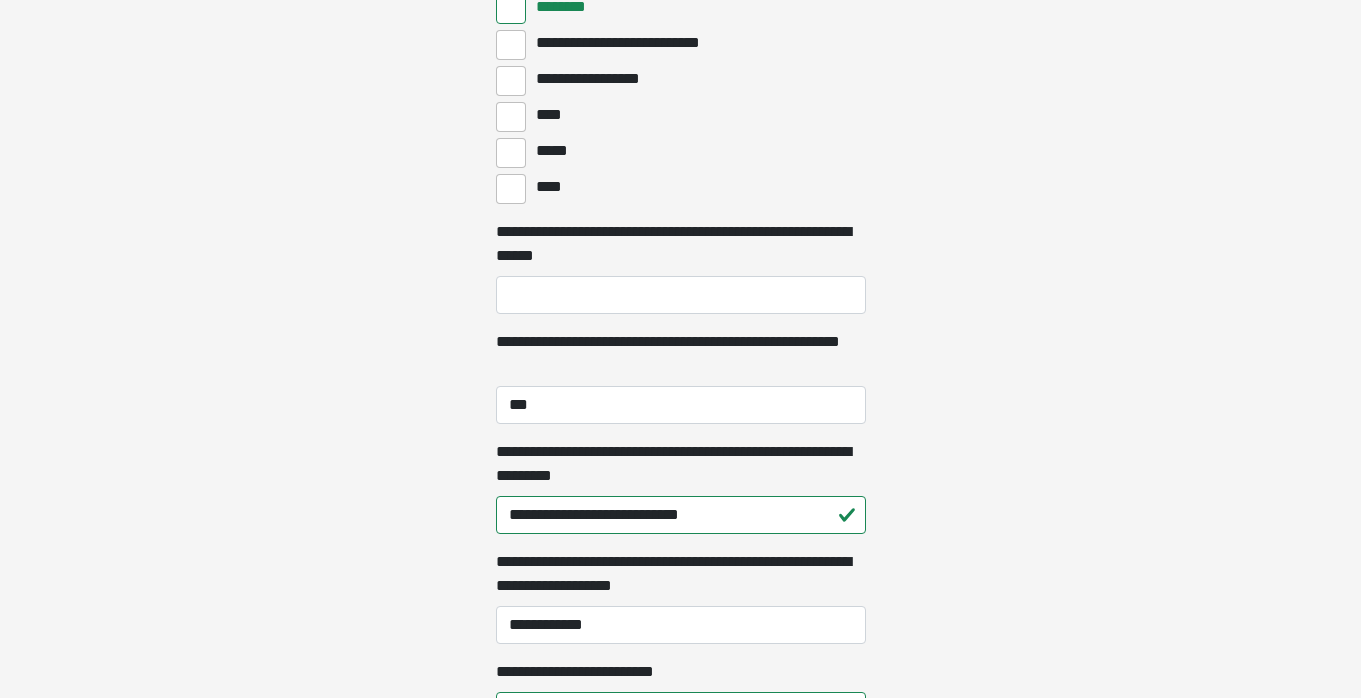 scroll, scrollTop: 3139, scrollLeft: 0, axis: vertical 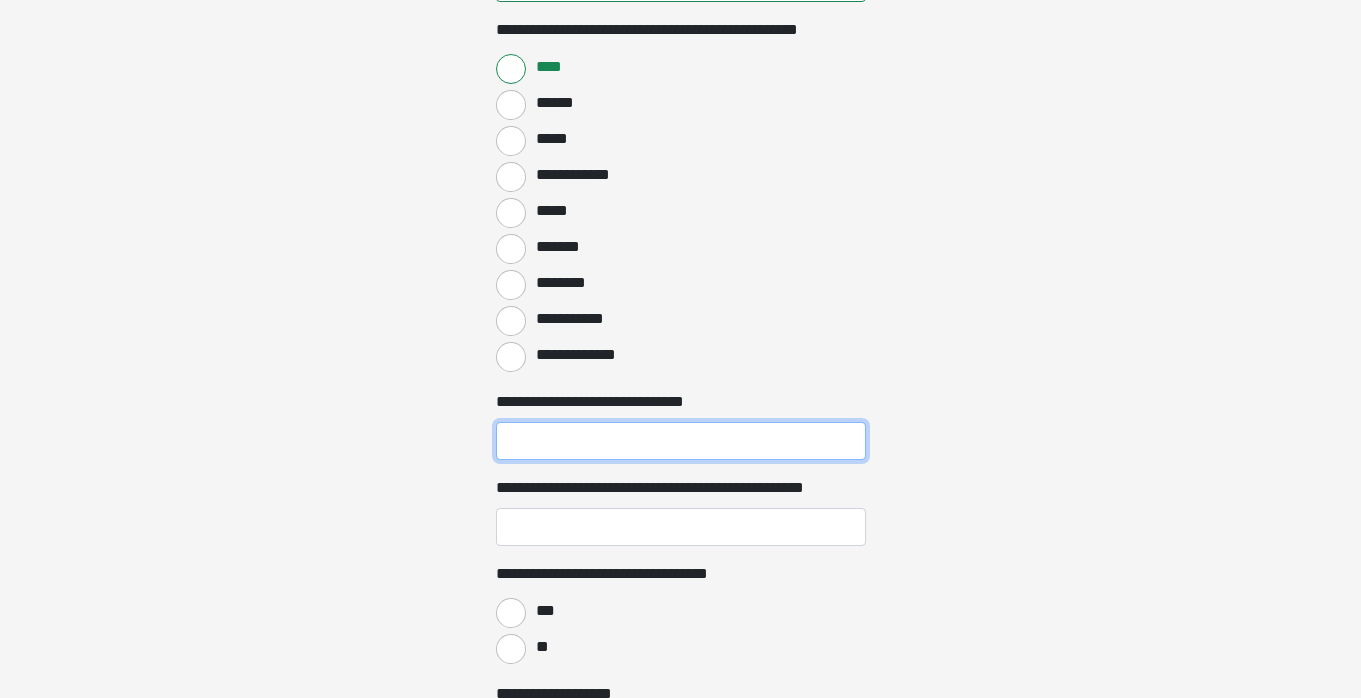 click on "**********" at bounding box center [681, 441] 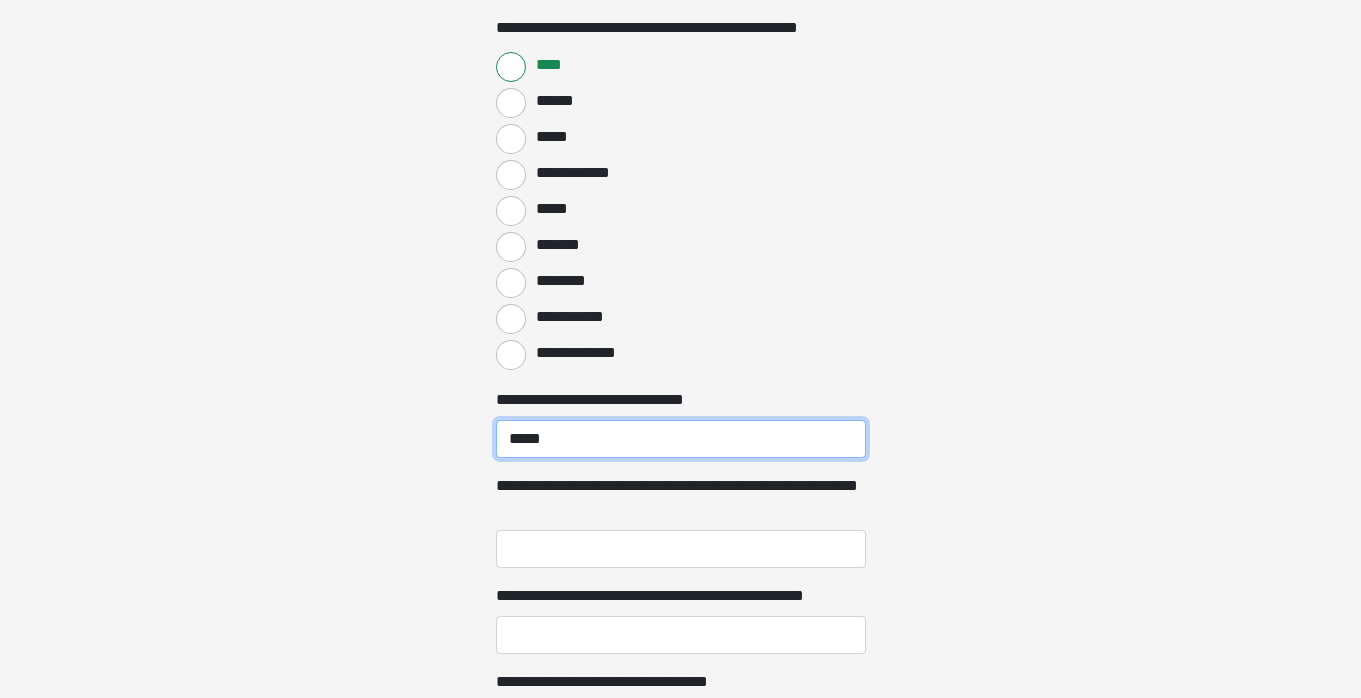 type on "*****" 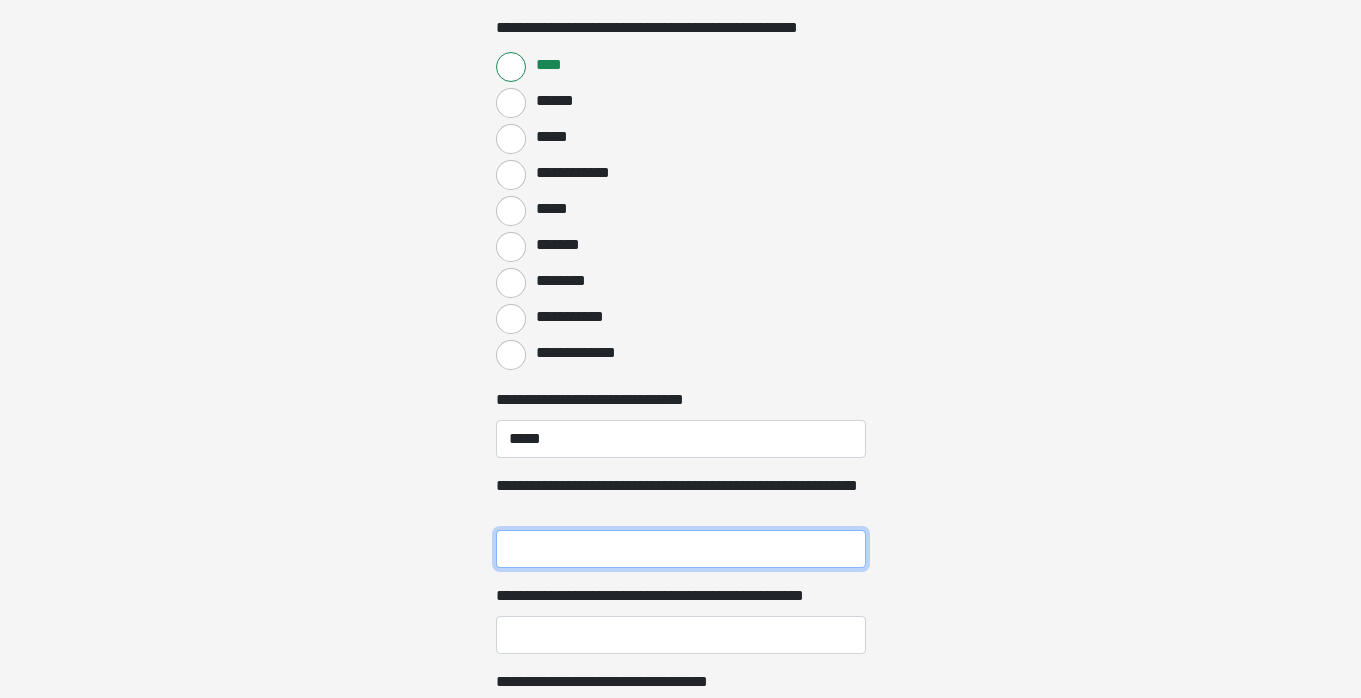 click on "**********" at bounding box center (681, 549) 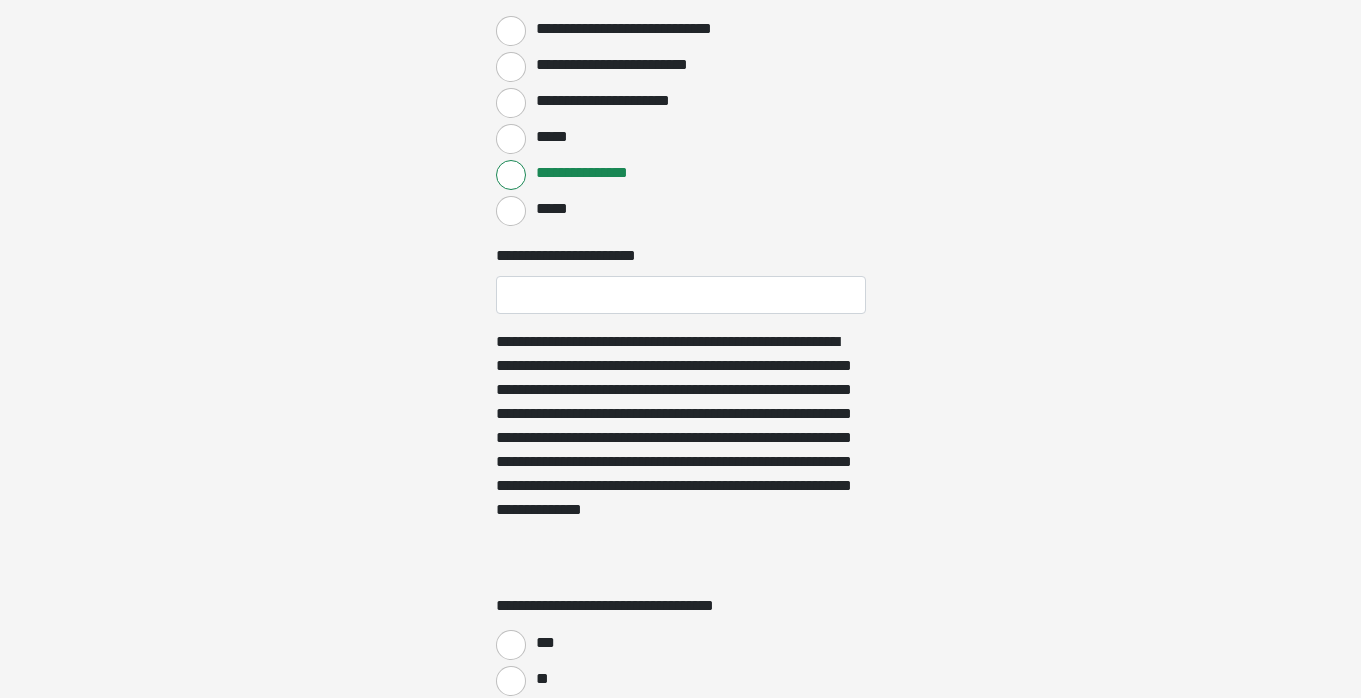 scroll, scrollTop: 5127, scrollLeft: 0, axis: vertical 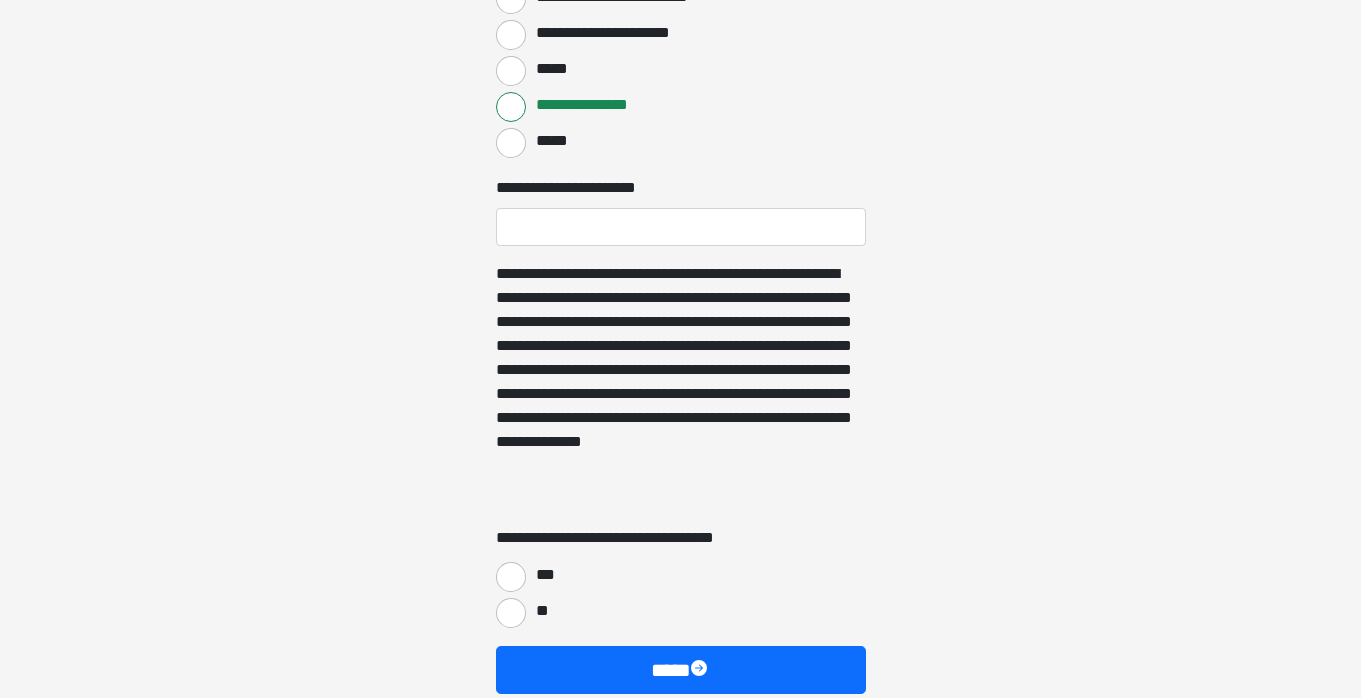 type on "****" 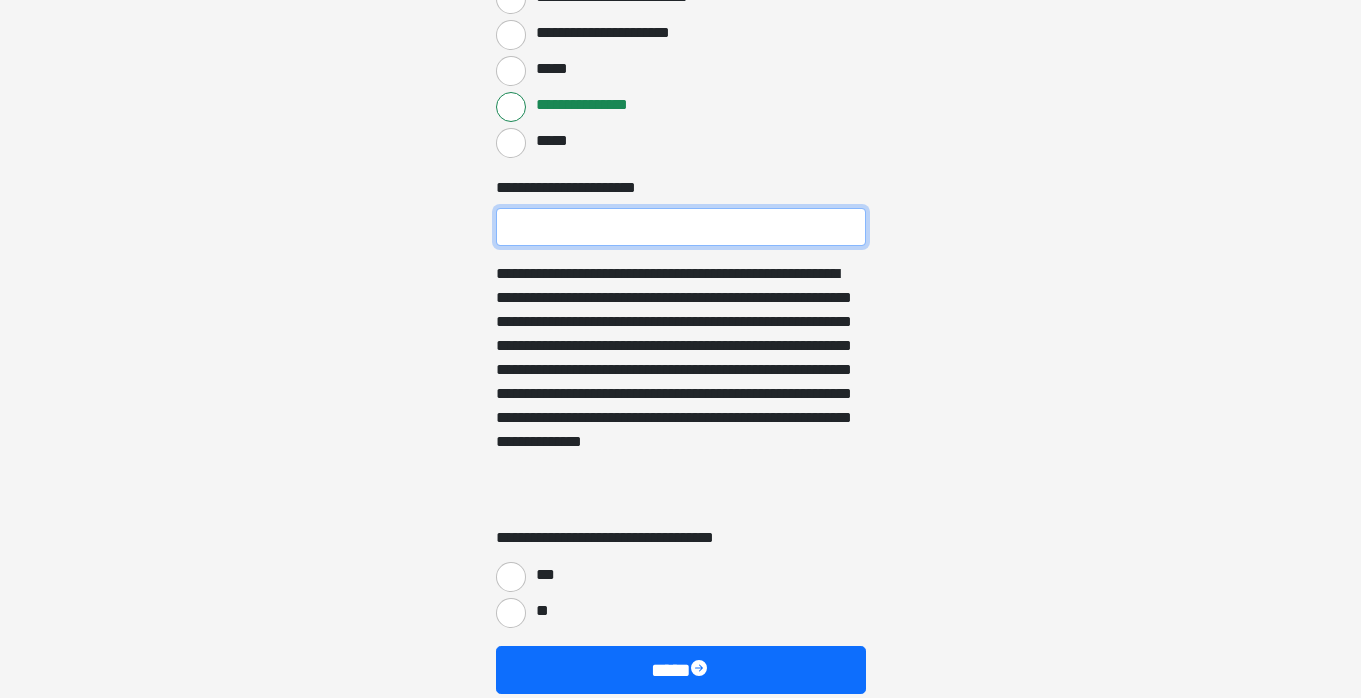 click on "**********" at bounding box center [681, 227] 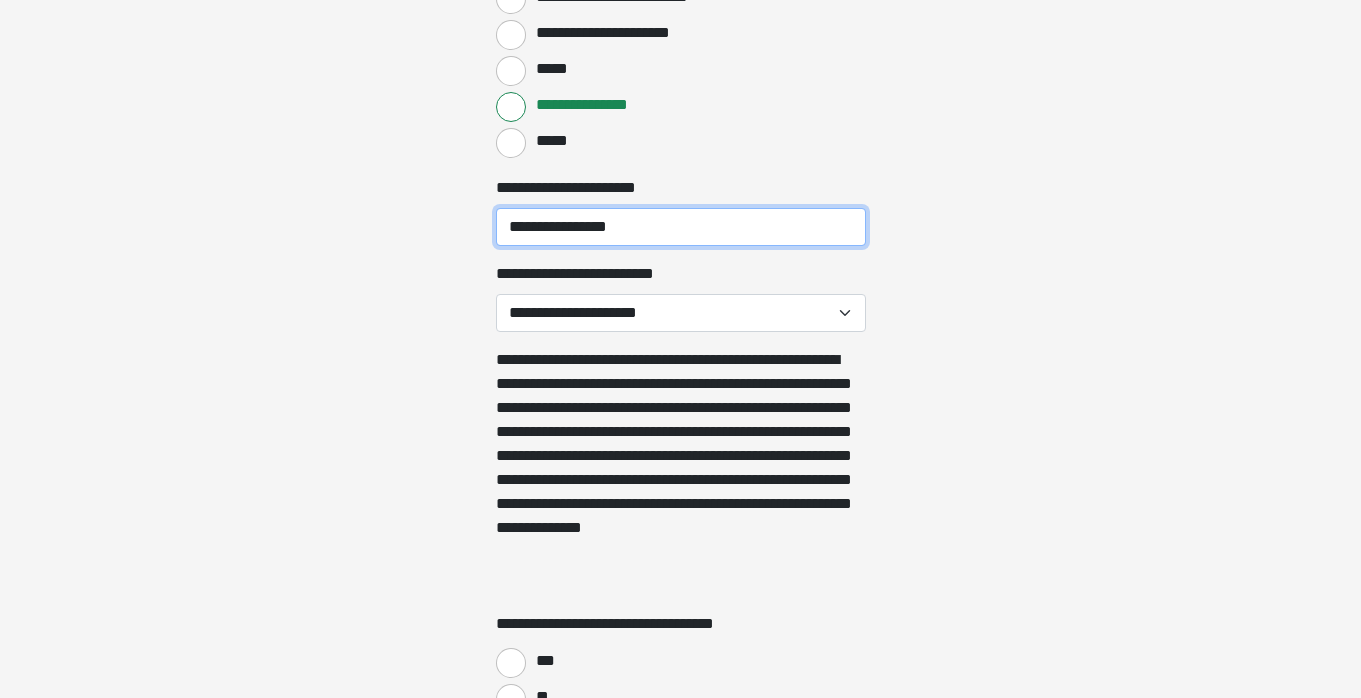type on "**********" 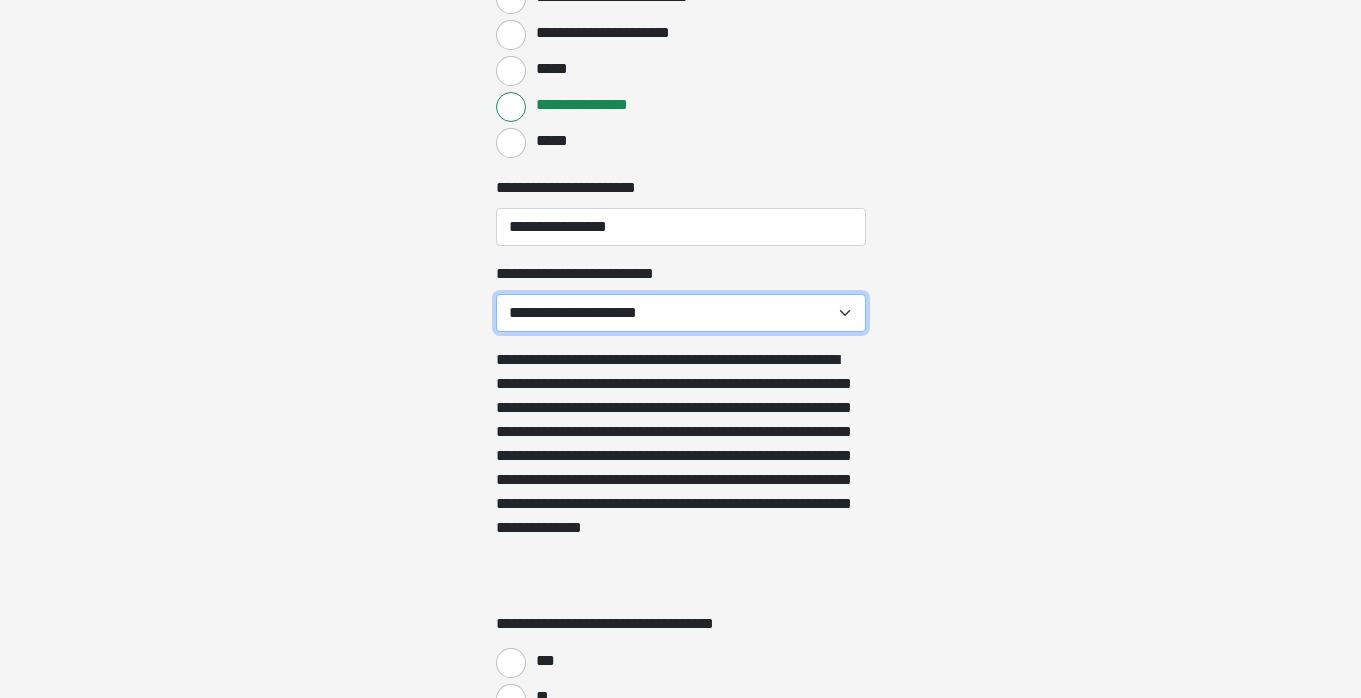 click on "**********" at bounding box center (681, 313) 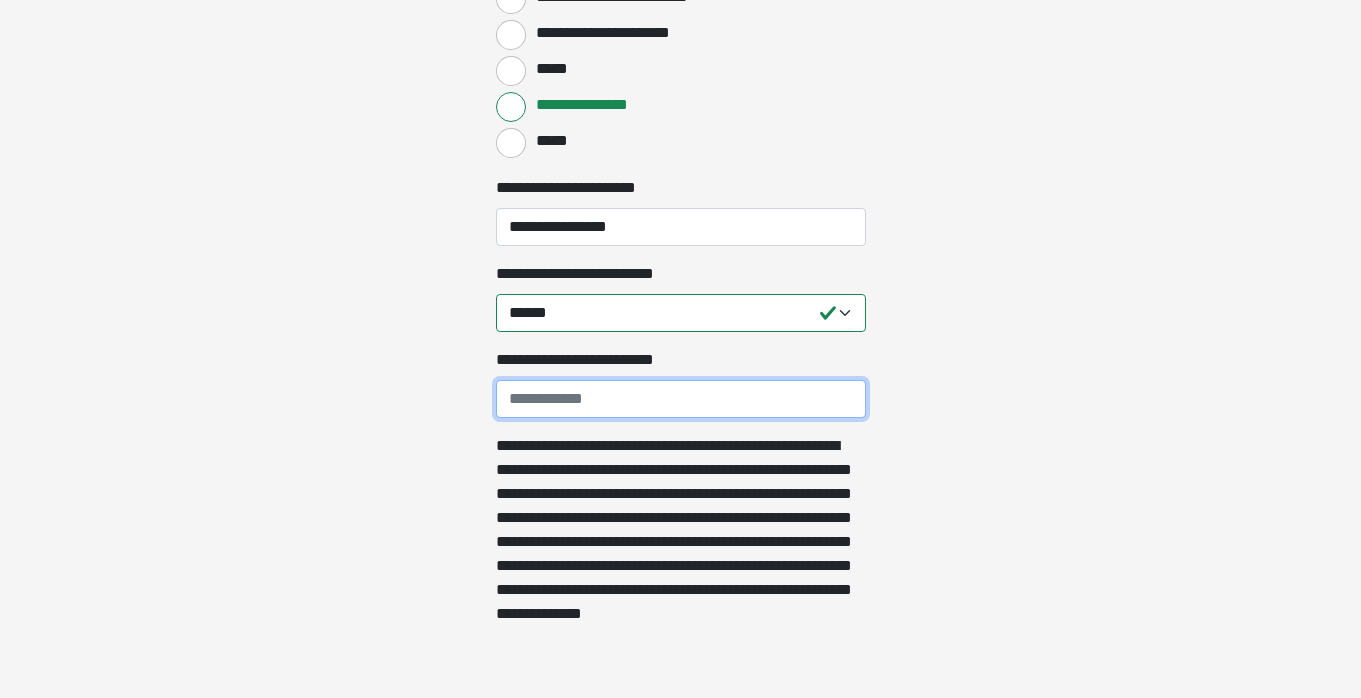 click on "**********" at bounding box center [681, 399] 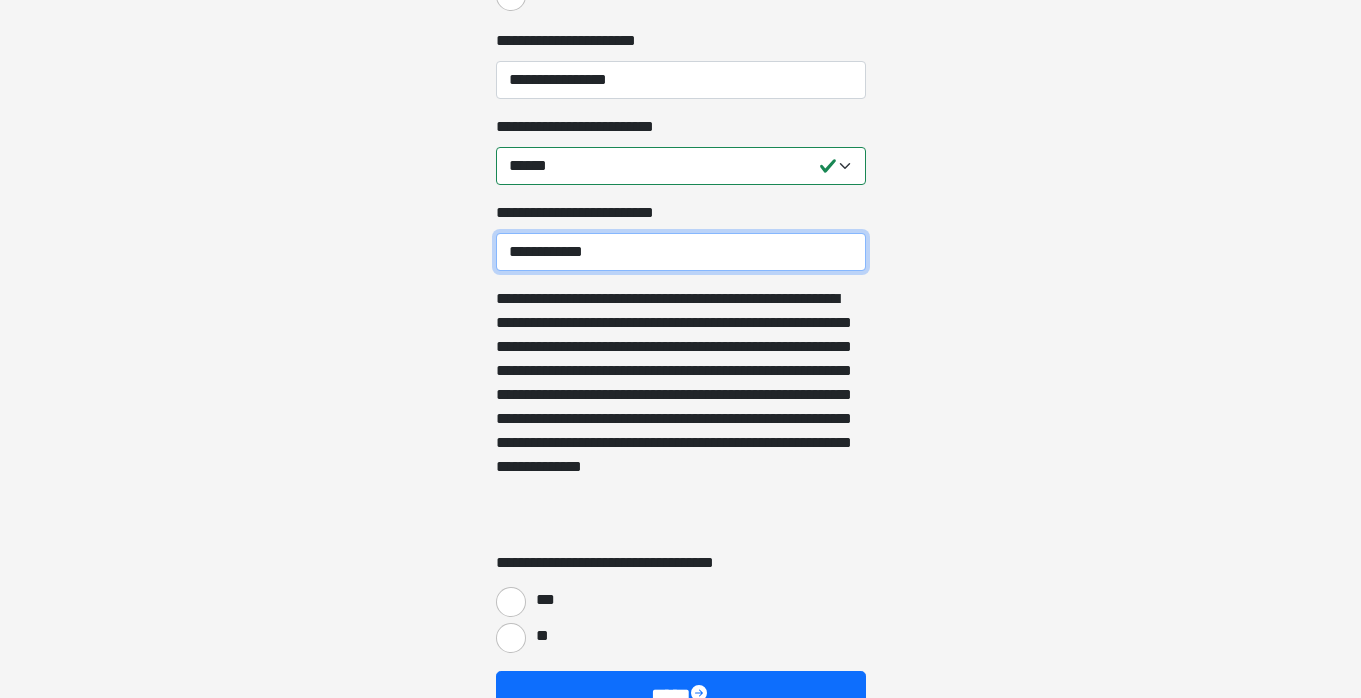 scroll, scrollTop: 5398, scrollLeft: 0, axis: vertical 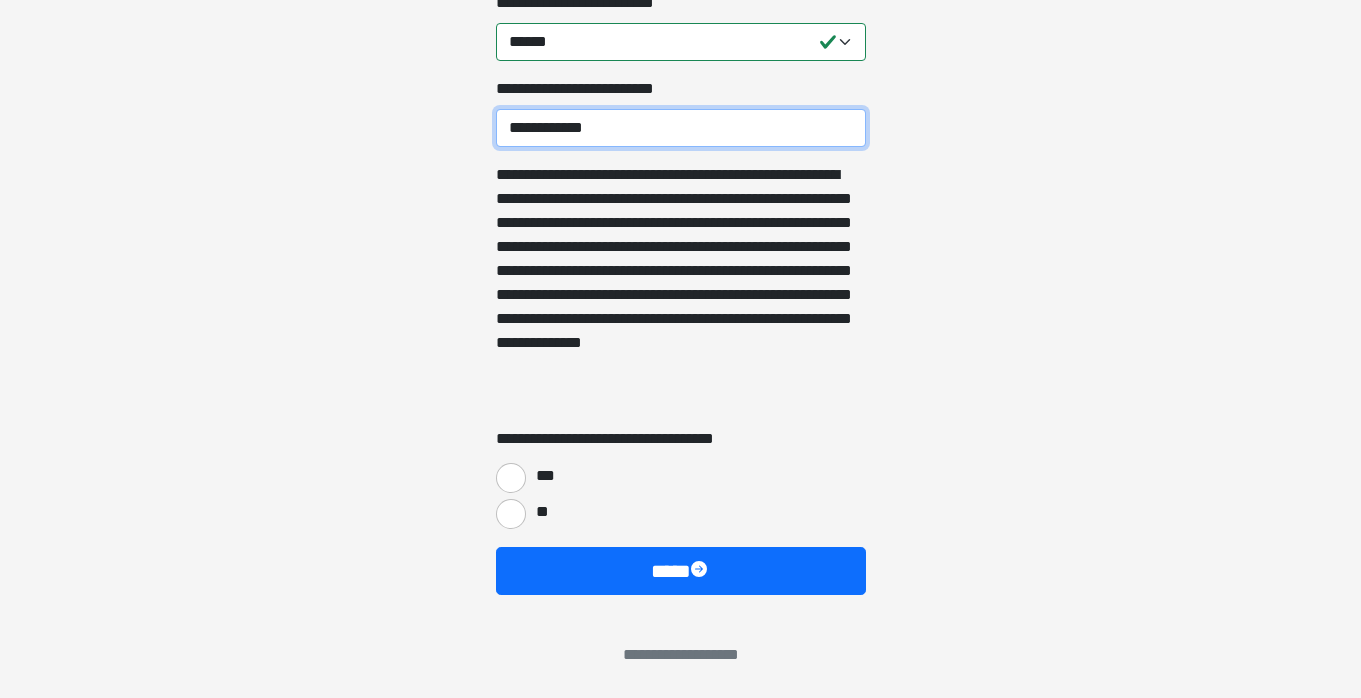 type on "**********" 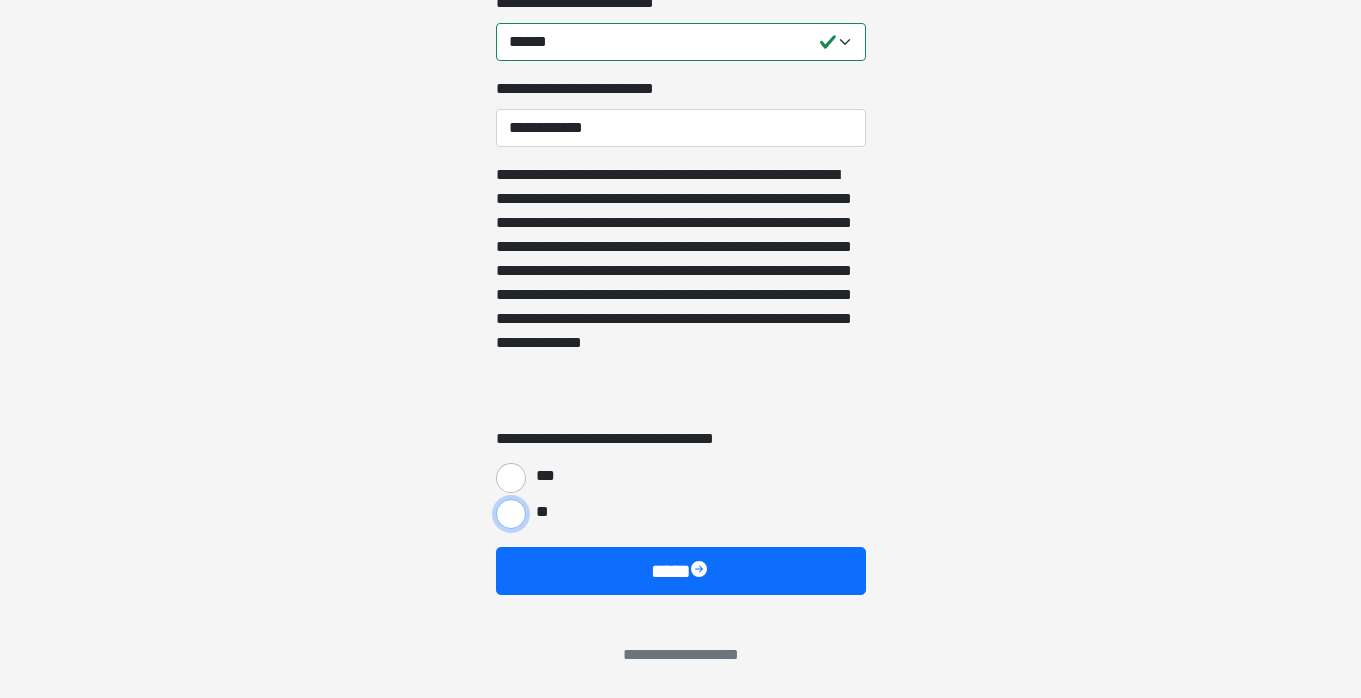 click on "**" at bounding box center [511, 514] 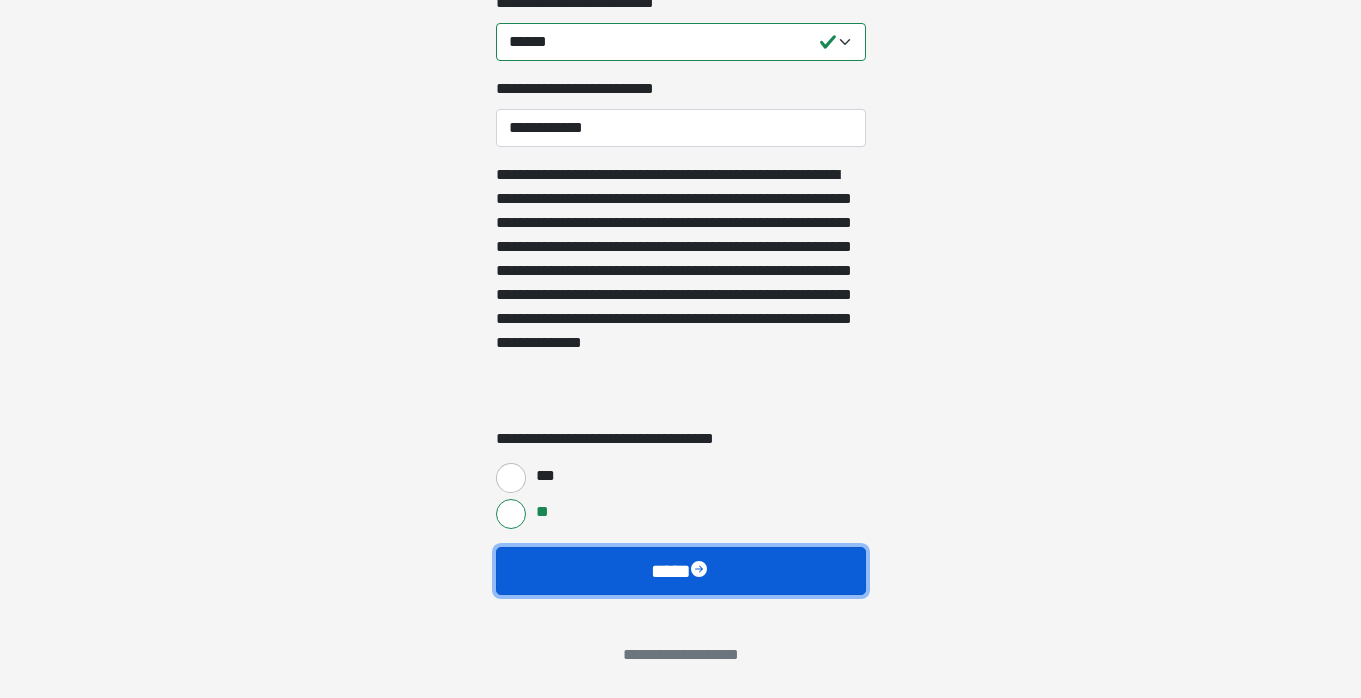 click at bounding box center (701, 571) 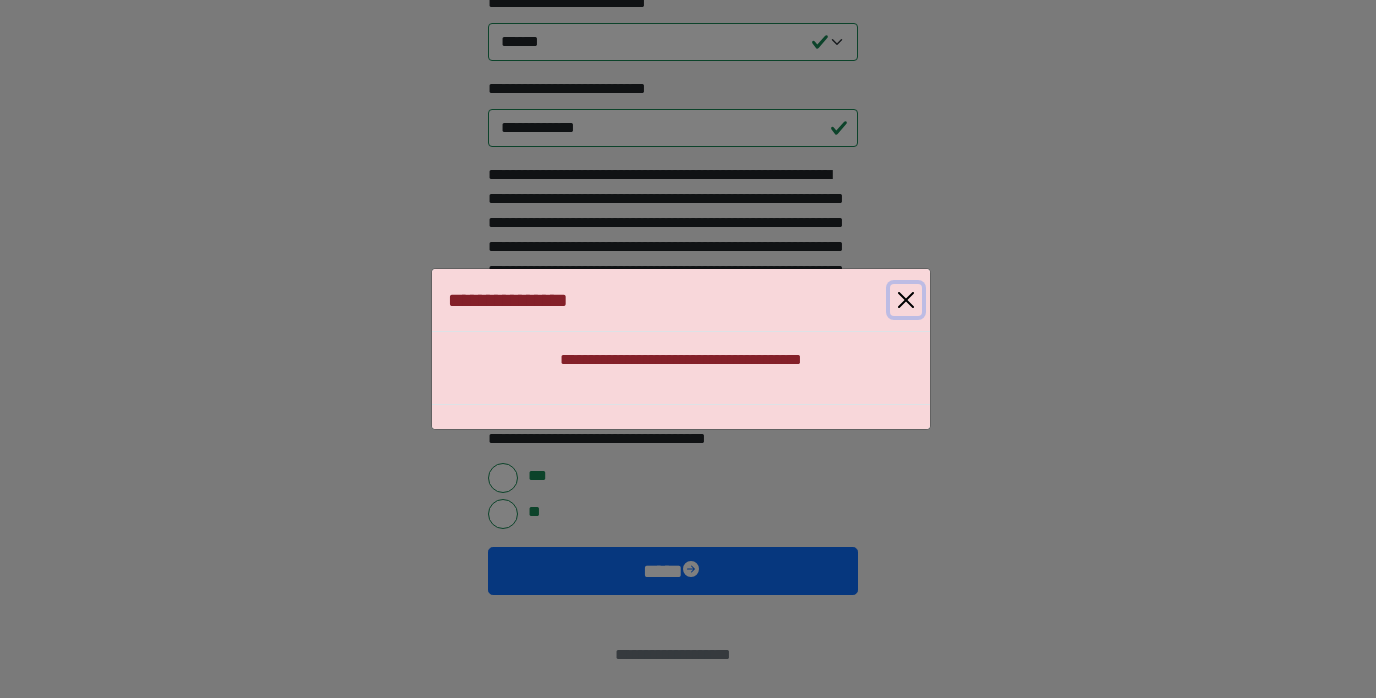 click at bounding box center [906, 300] 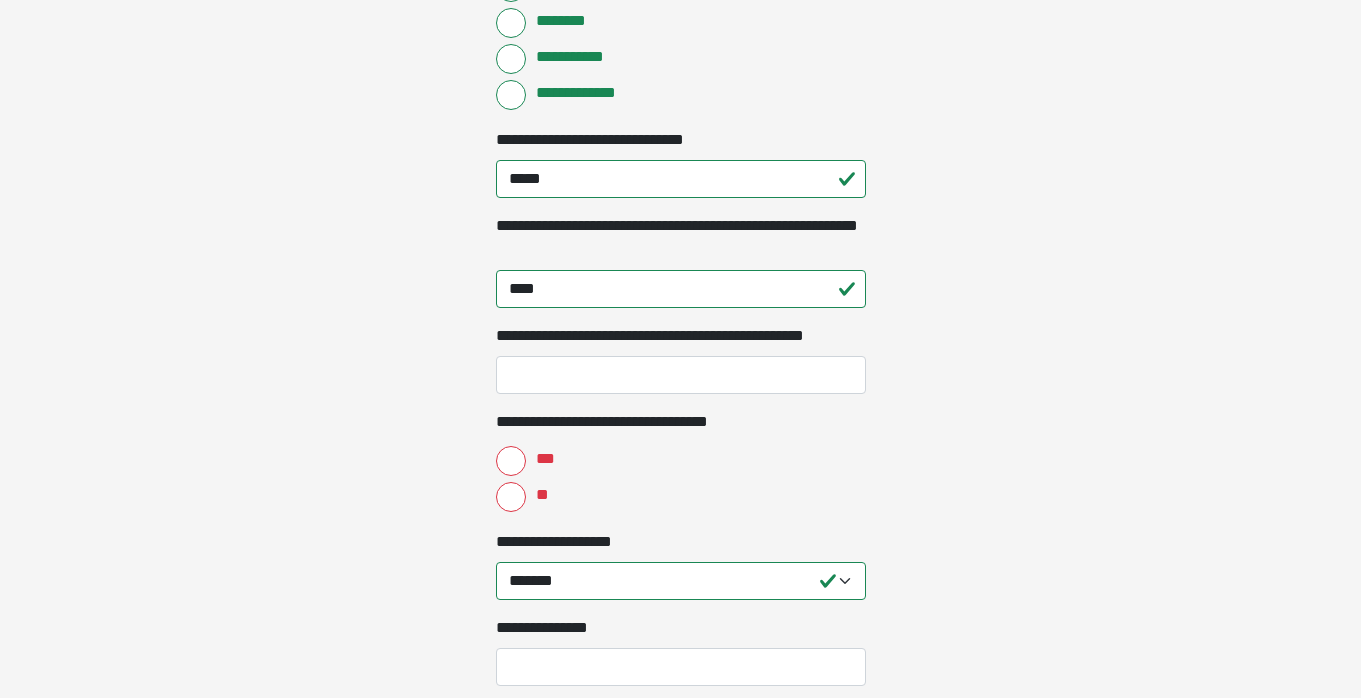 scroll, scrollTop: 4040, scrollLeft: 0, axis: vertical 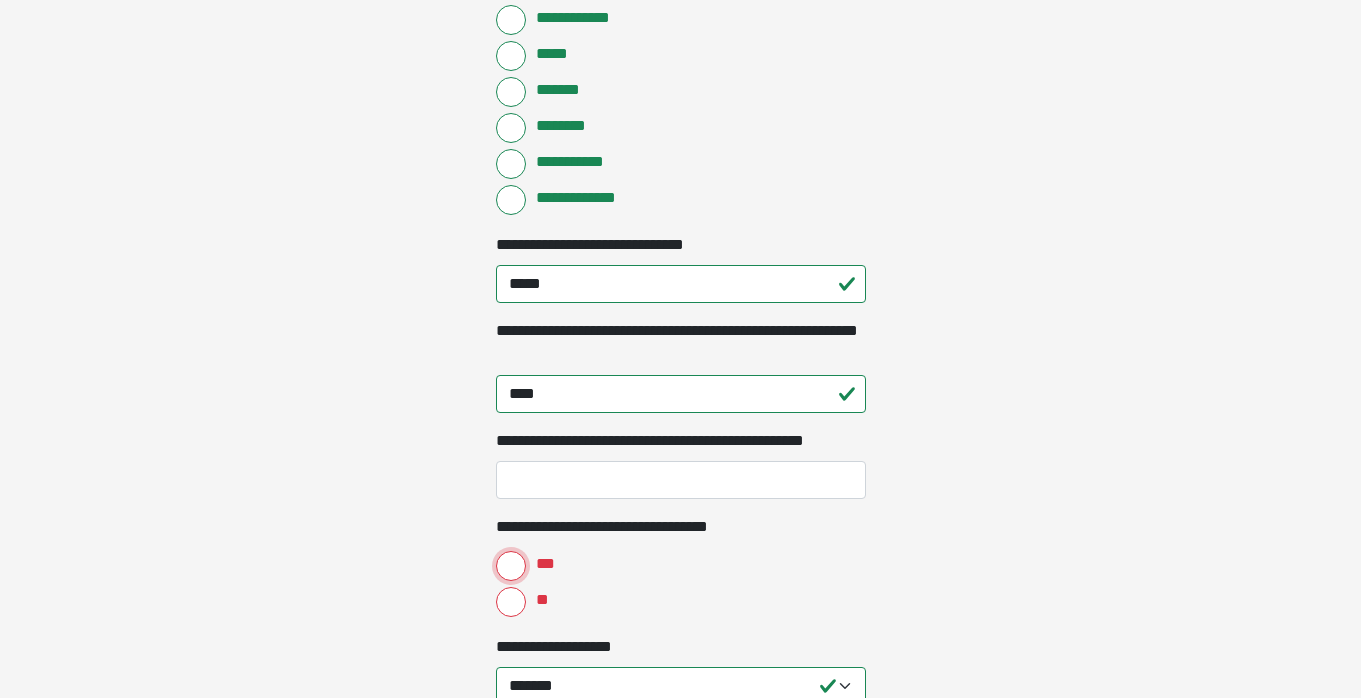 click on "***" at bounding box center [511, 566] 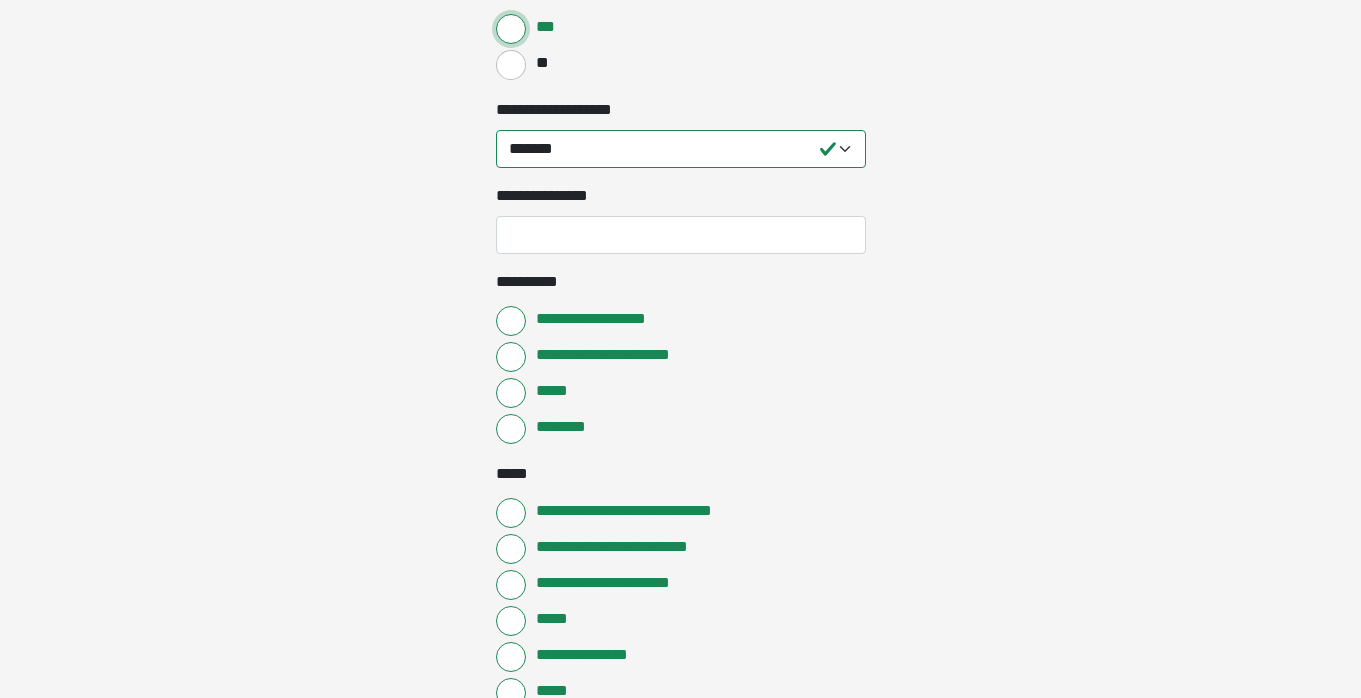 scroll, scrollTop: 5398, scrollLeft: 0, axis: vertical 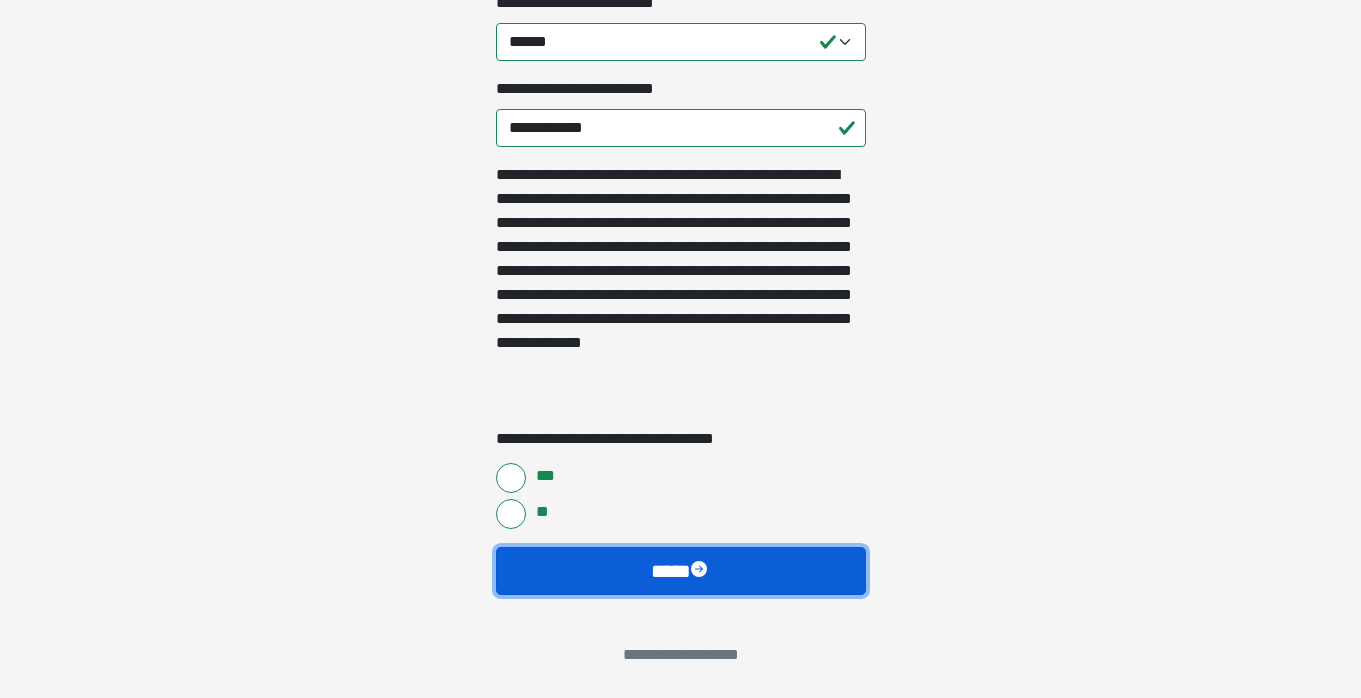click at bounding box center (701, 571) 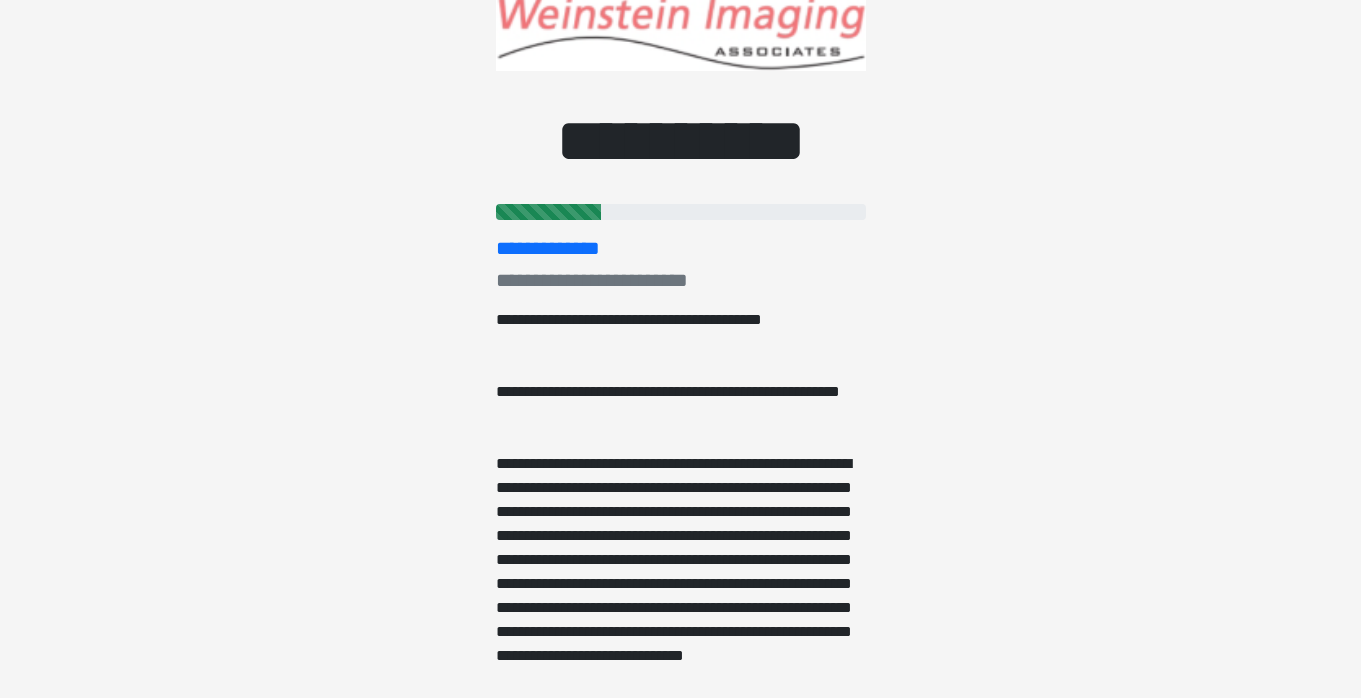 scroll, scrollTop: 0, scrollLeft: 0, axis: both 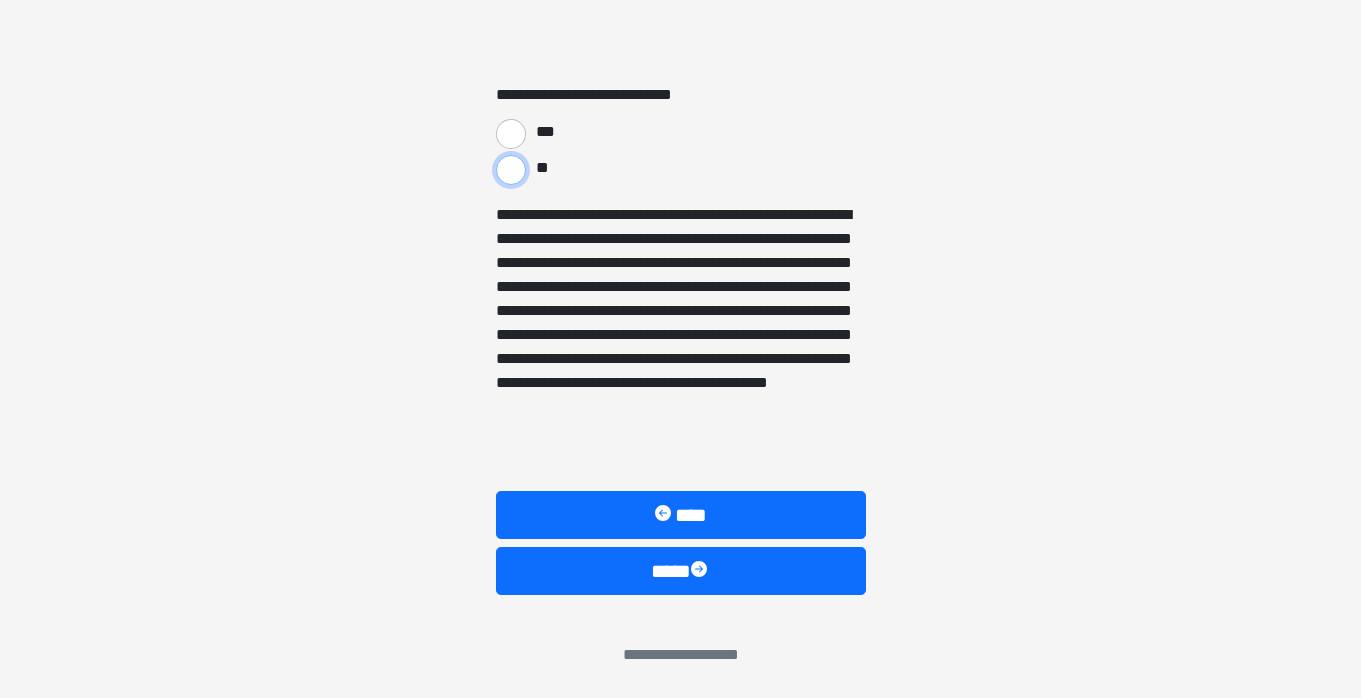 click on "**" at bounding box center [511, 170] 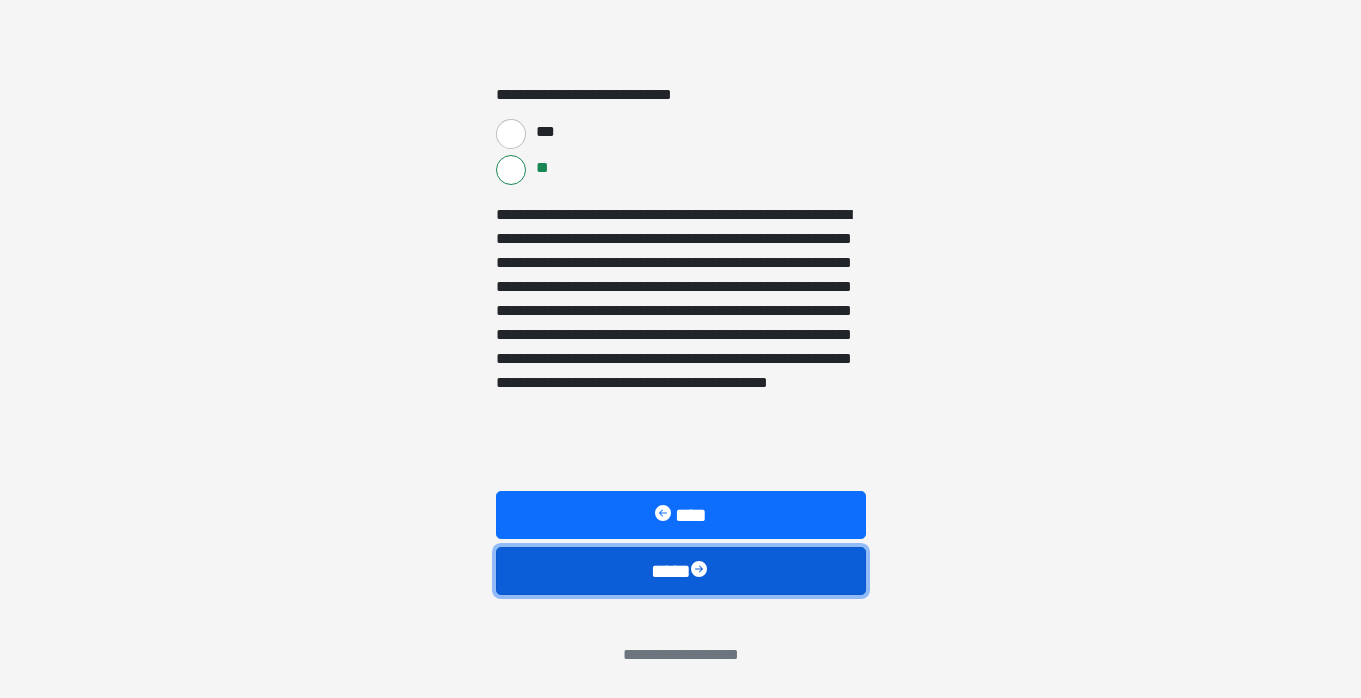 click at bounding box center [701, 571] 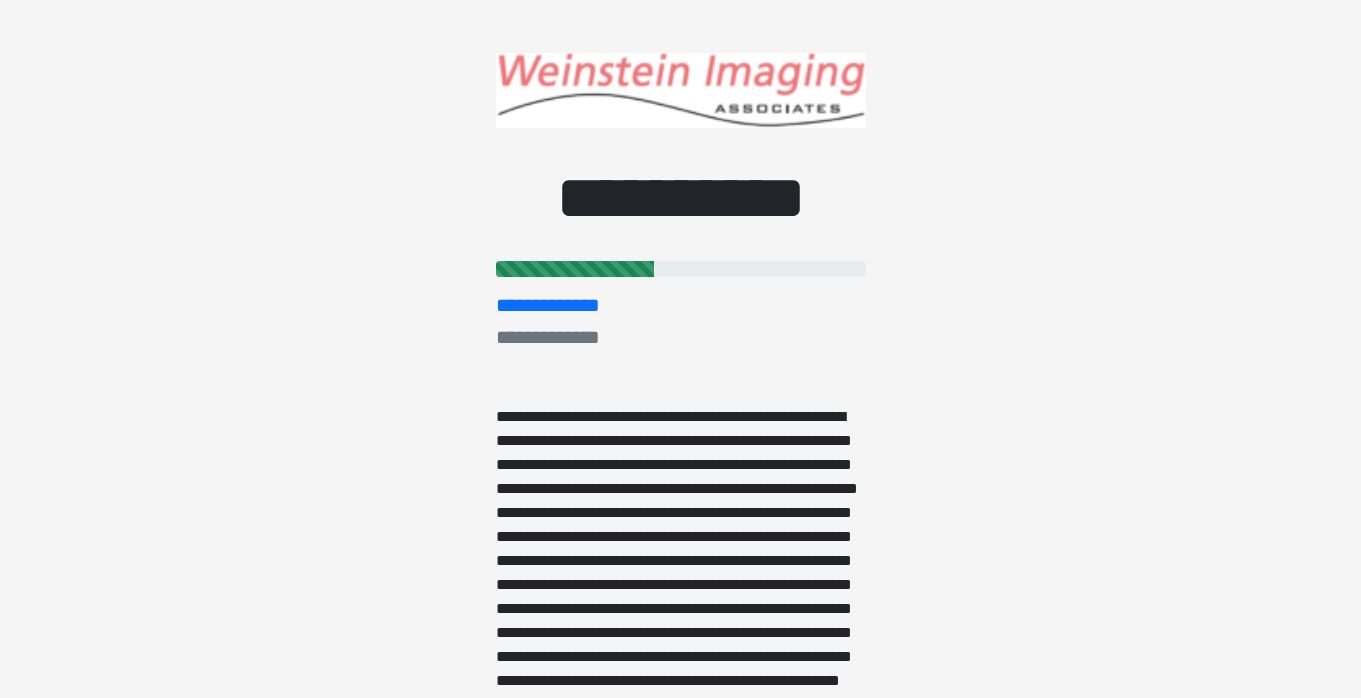 scroll, scrollTop: 0, scrollLeft: 0, axis: both 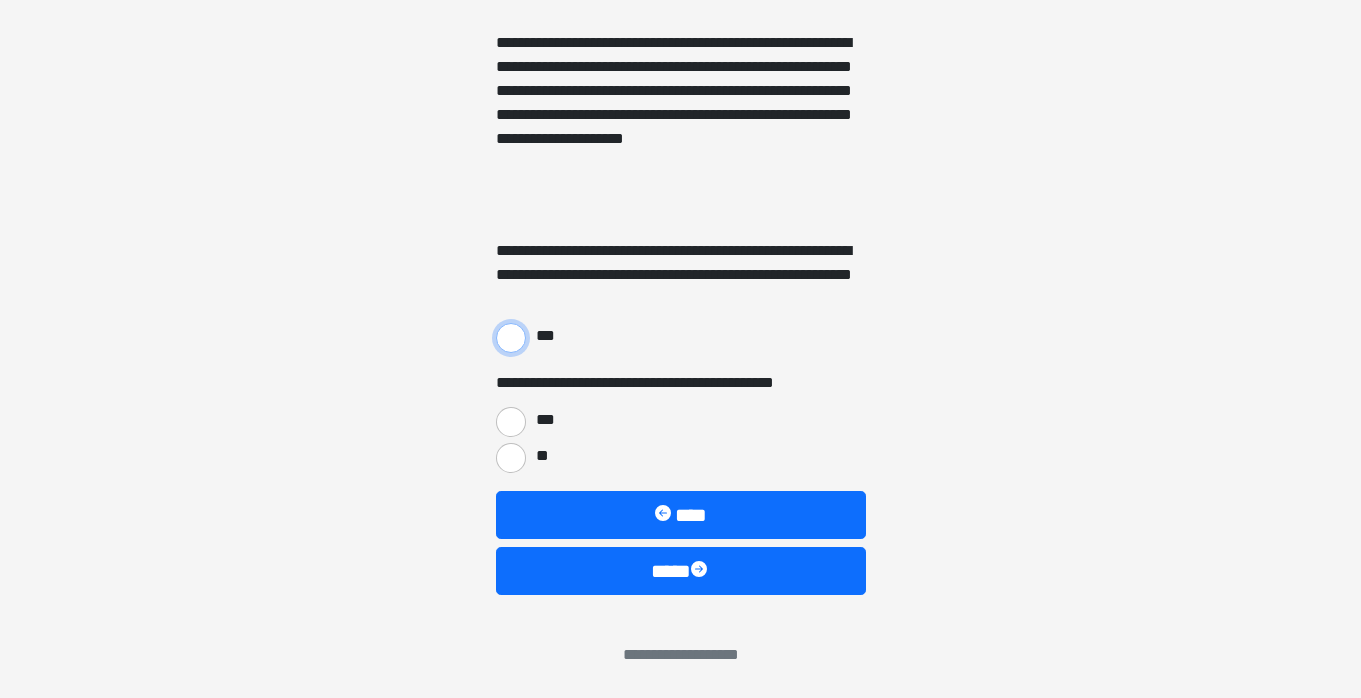 click on "***" at bounding box center (511, 338) 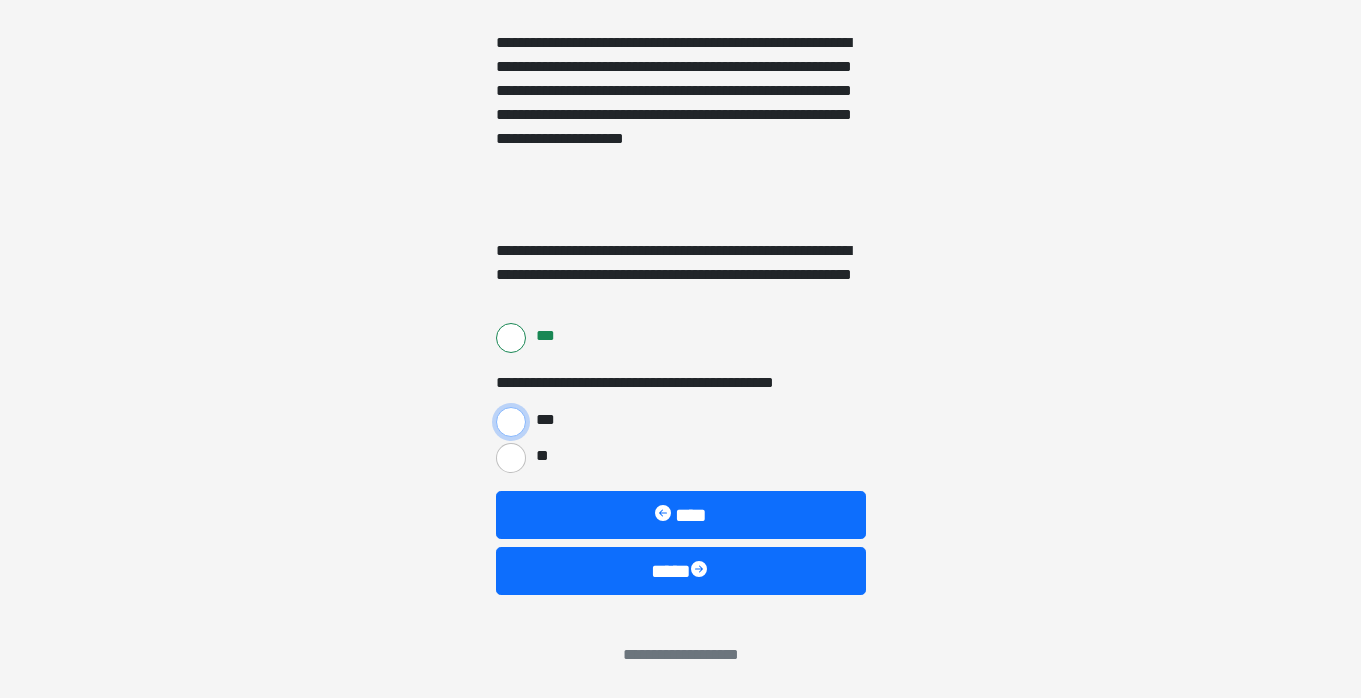 click on "***" at bounding box center [511, 422] 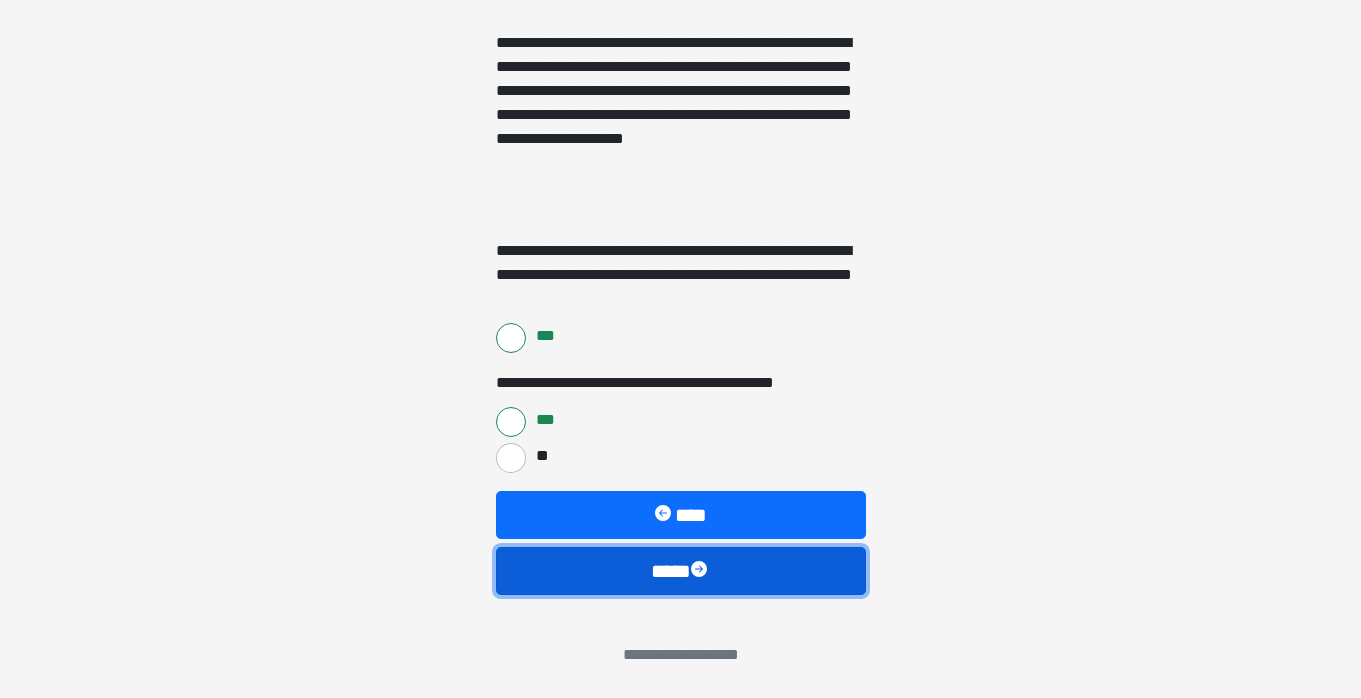 click at bounding box center (701, 571) 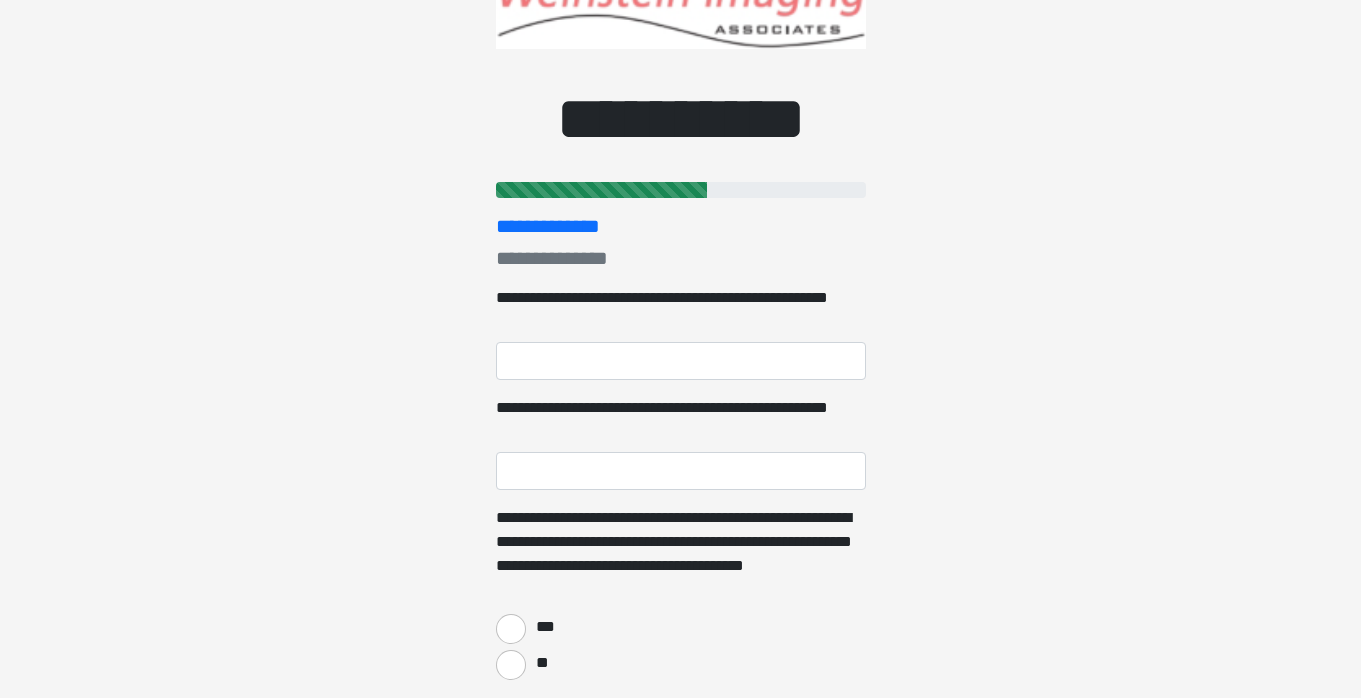 scroll, scrollTop: 0, scrollLeft: 0, axis: both 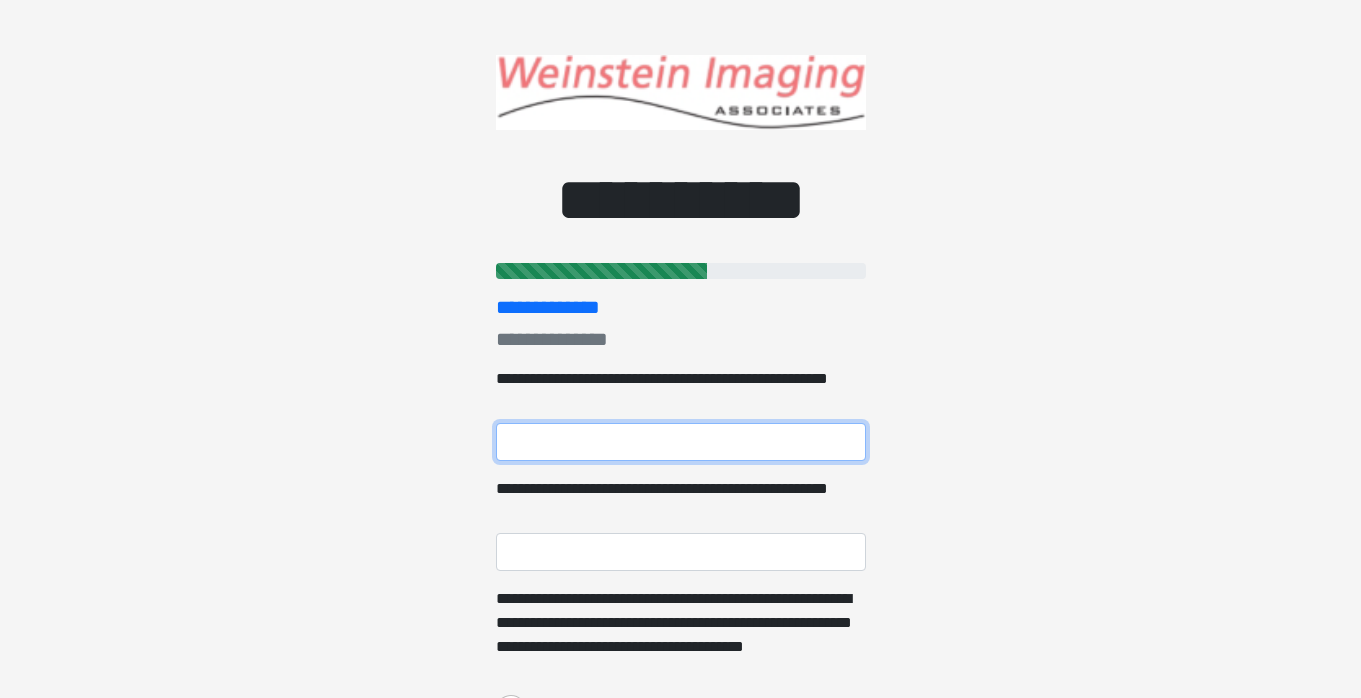 click on "**********" at bounding box center [681, 442] 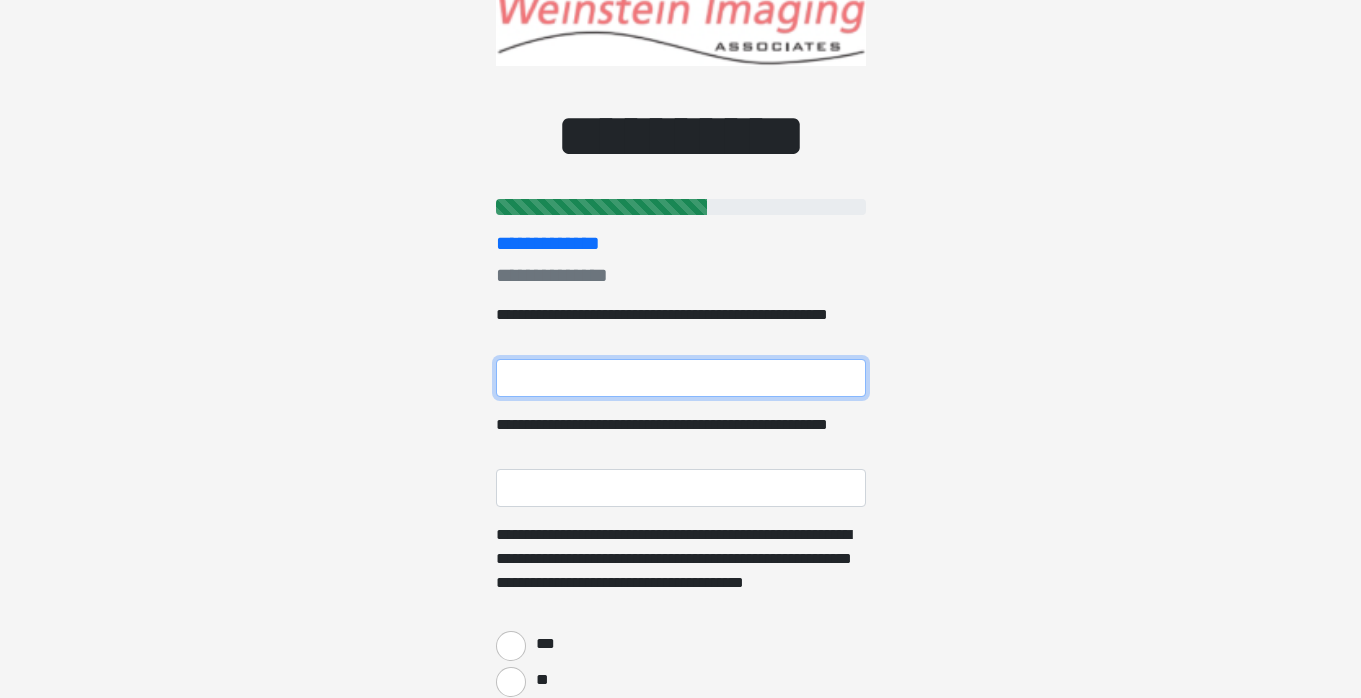 scroll, scrollTop: 66, scrollLeft: 0, axis: vertical 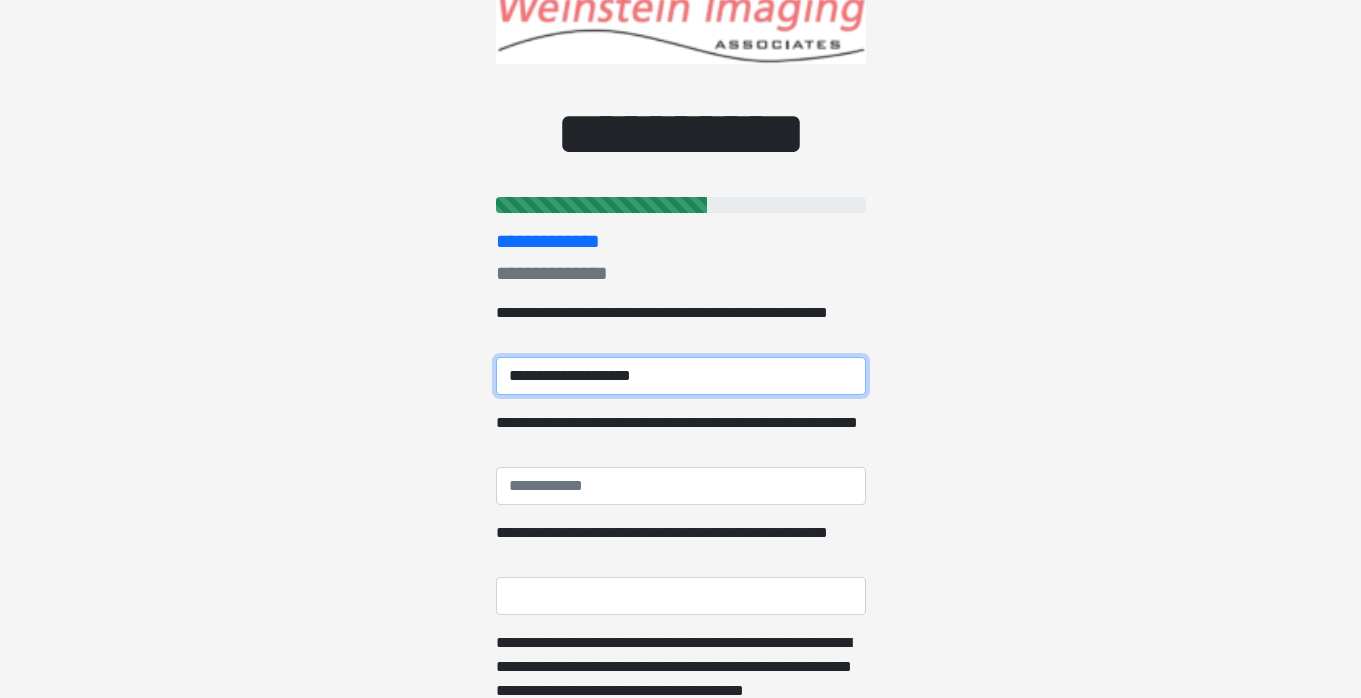 type on "**********" 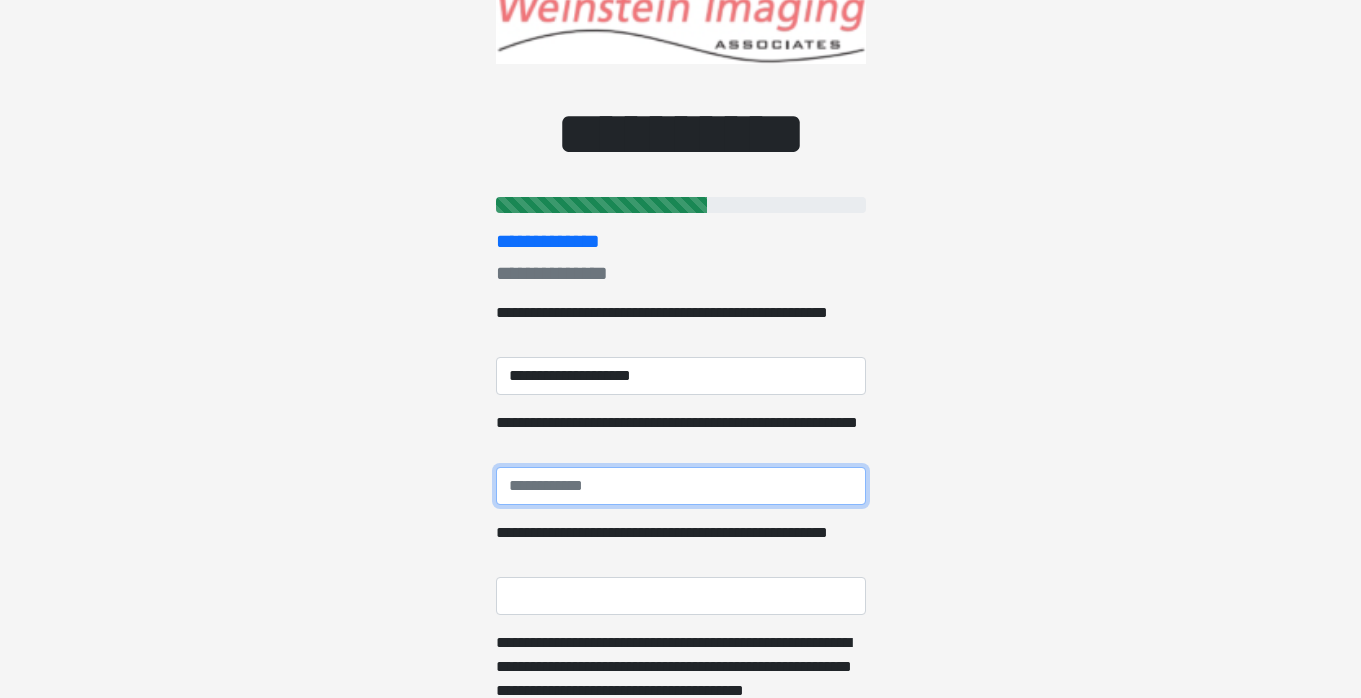 click on "**********" at bounding box center (681, 486) 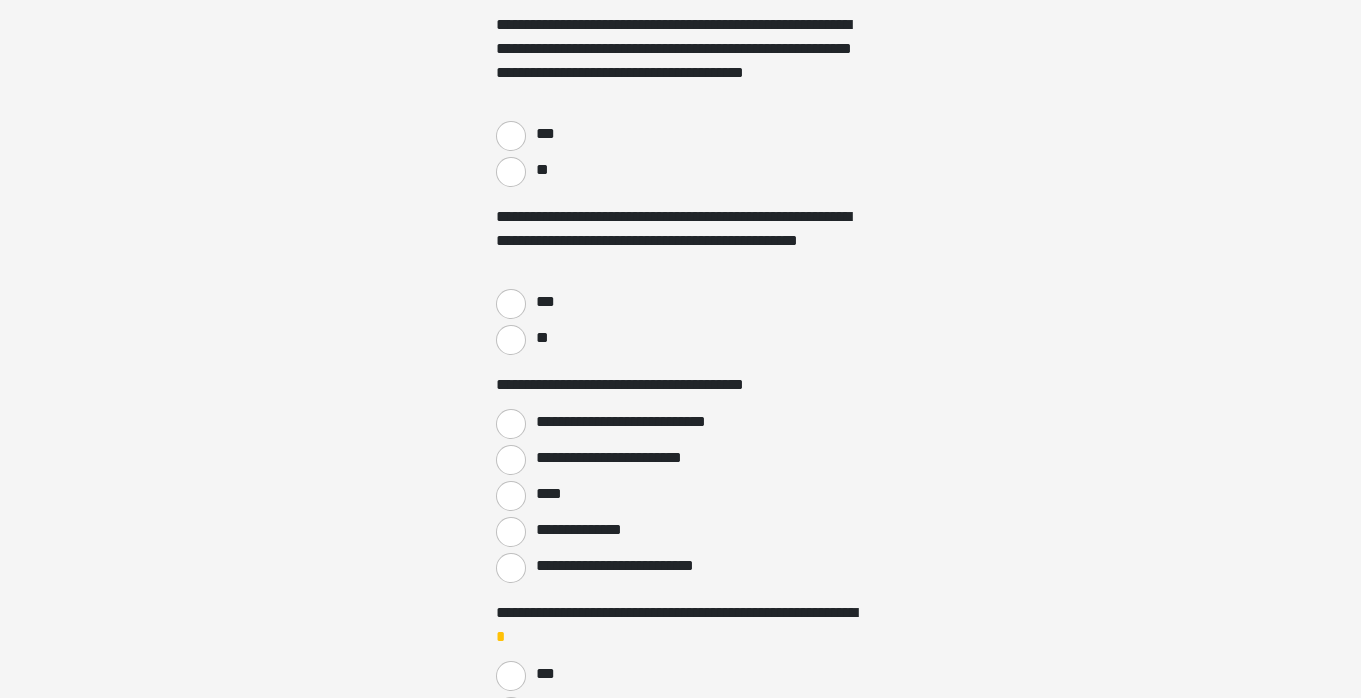 scroll, scrollTop: 652, scrollLeft: 0, axis: vertical 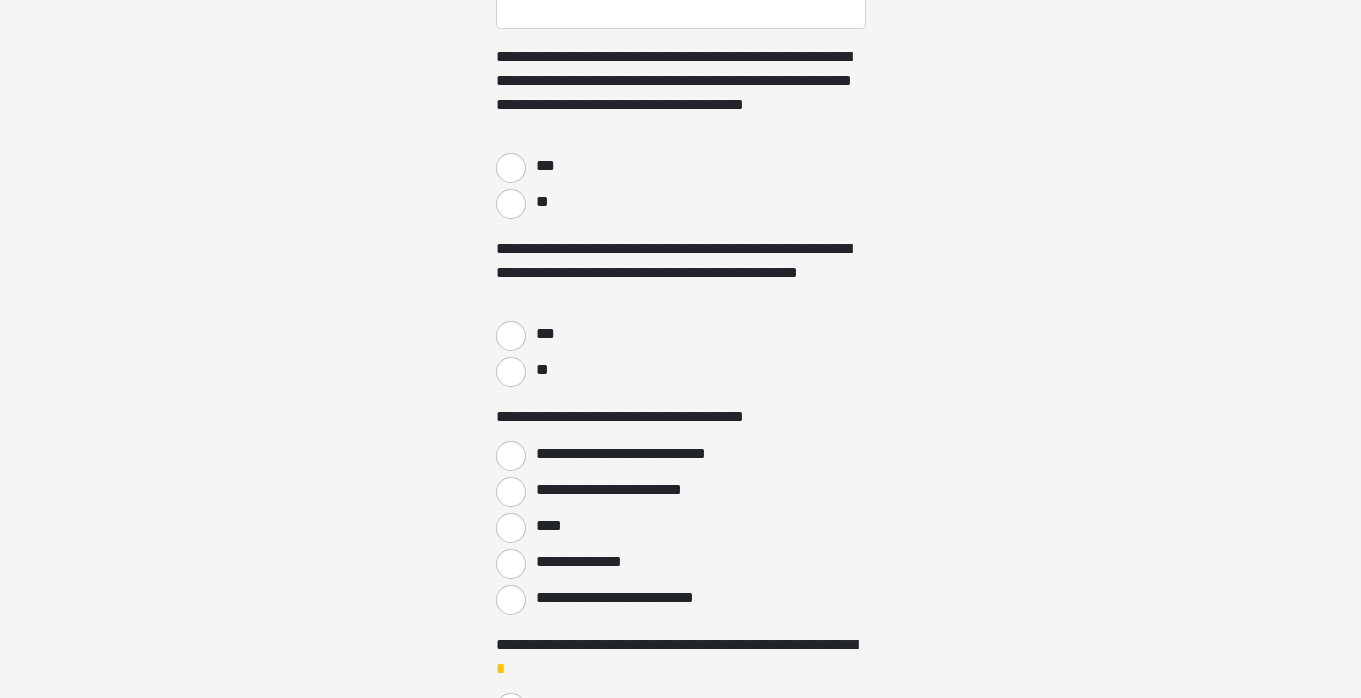 type on "**********" 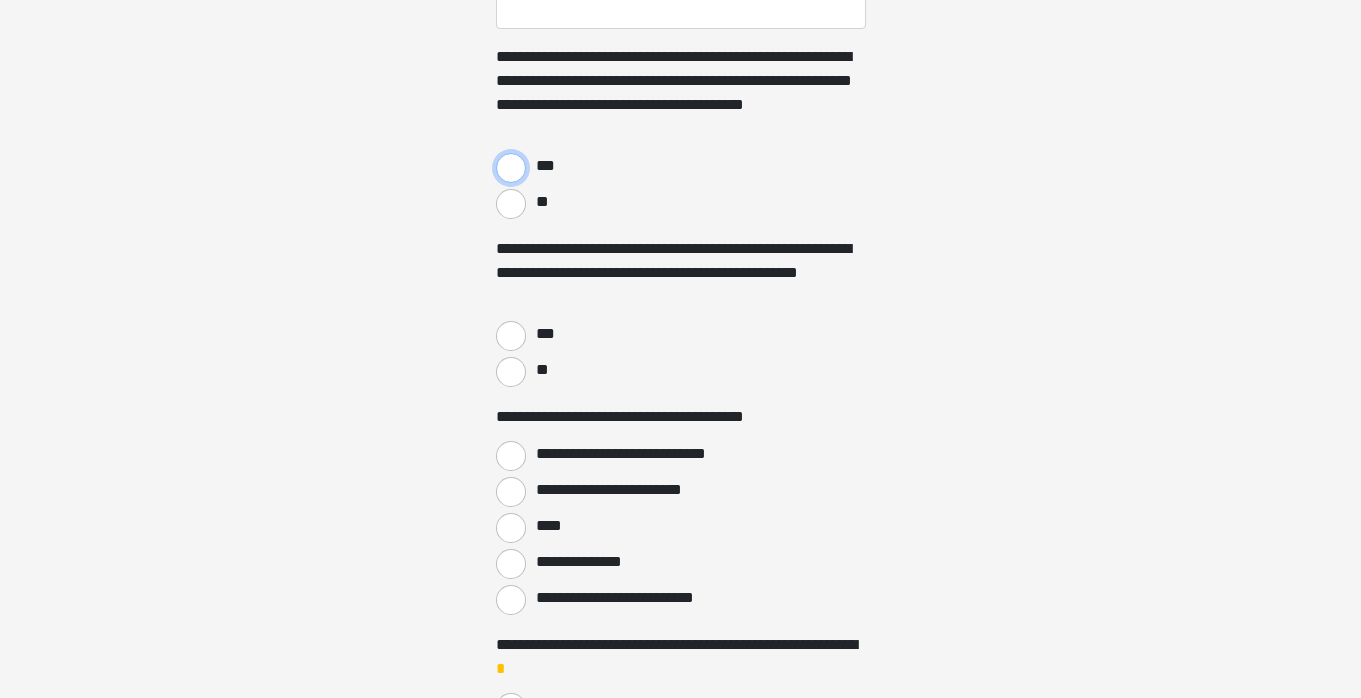 click on "***" at bounding box center [511, 168] 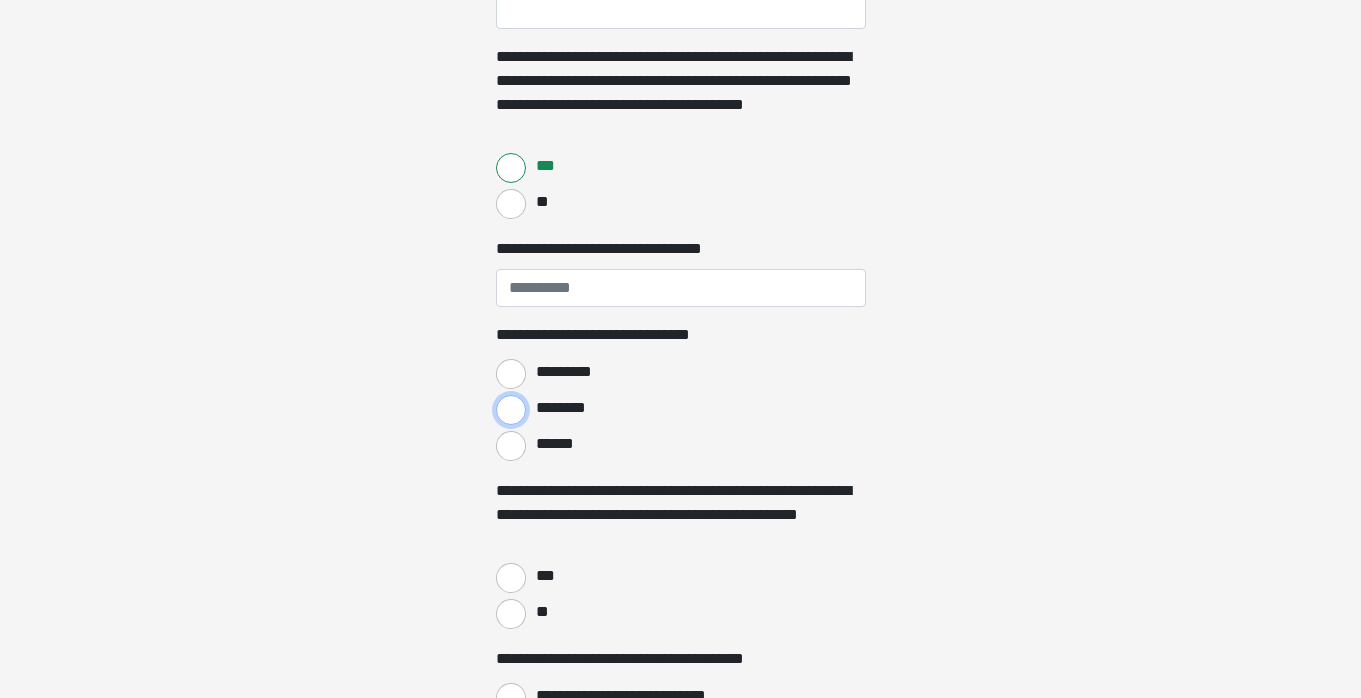 click on "********" at bounding box center [511, 410] 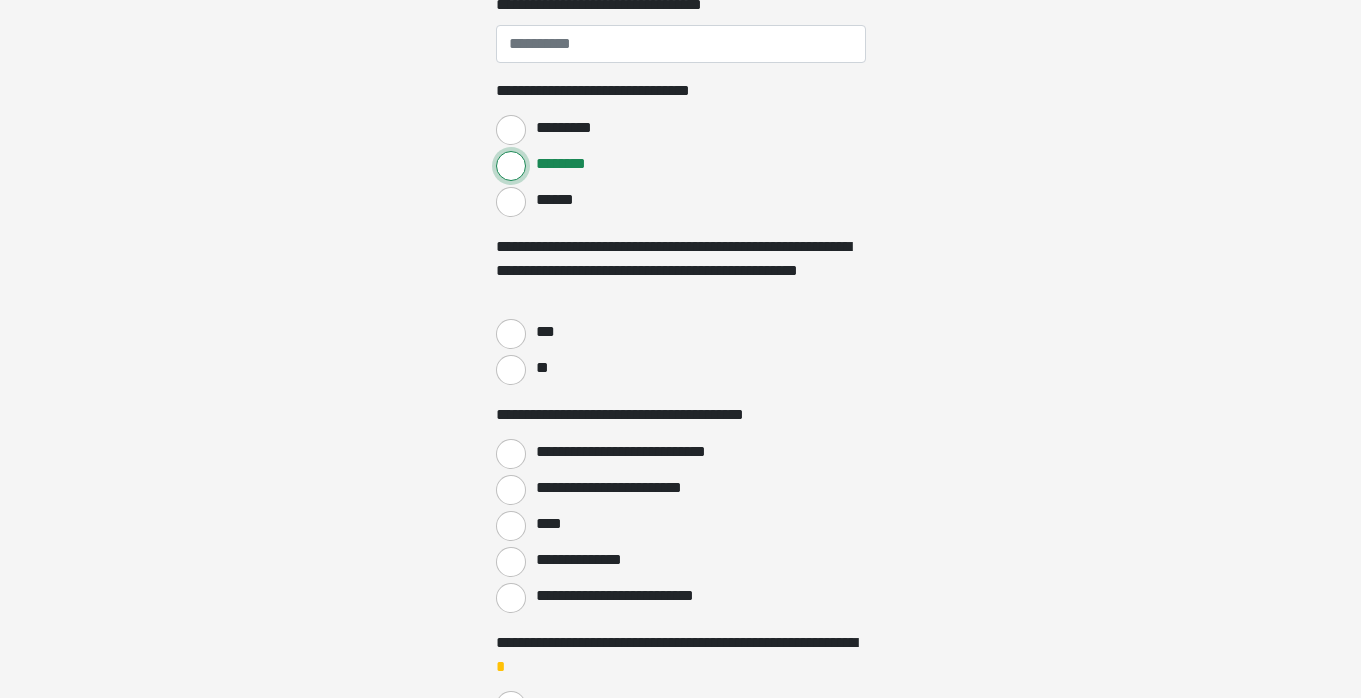 scroll, scrollTop: 922, scrollLeft: 0, axis: vertical 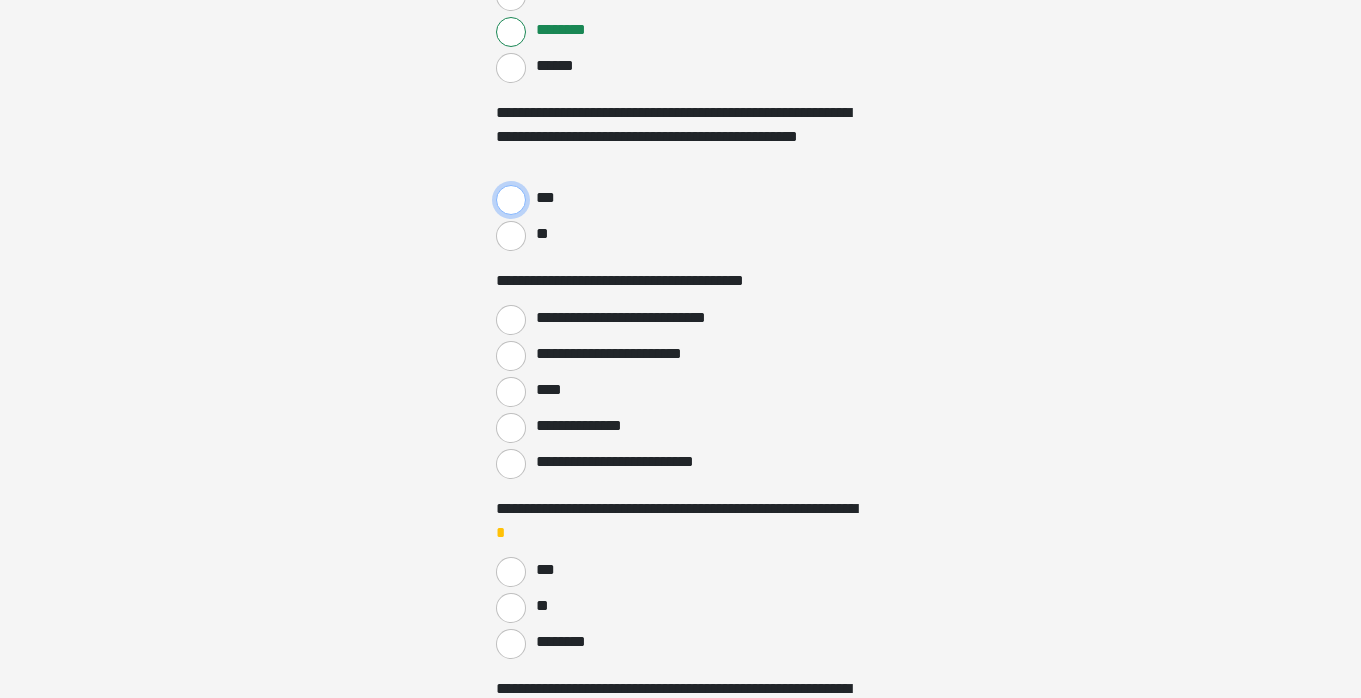 click on "***" at bounding box center [511, 200] 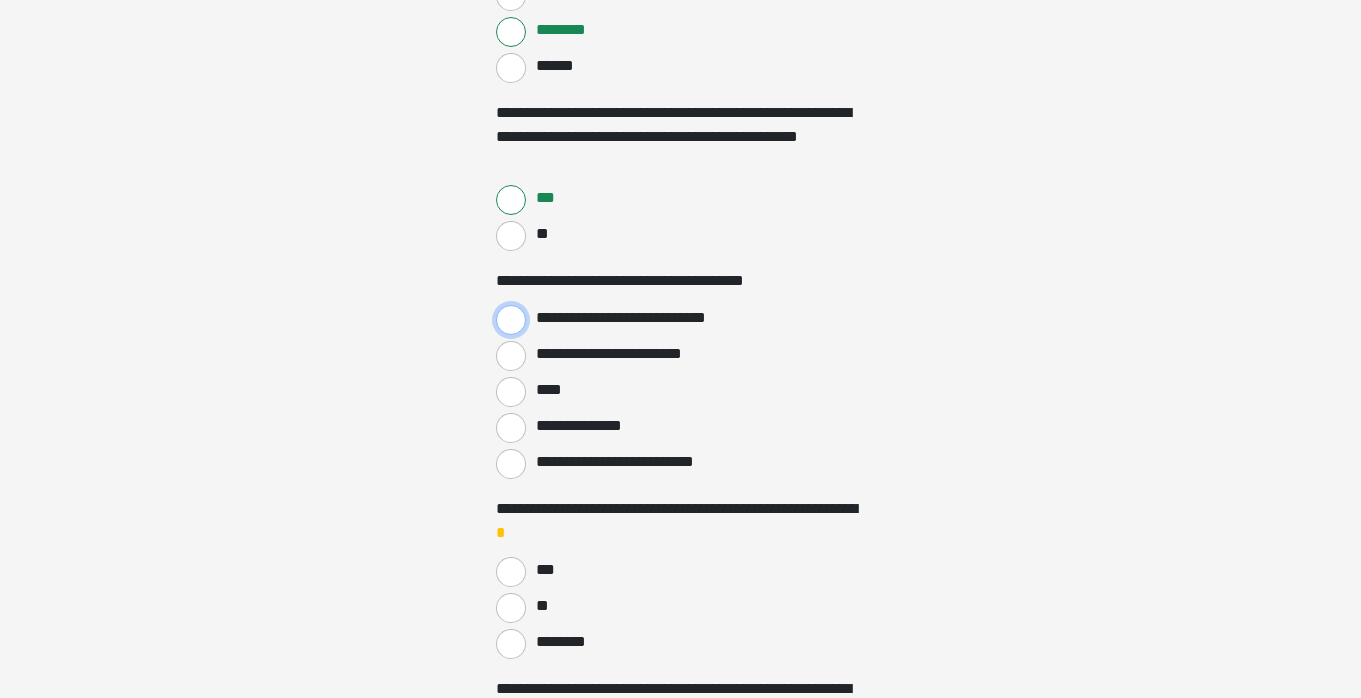 click on "**********" at bounding box center [511, 320] 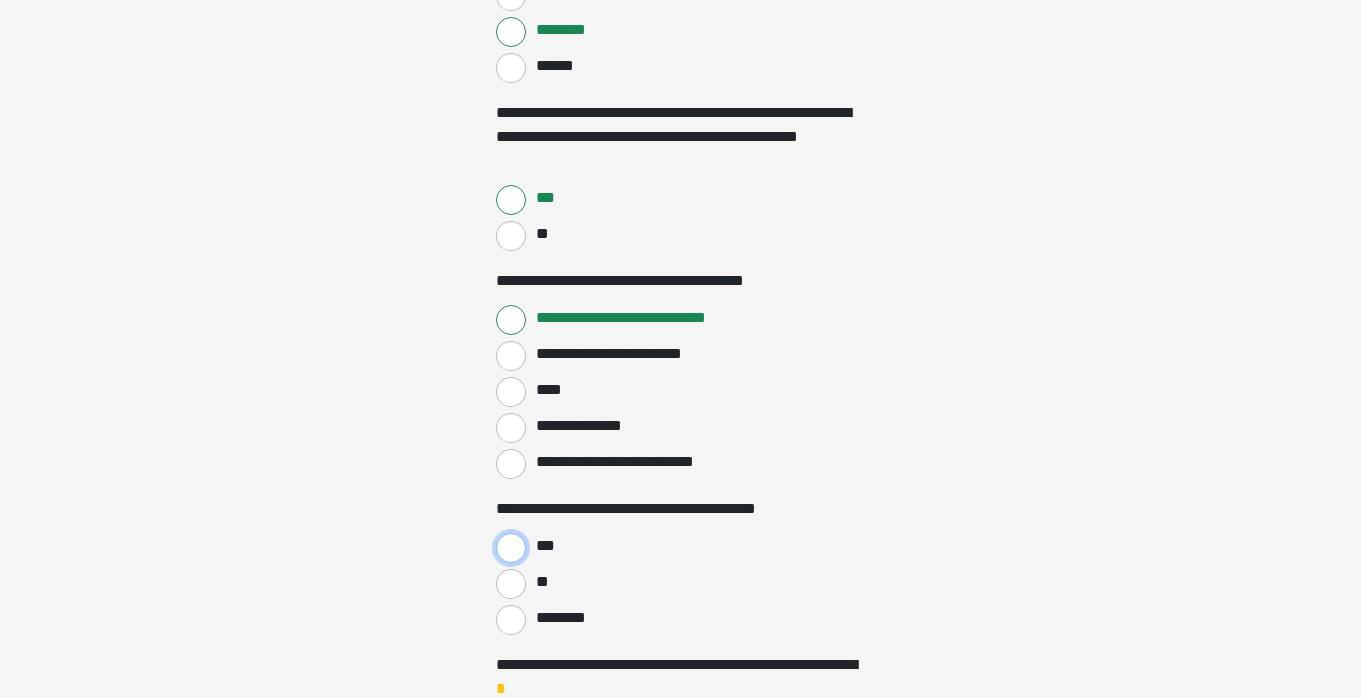 click on "***" at bounding box center [511, 548] 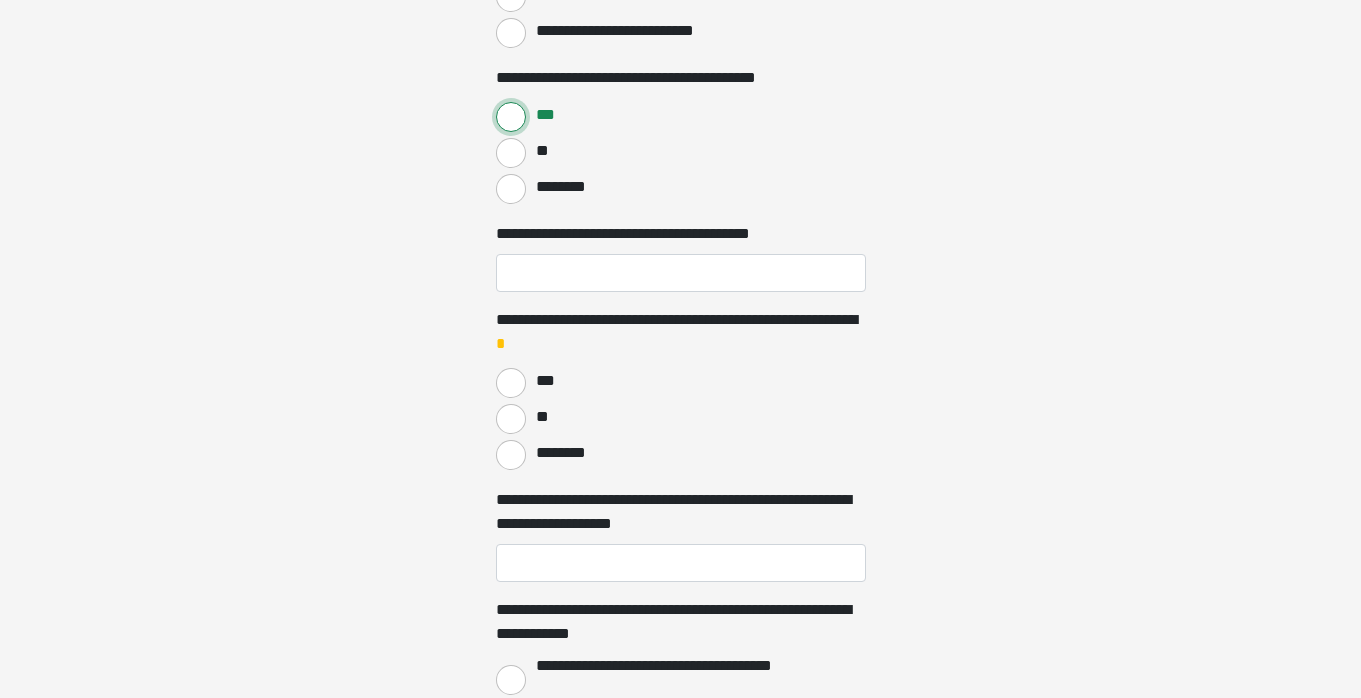 scroll, scrollTop: 1478, scrollLeft: 0, axis: vertical 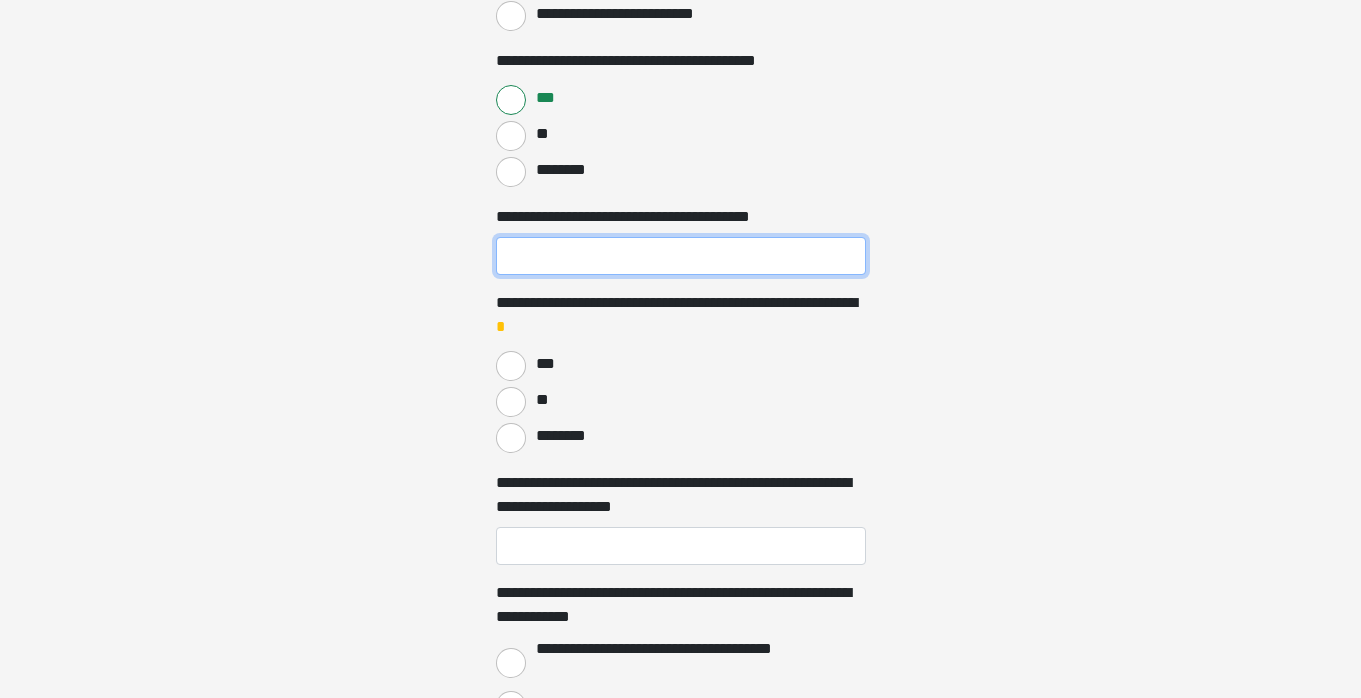 click on "**********" at bounding box center [681, 256] 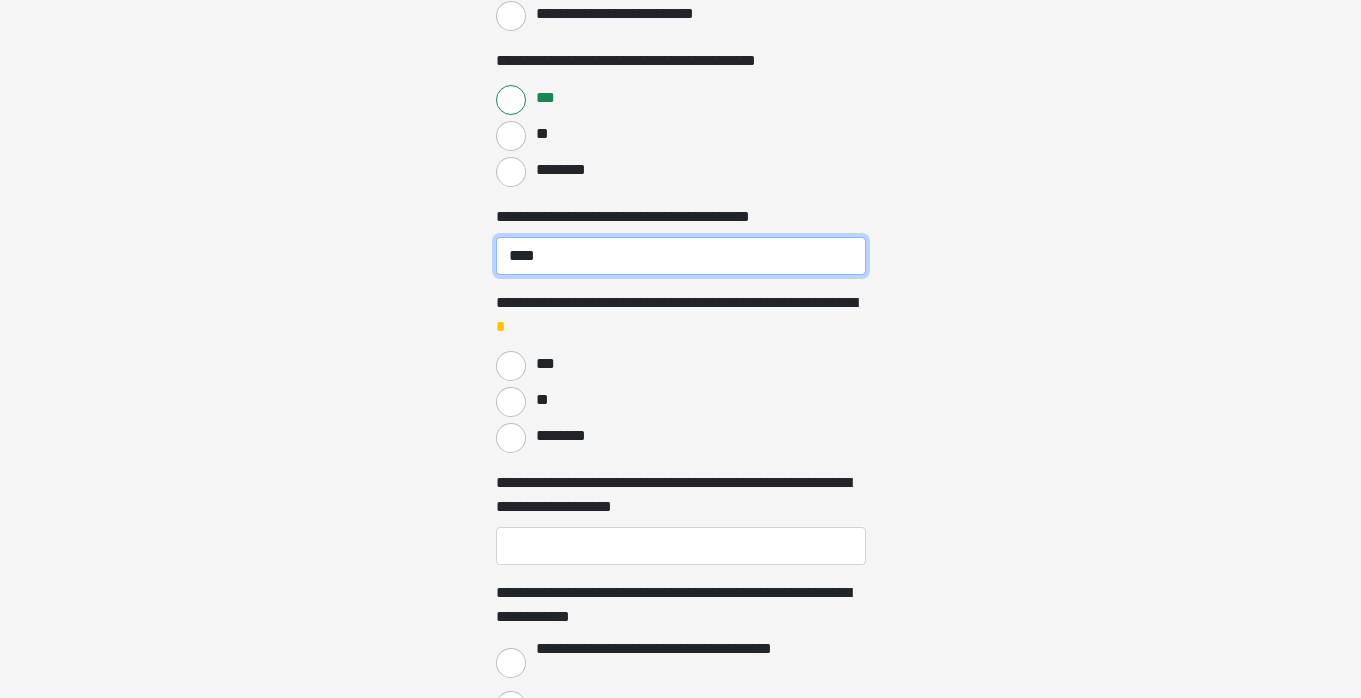 type on "****" 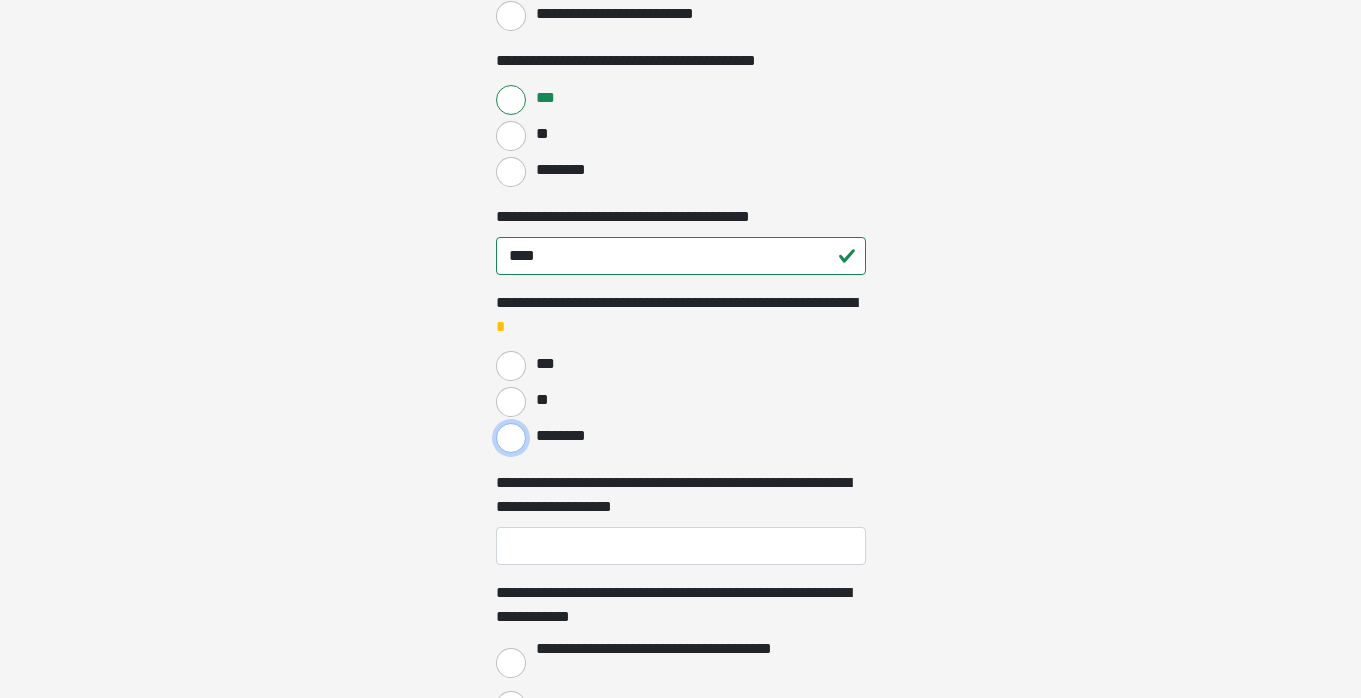 click on "********" at bounding box center (511, 438) 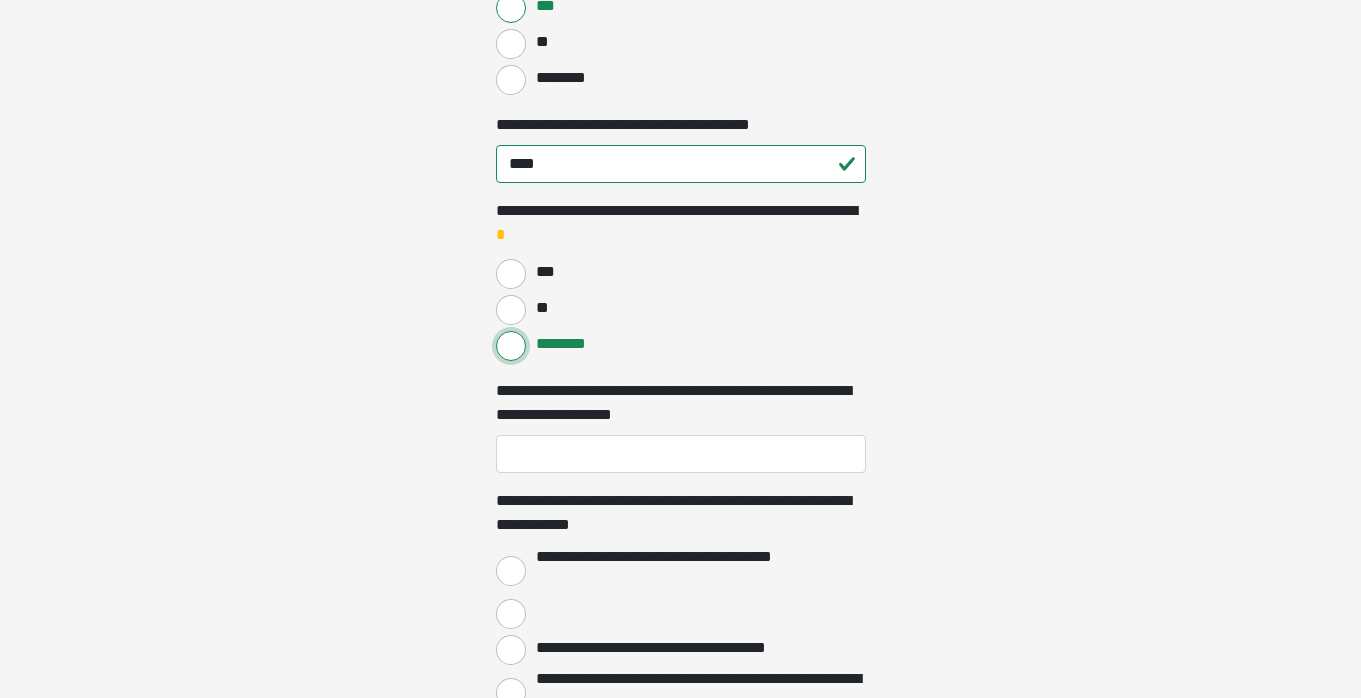 scroll, scrollTop: 1805, scrollLeft: 0, axis: vertical 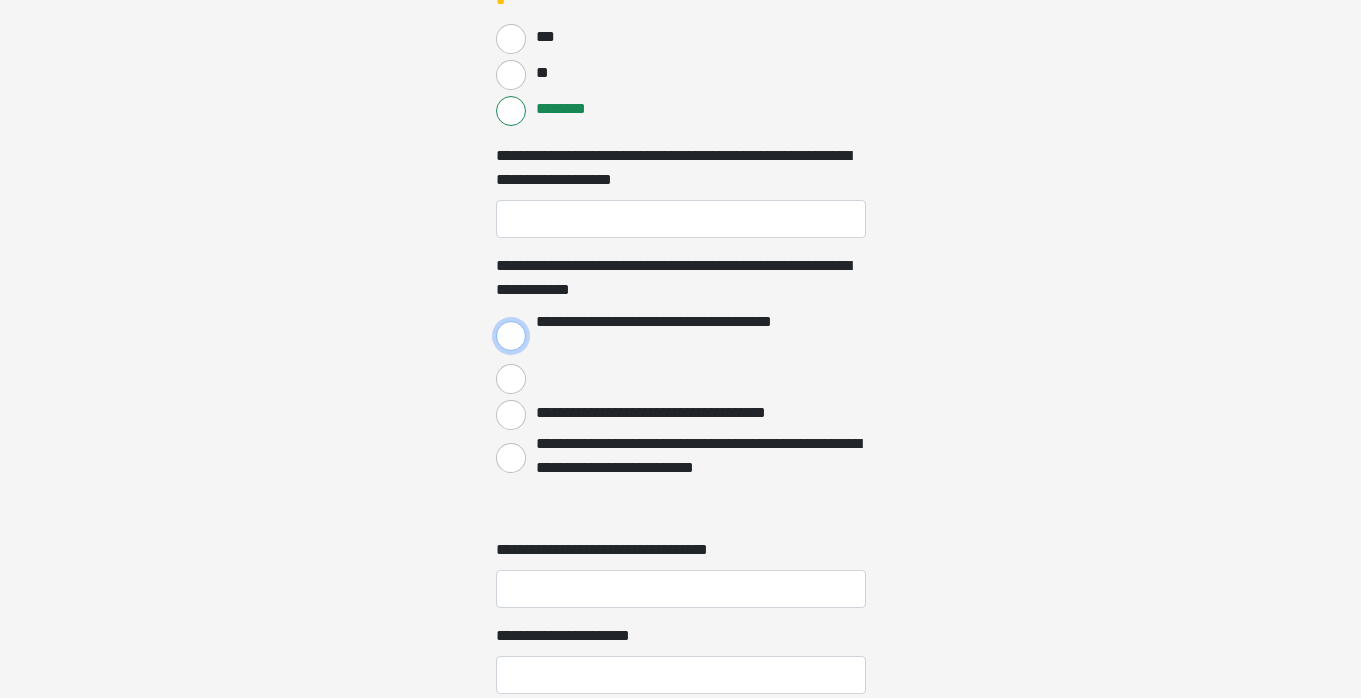 click on "**********" at bounding box center (511, 336) 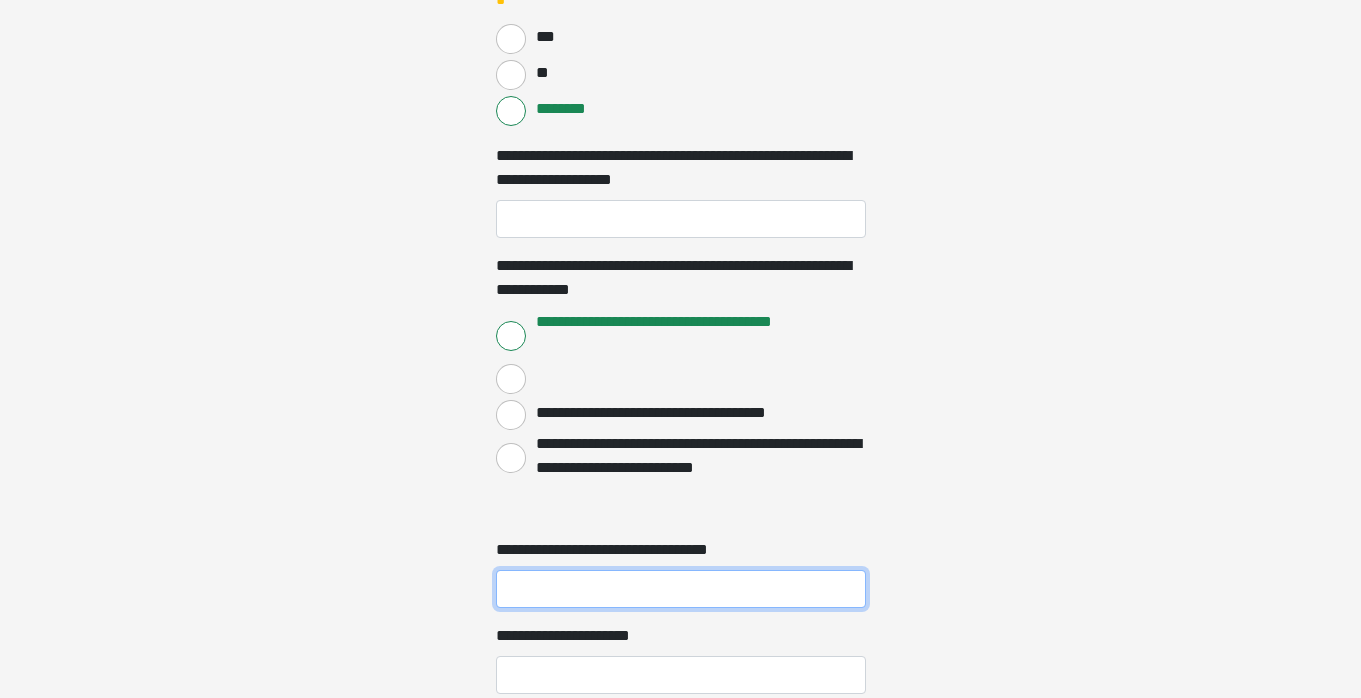 click on "**********" at bounding box center (681, 589) 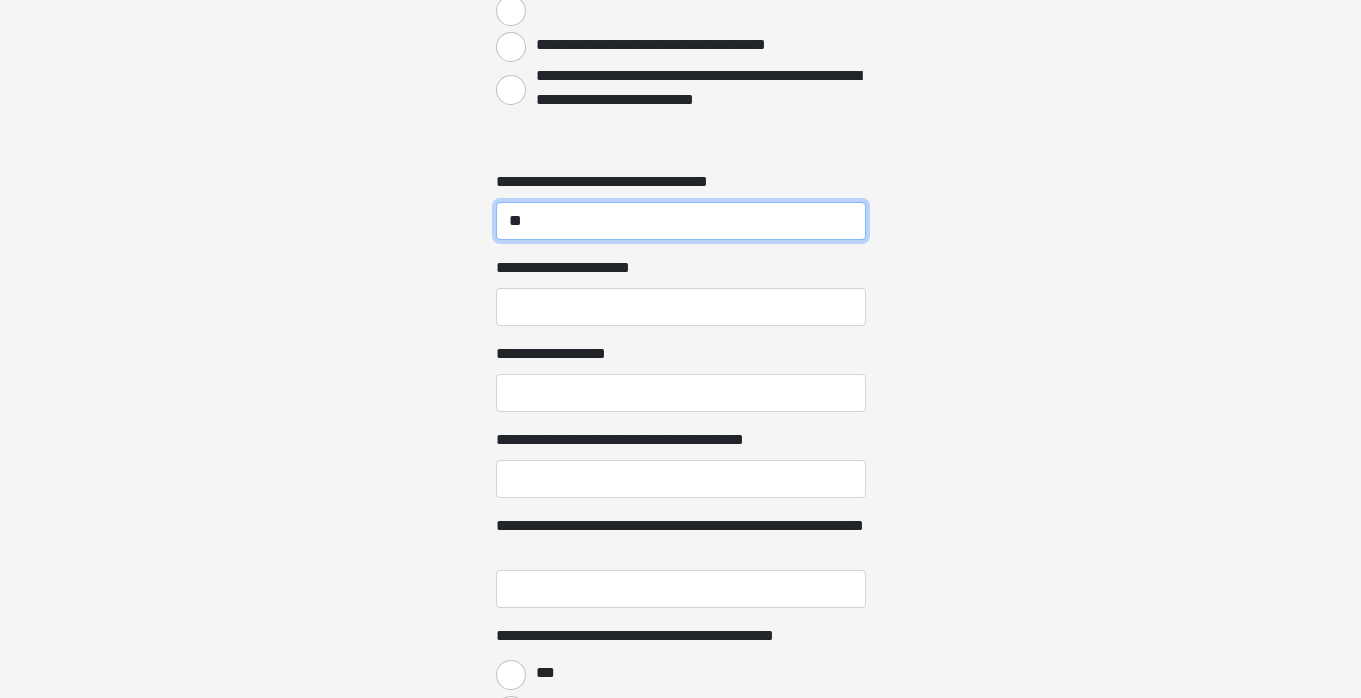 scroll, scrollTop: 2225, scrollLeft: 0, axis: vertical 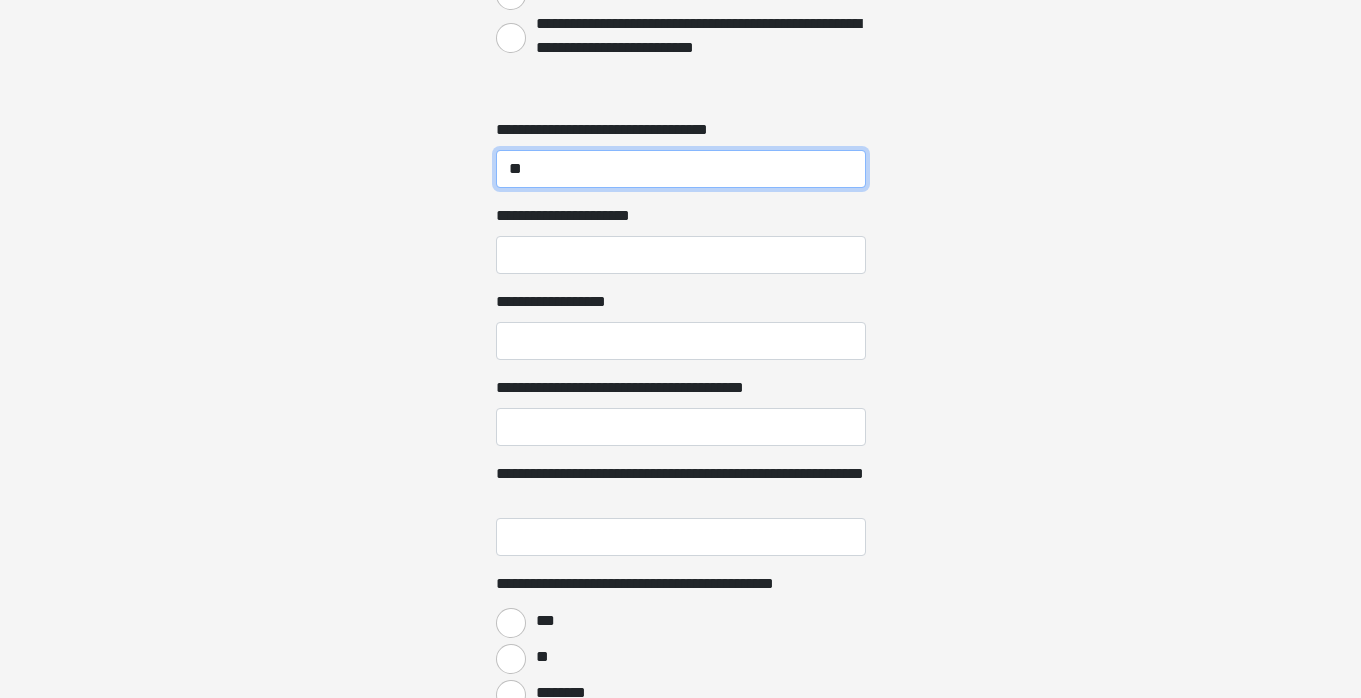 type on "**" 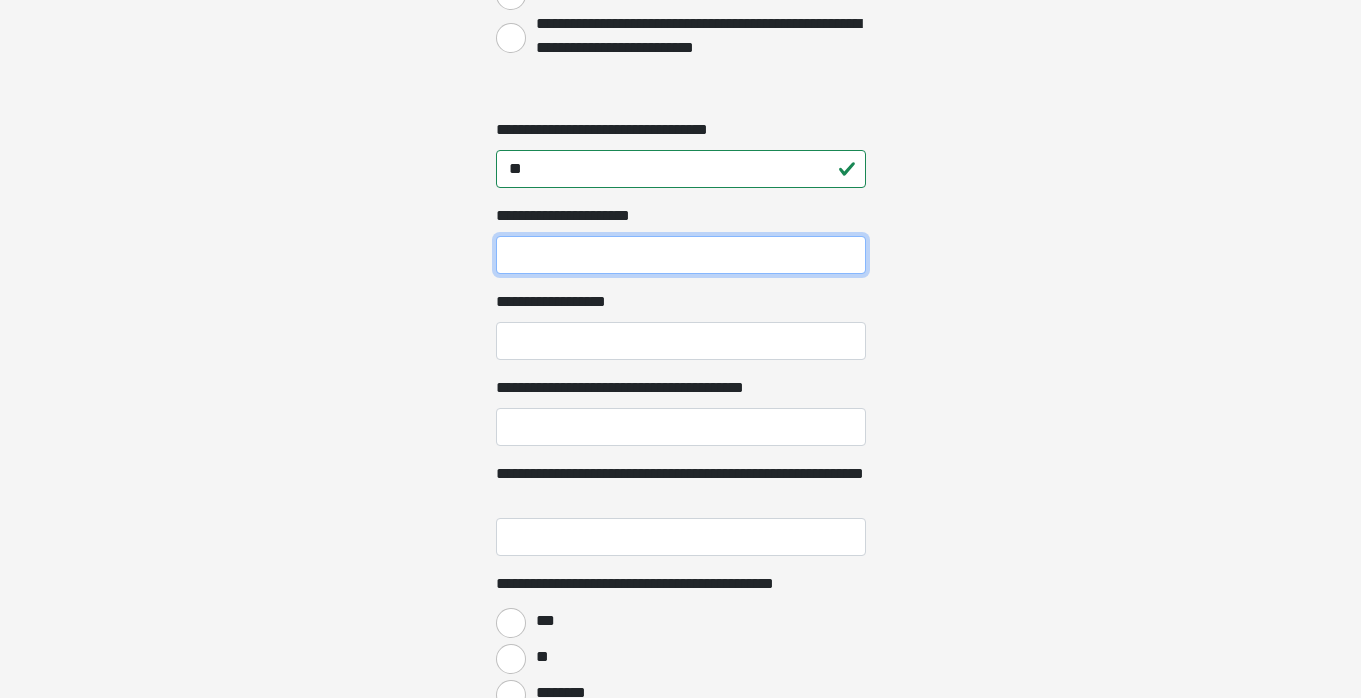 click on "**********" at bounding box center (681, 255) 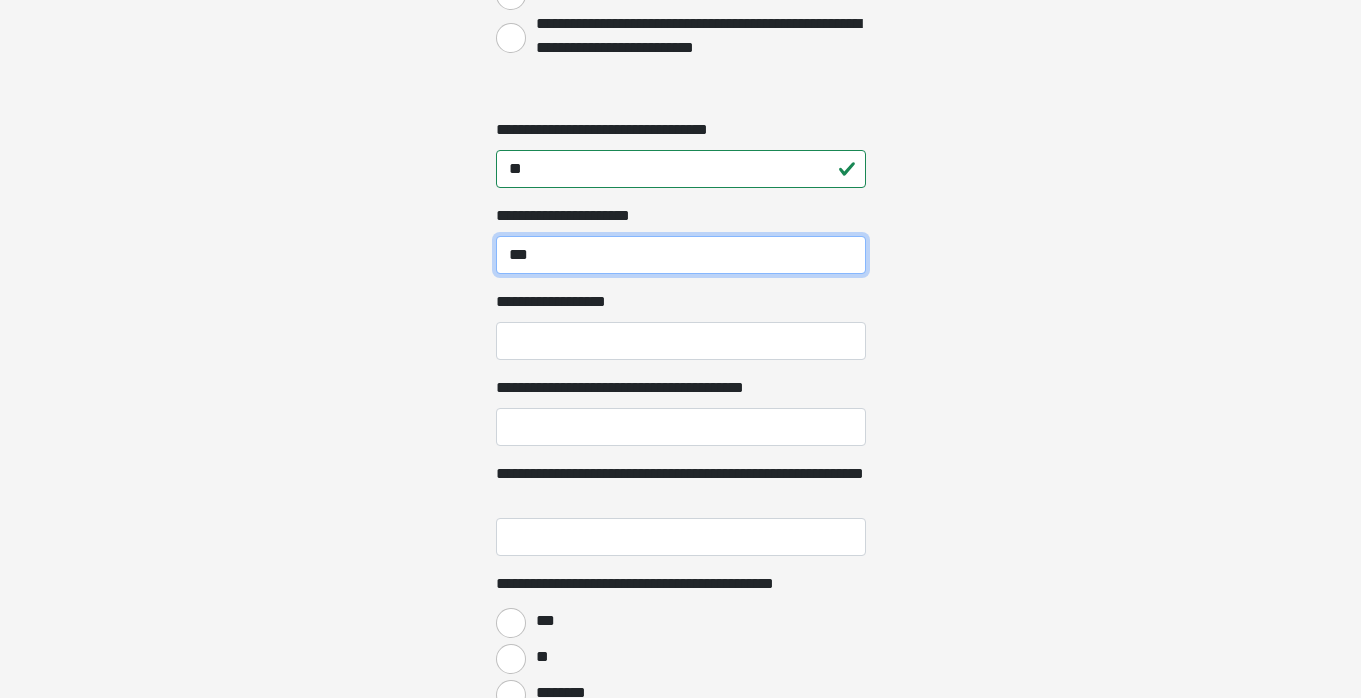 type on "***" 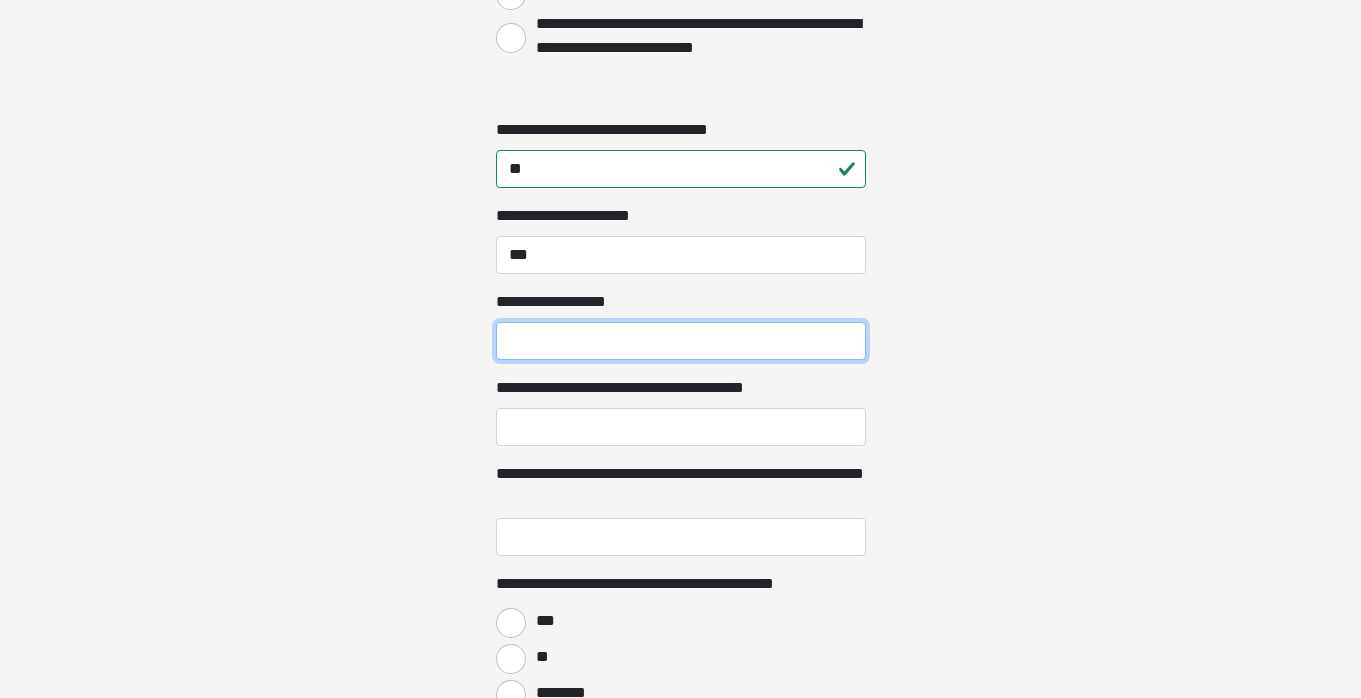 click on "**********" at bounding box center (681, 341) 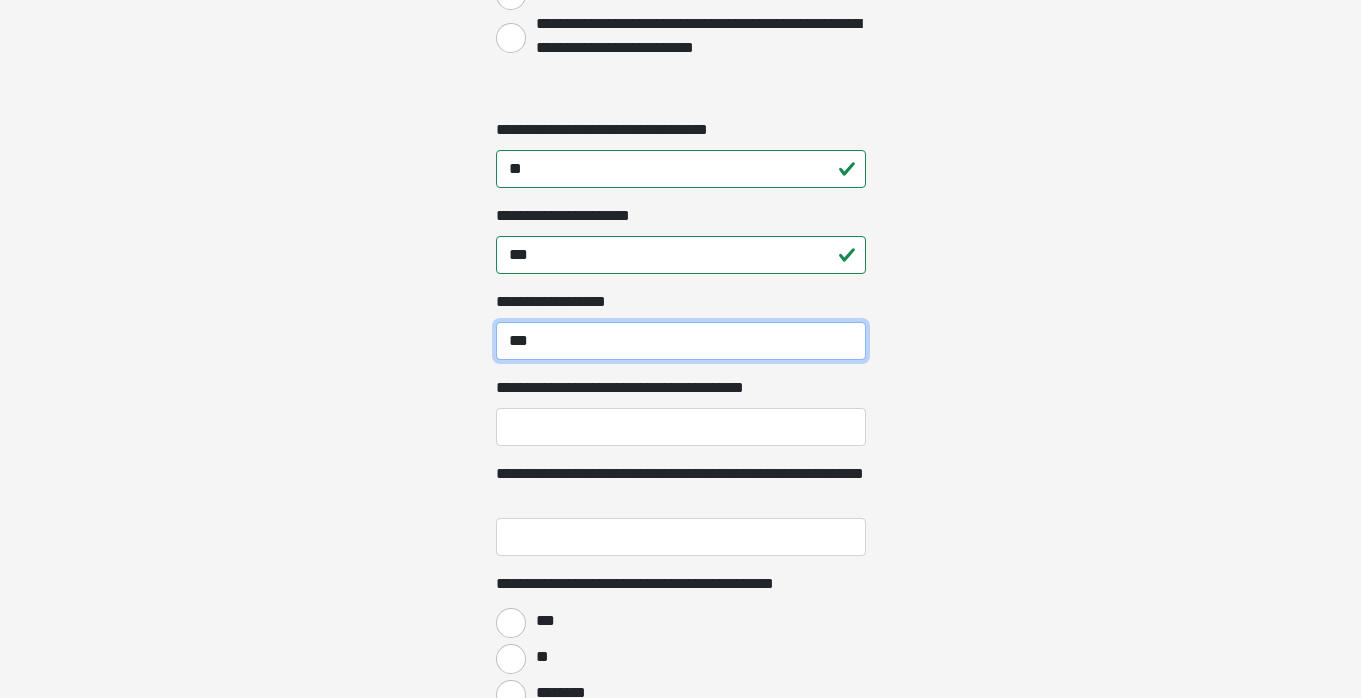 type on "***" 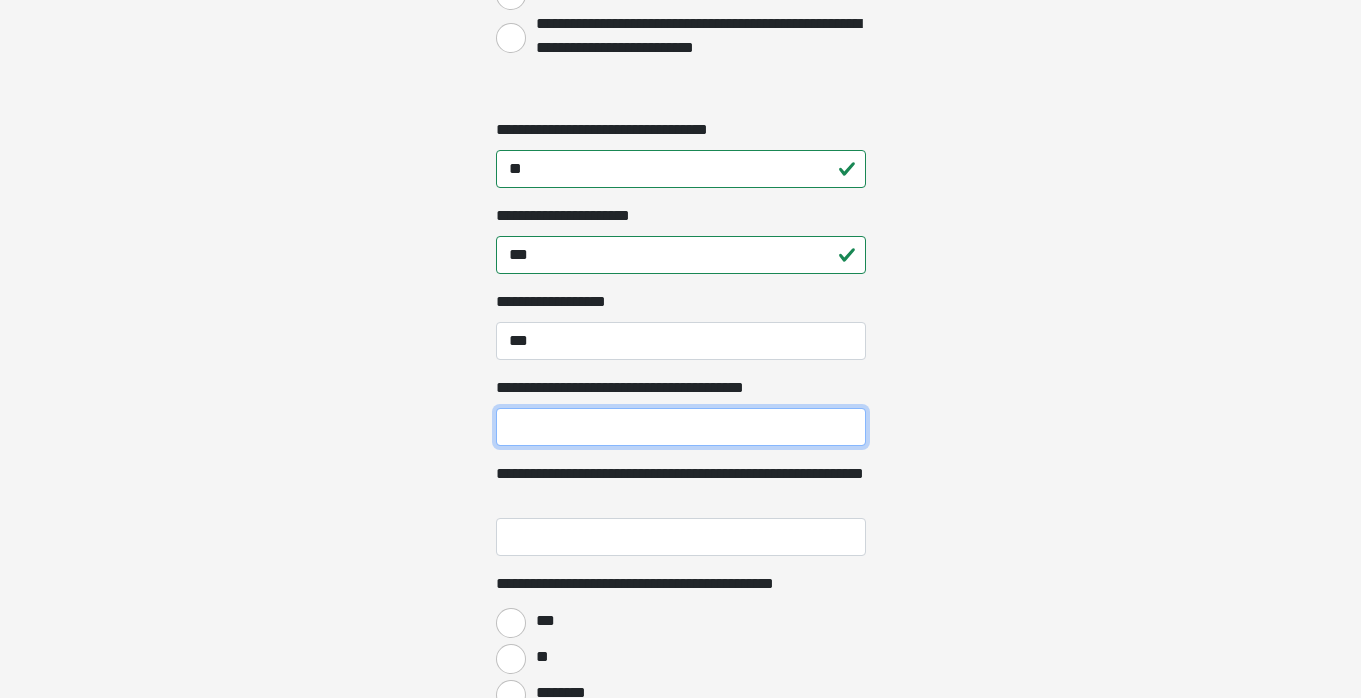 click on "**********" at bounding box center [681, 427] 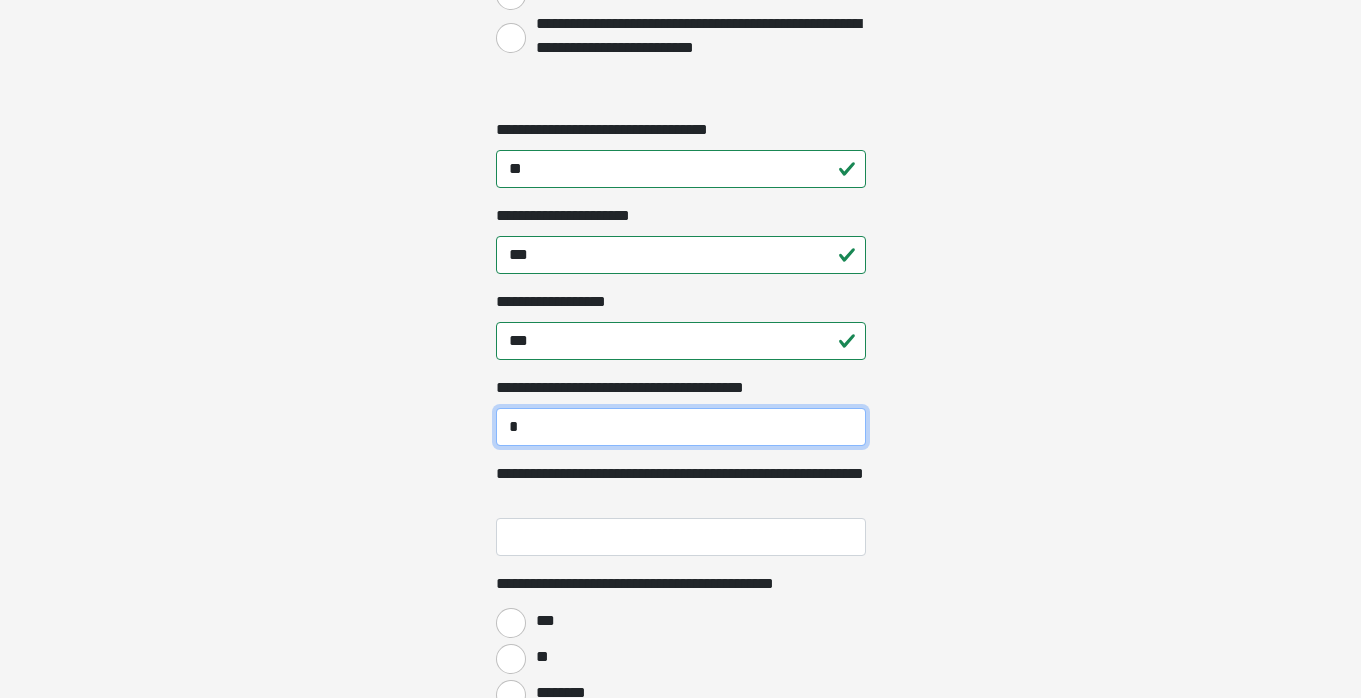 type on "*" 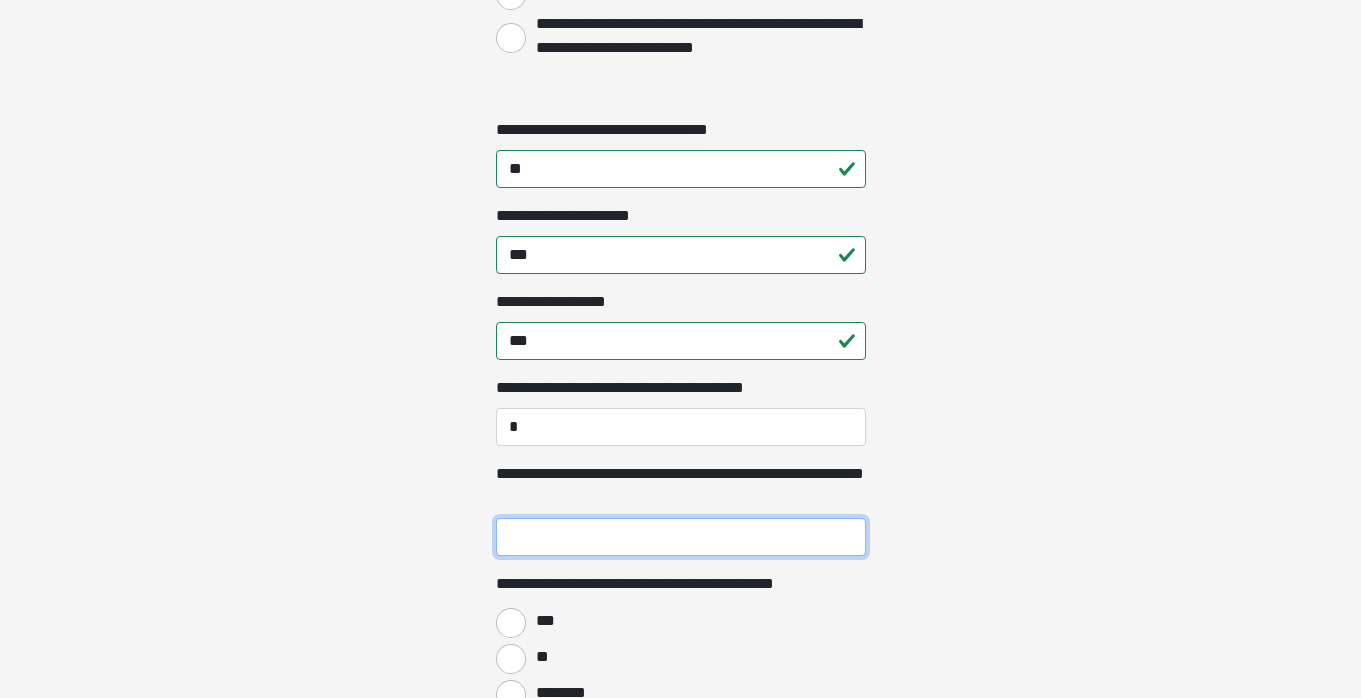 click on "**********" at bounding box center [681, 537] 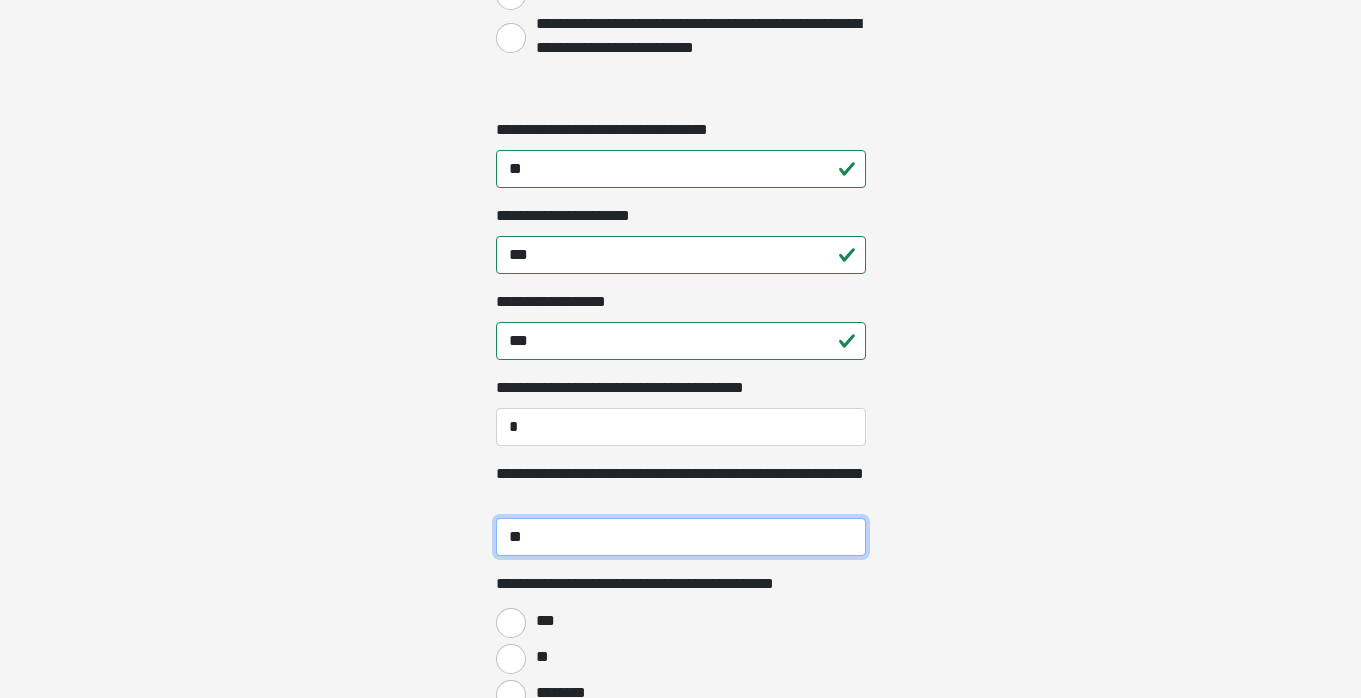 type on "**" 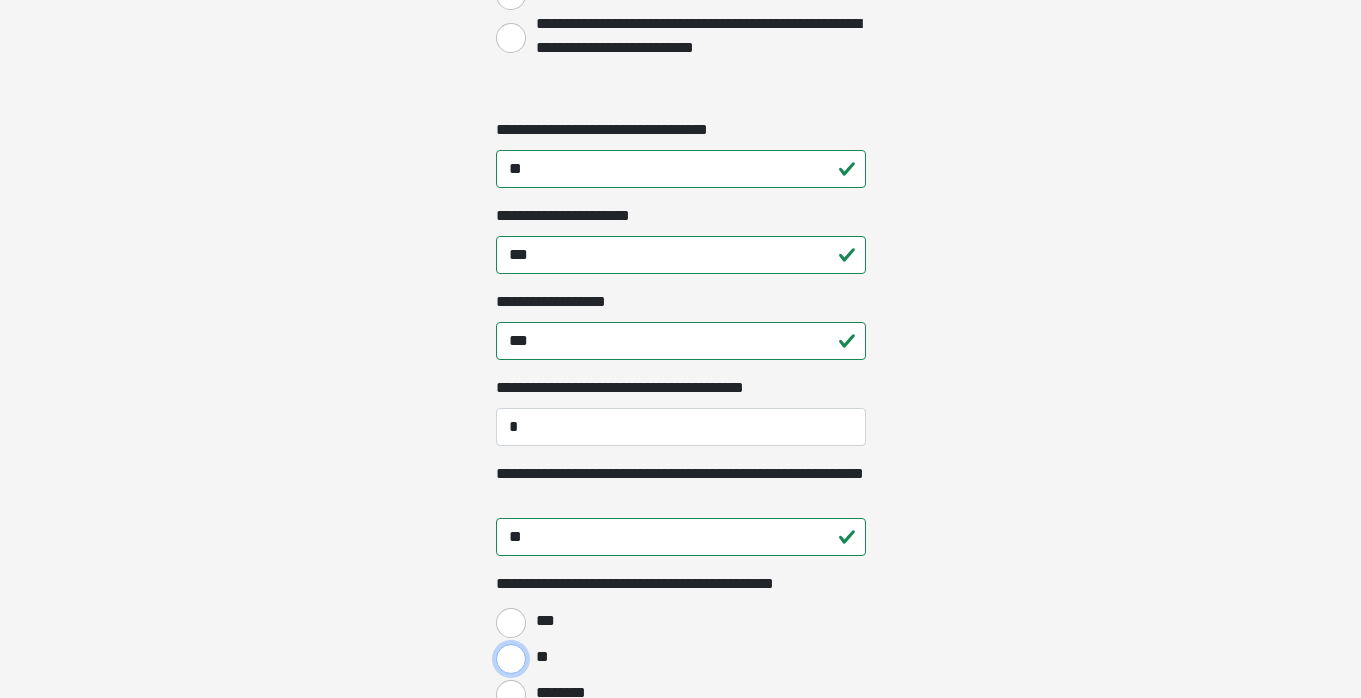 click on "**" at bounding box center [511, 659] 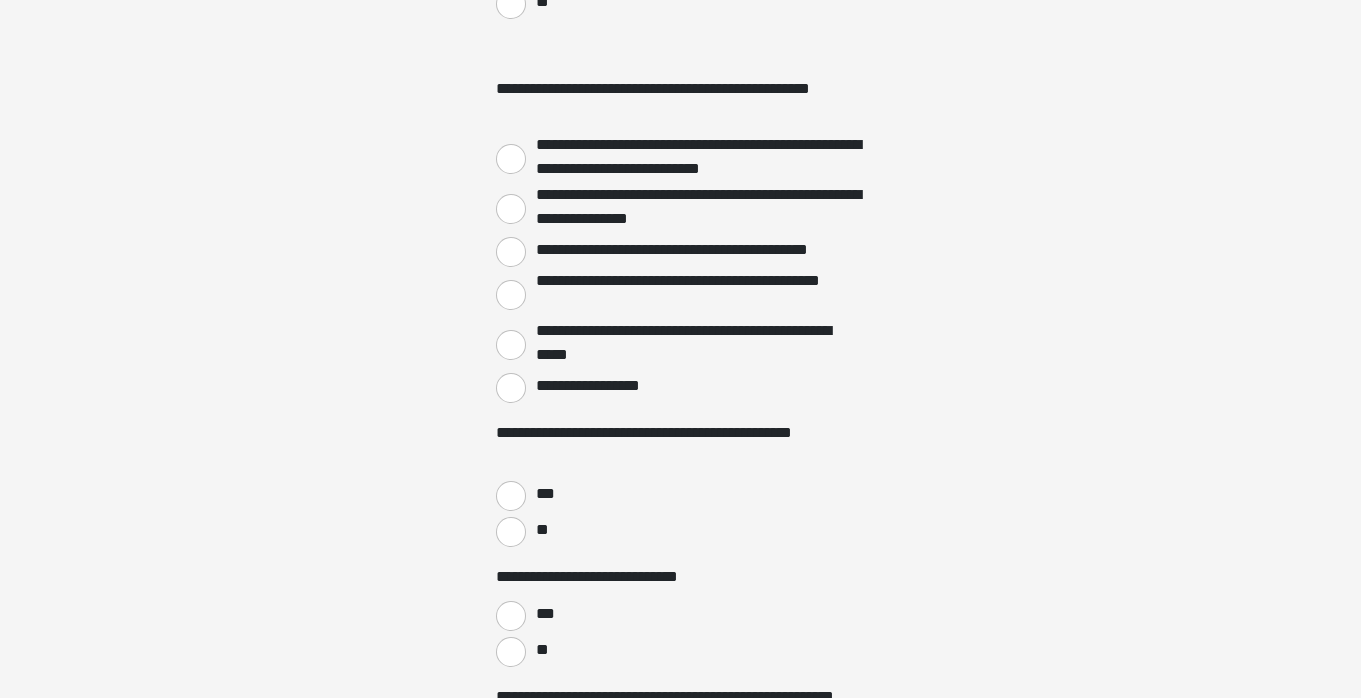 scroll, scrollTop: 3044, scrollLeft: 0, axis: vertical 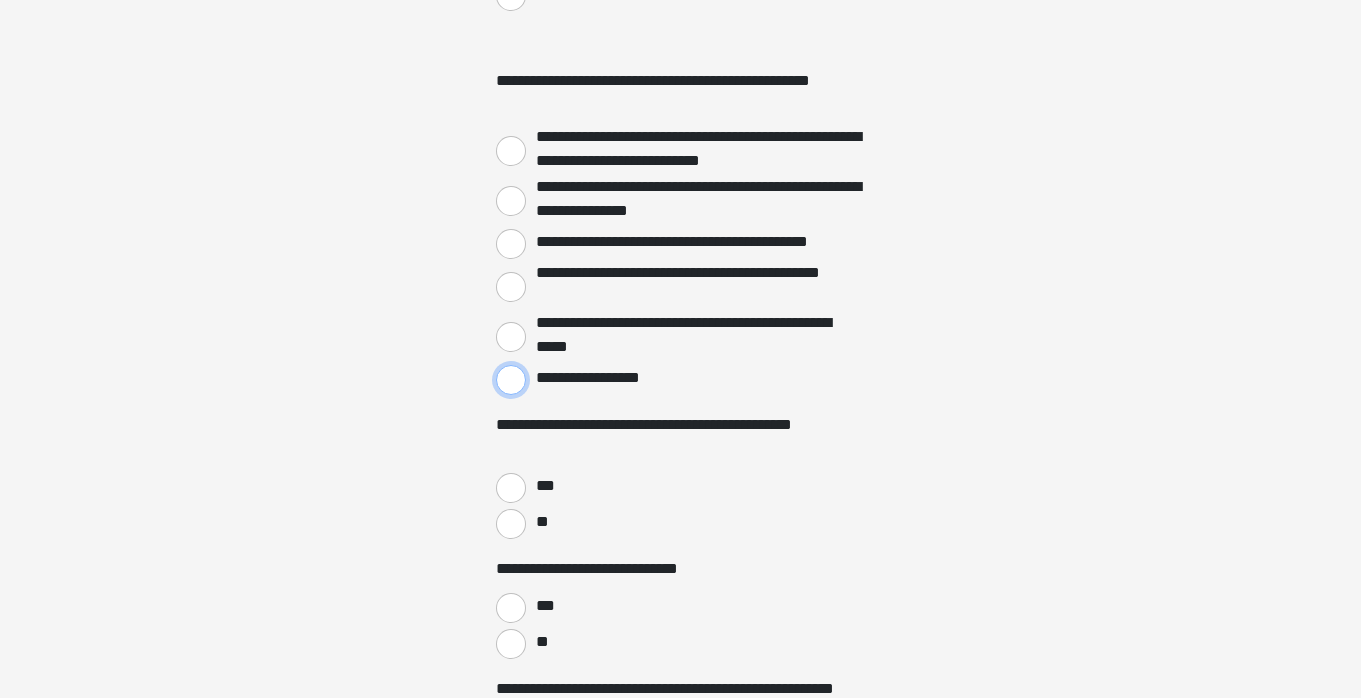 click on "**********" at bounding box center [511, 380] 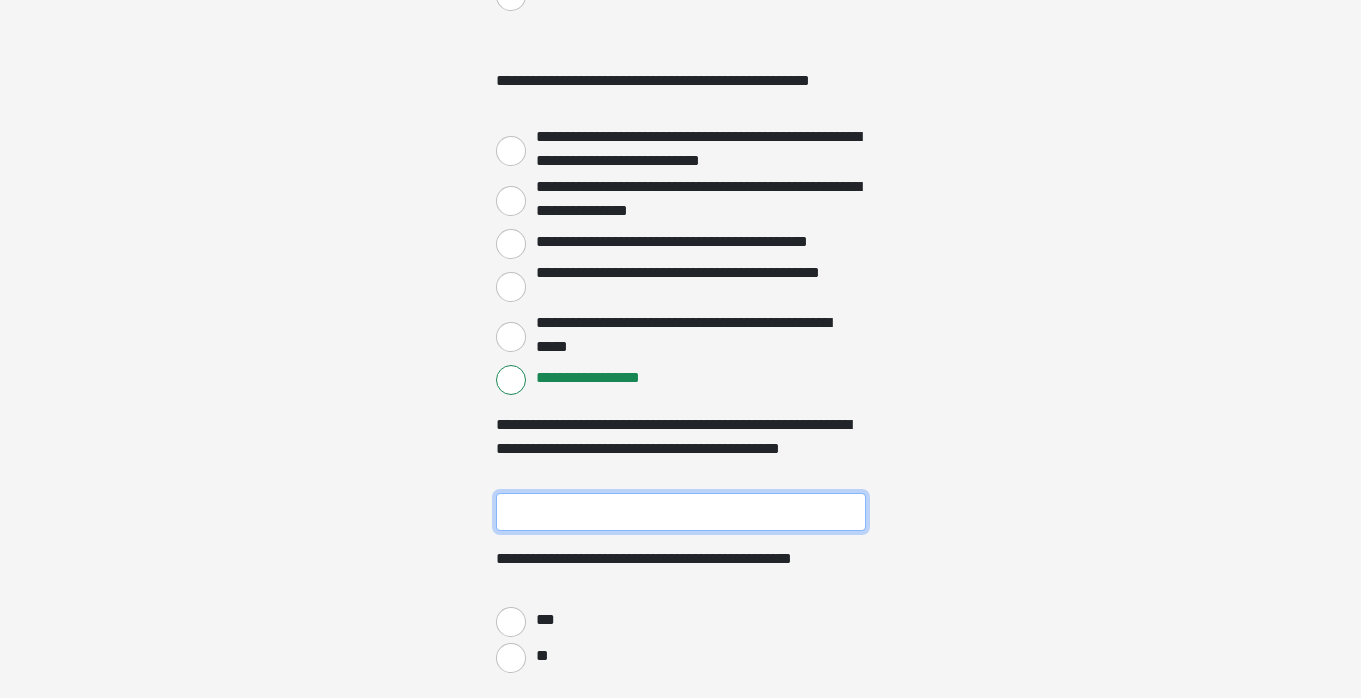 click on "**********" at bounding box center [681, 512] 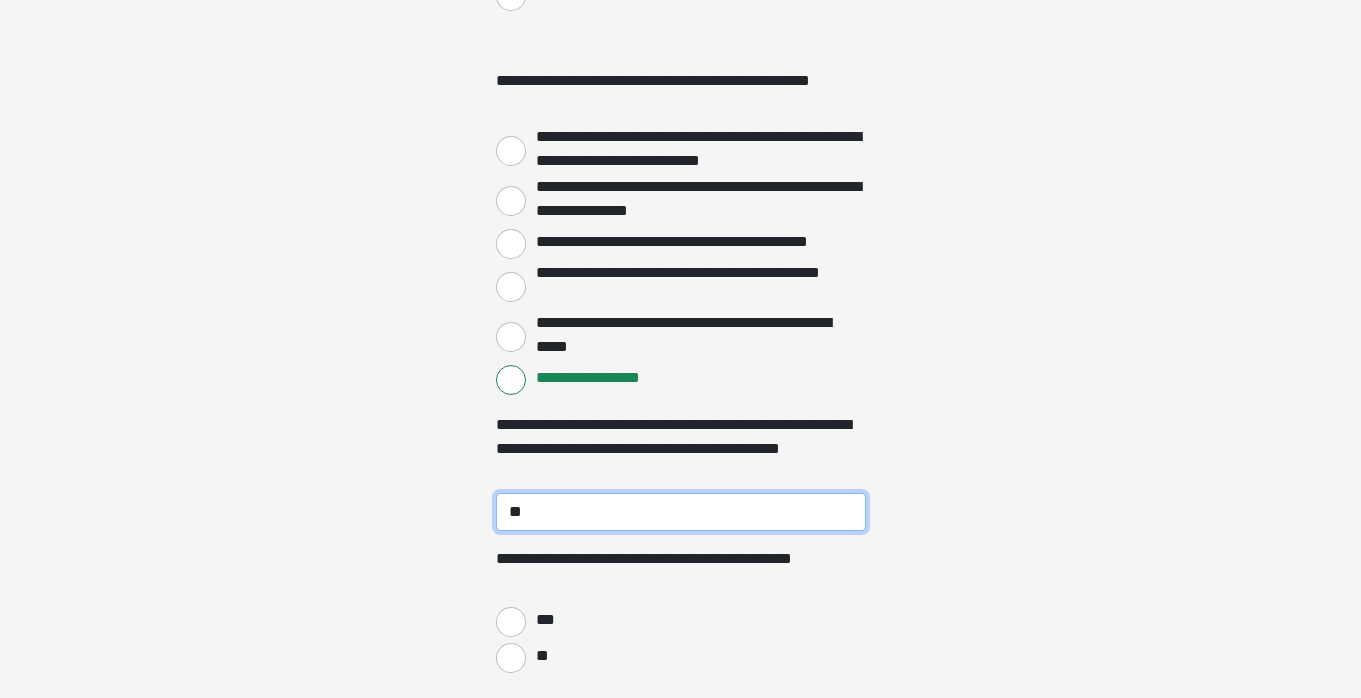 type on "**" 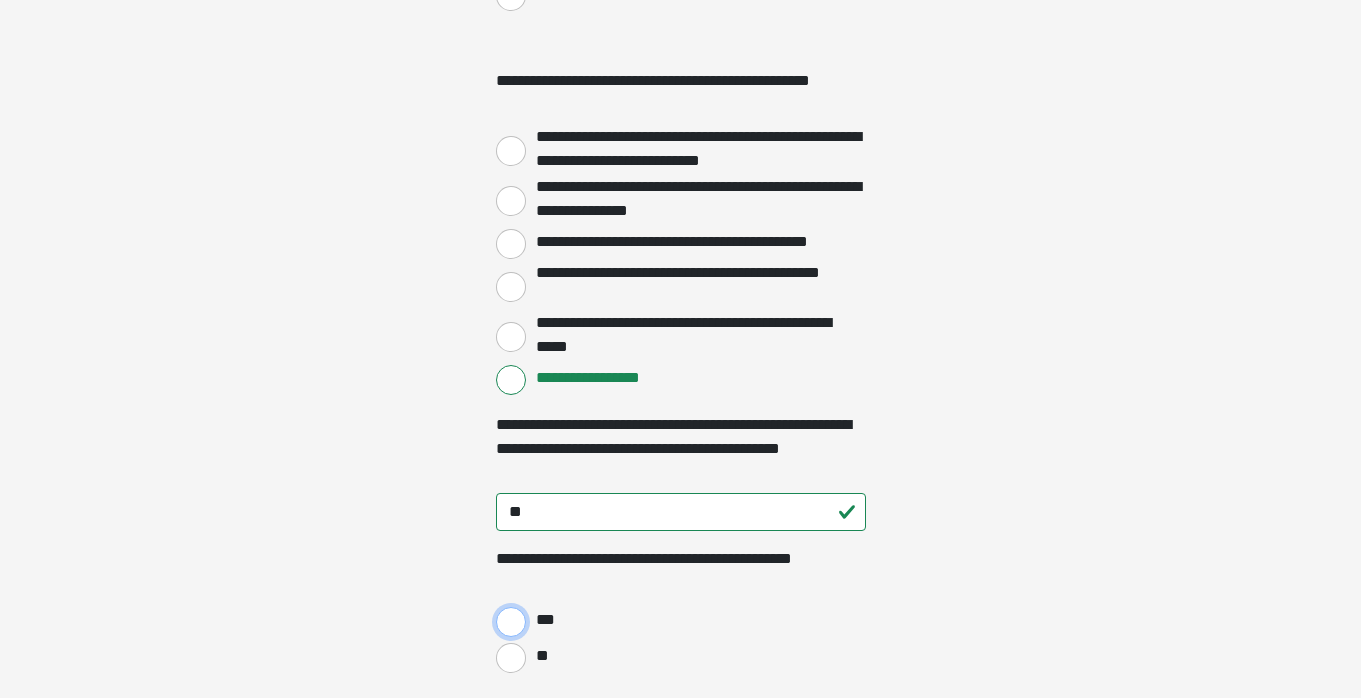 click on "***" at bounding box center (511, 622) 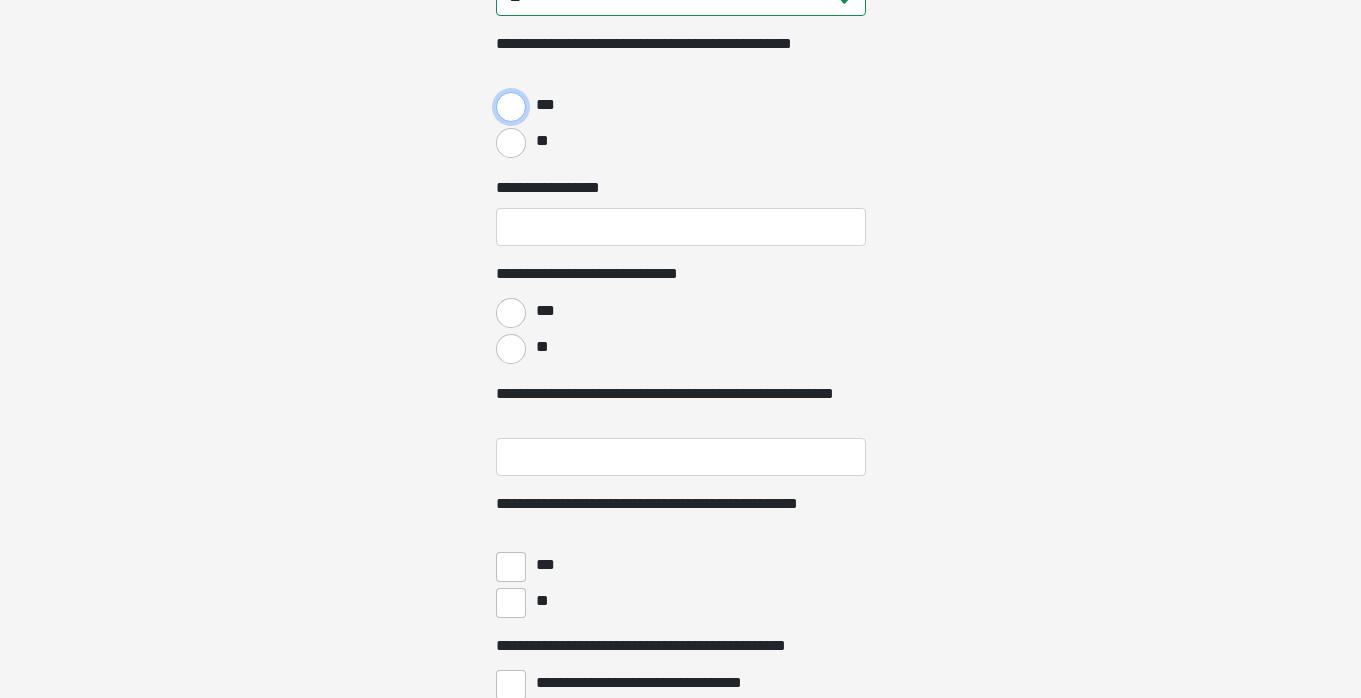 scroll, scrollTop: 3577, scrollLeft: 0, axis: vertical 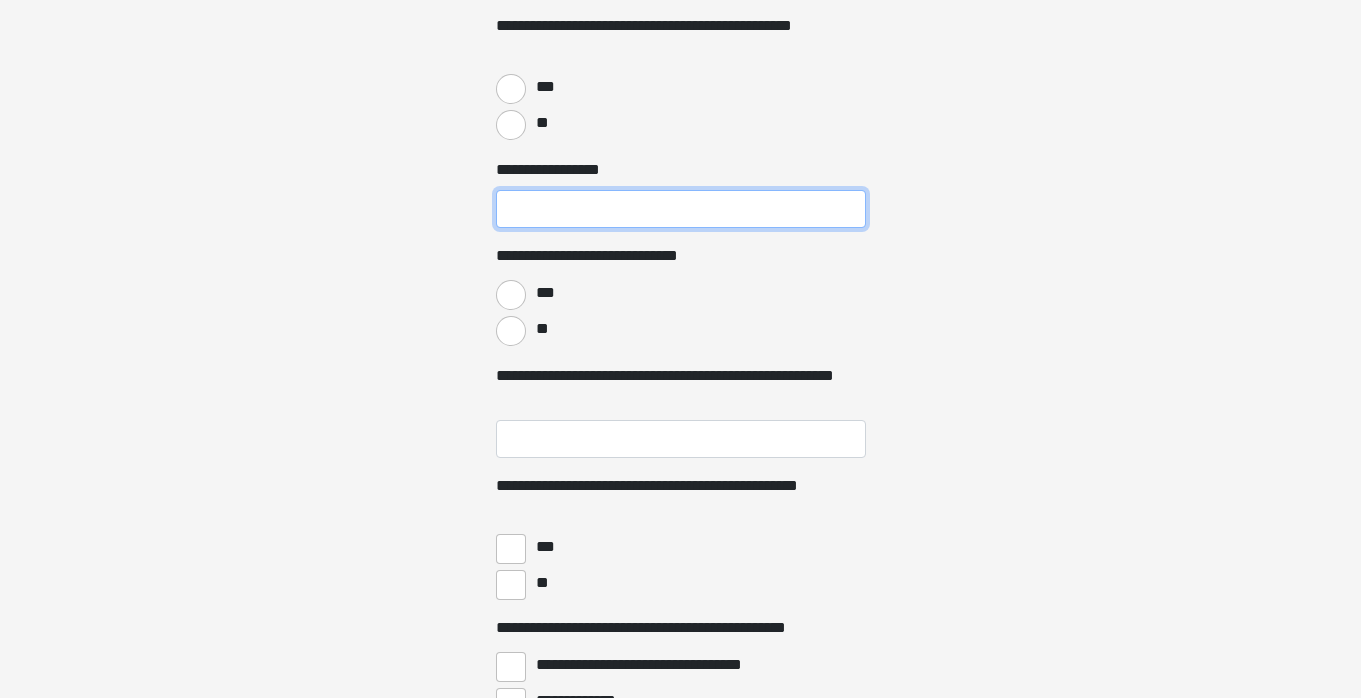 click on "**********" at bounding box center [681, 209] 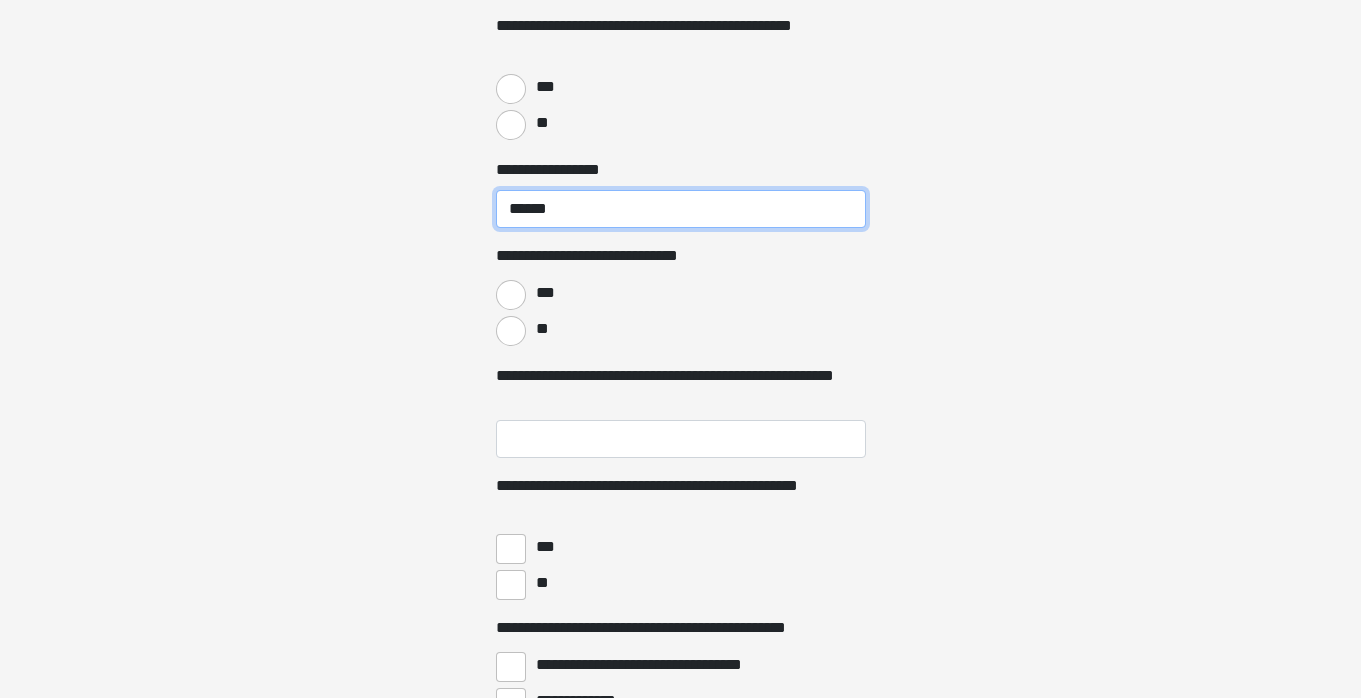 type on "******" 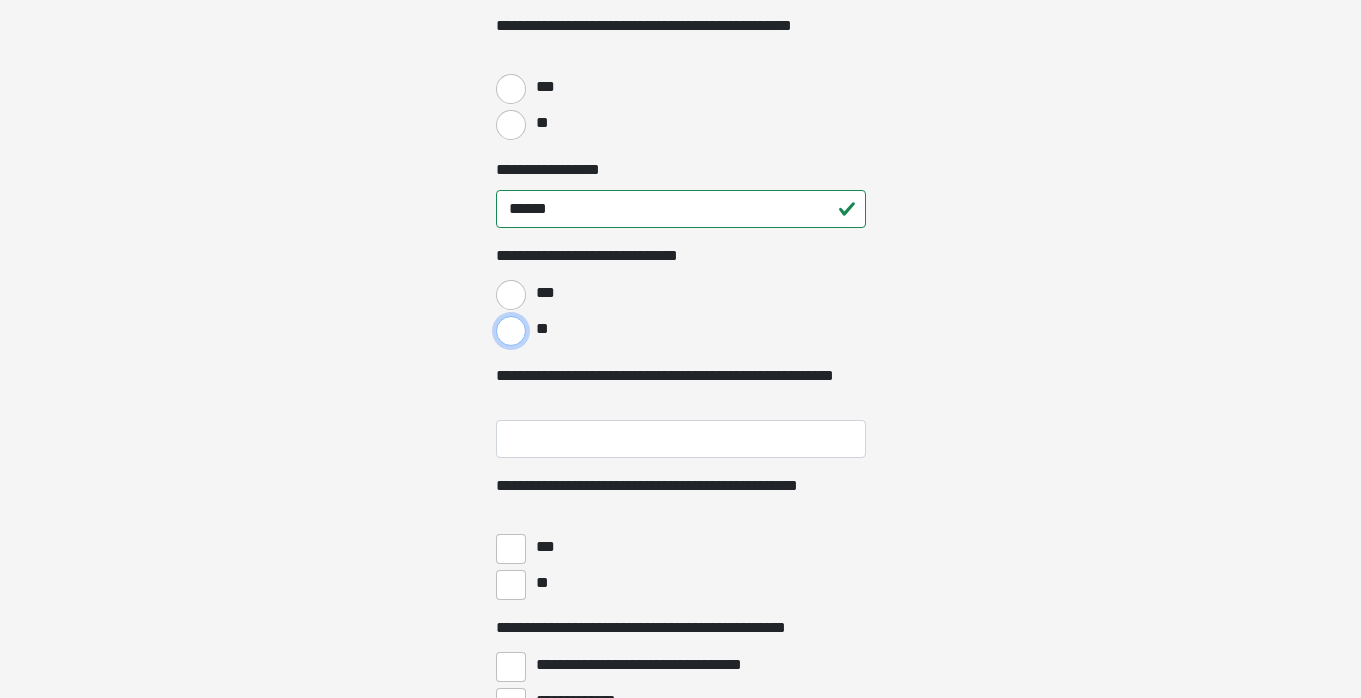 click on "**" at bounding box center (511, 331) 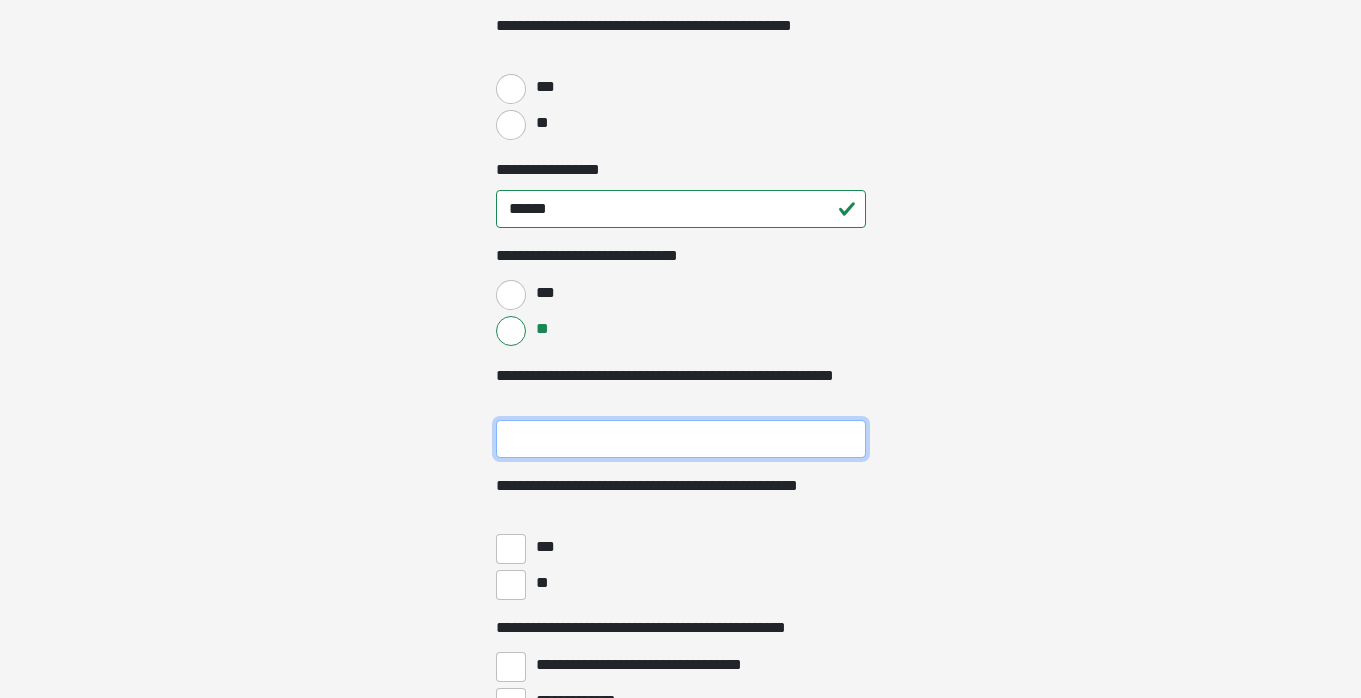click on "**********" at bounding box center (681, 439) 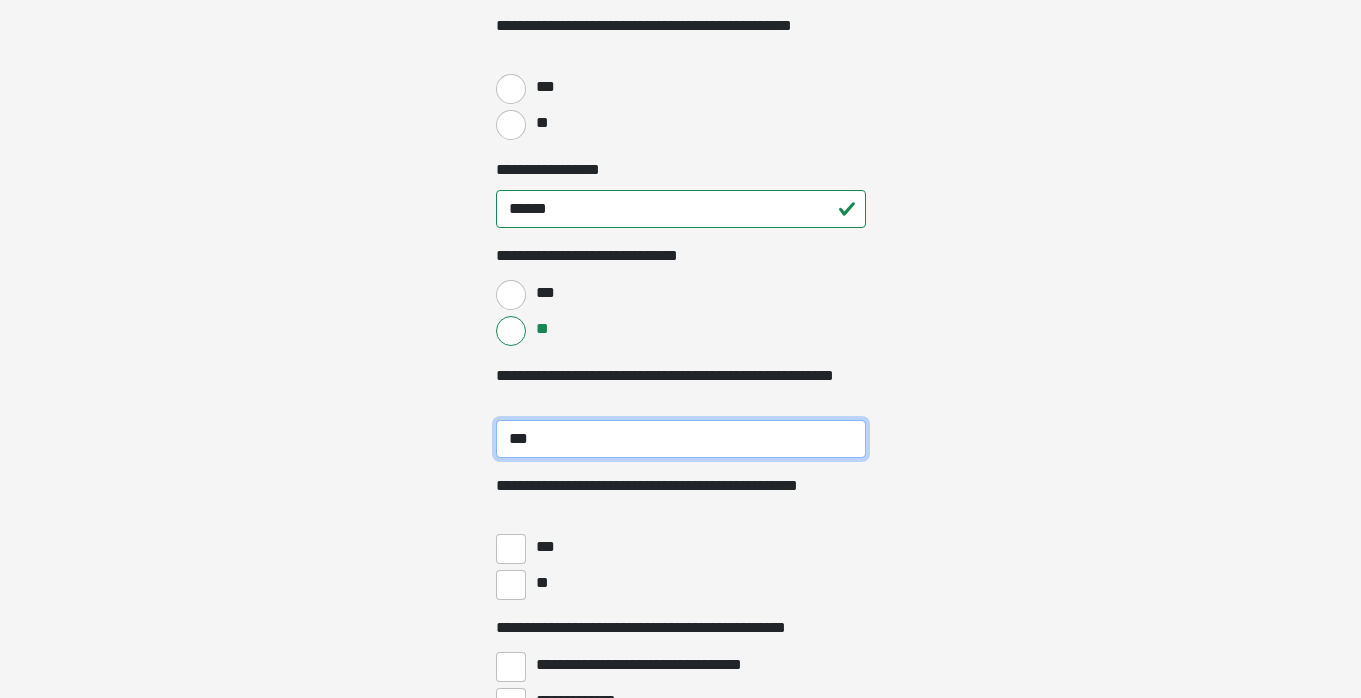 type on "***" 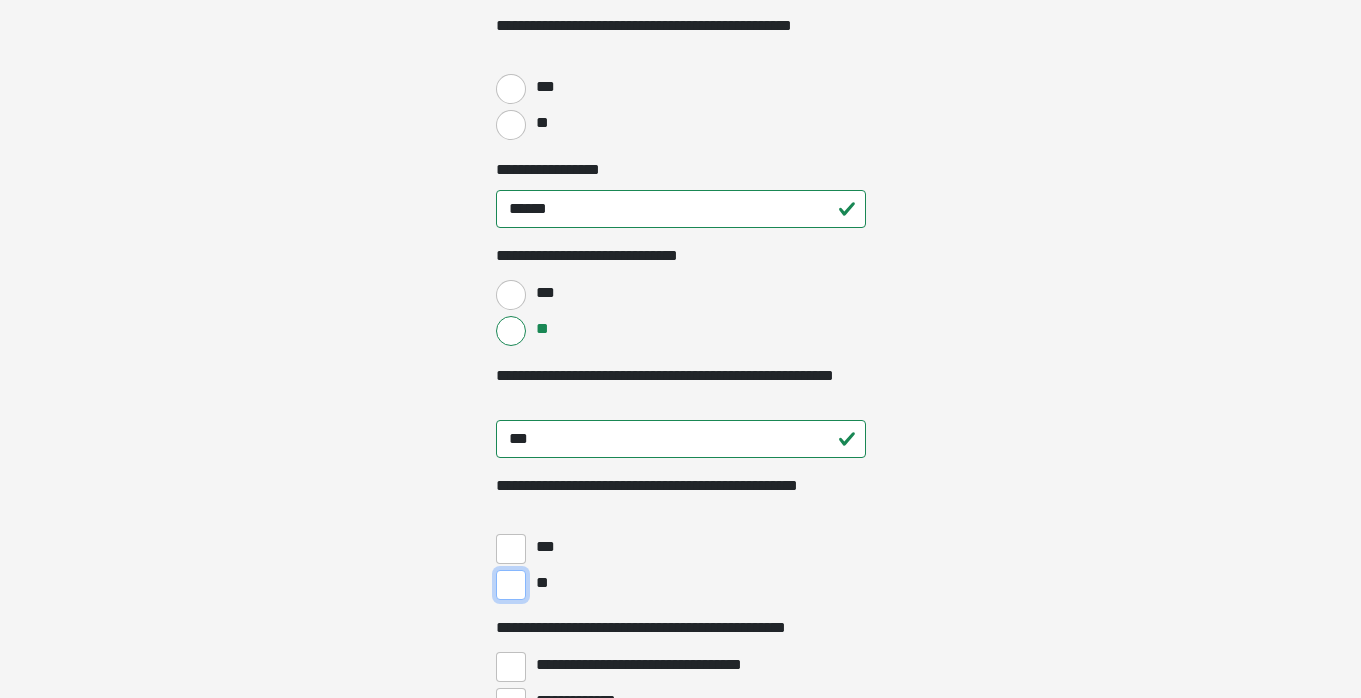 click on "**" at bounding box center [511, 585] 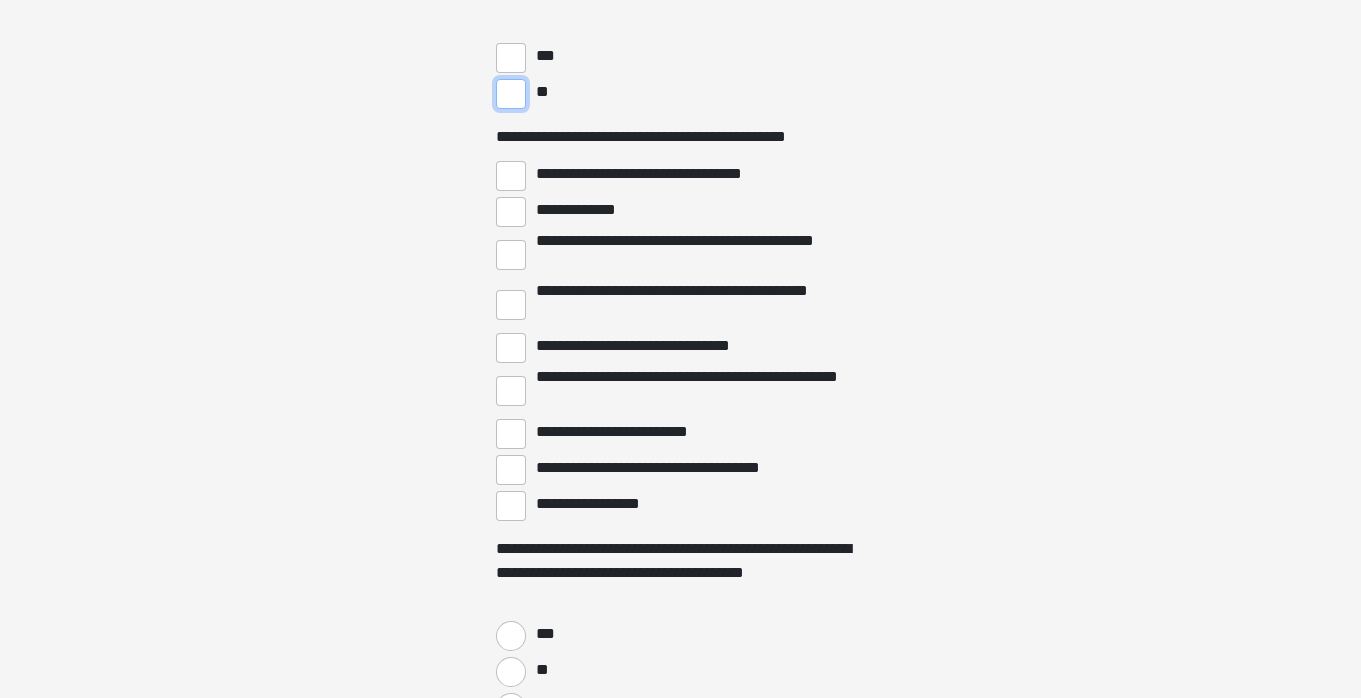 scroll, scrollTop: 4086, scrollLeft: 0, axis: vertical 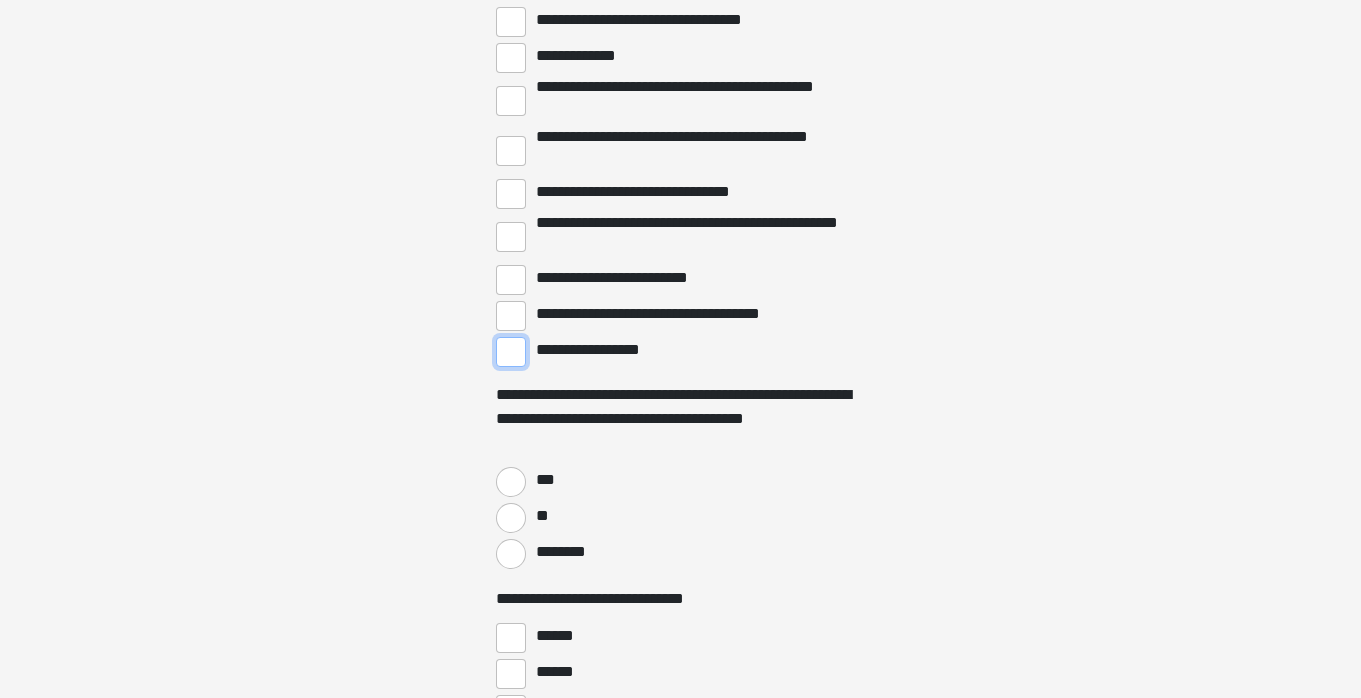 click on "**********" at bounding box center (511, 352) 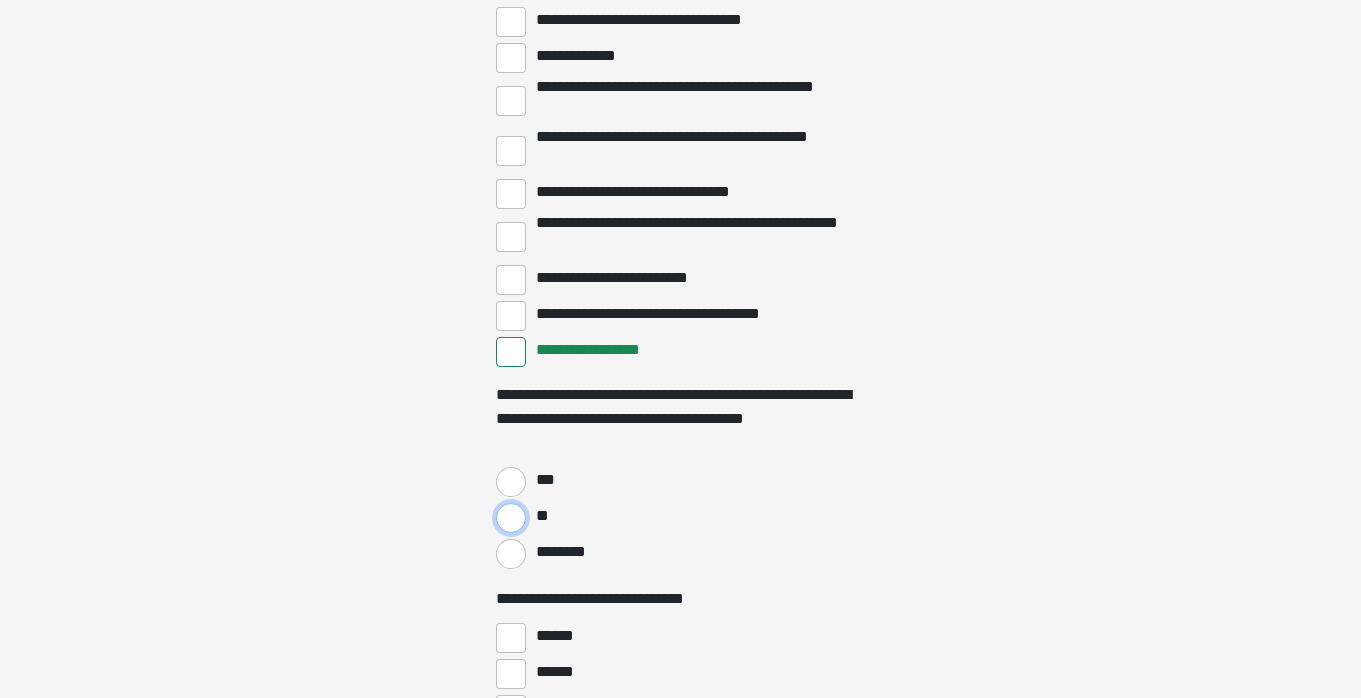 click on "**" at bounding box center [511, 518] 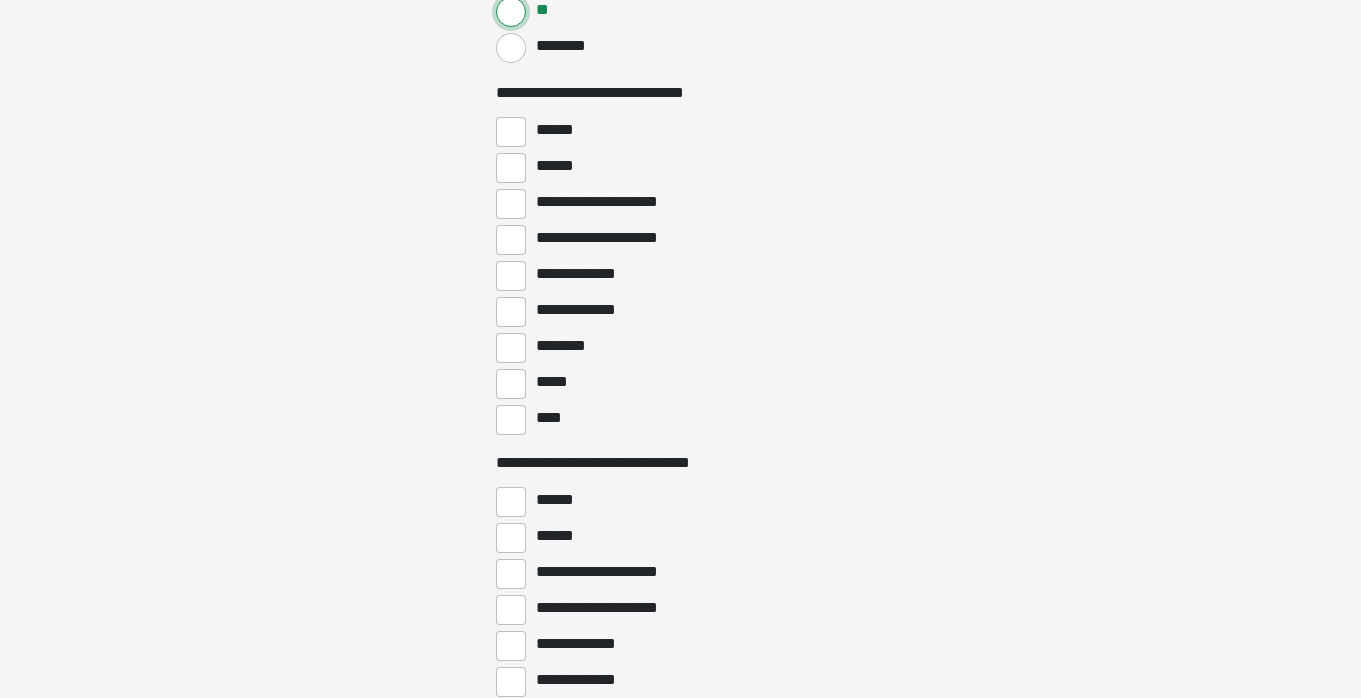 scroll, scrollTop: 4764, scrollLeft: 0, axis: vertical 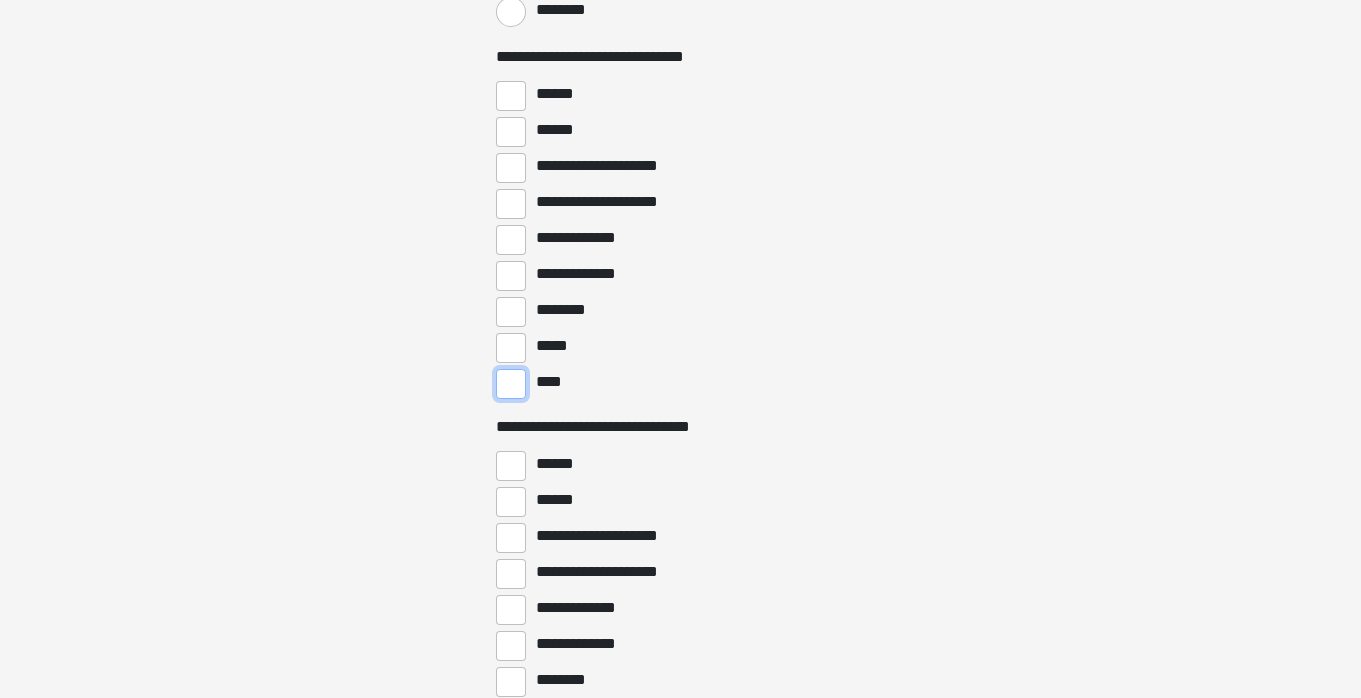 click on "****" at bounding box center [511, 384] 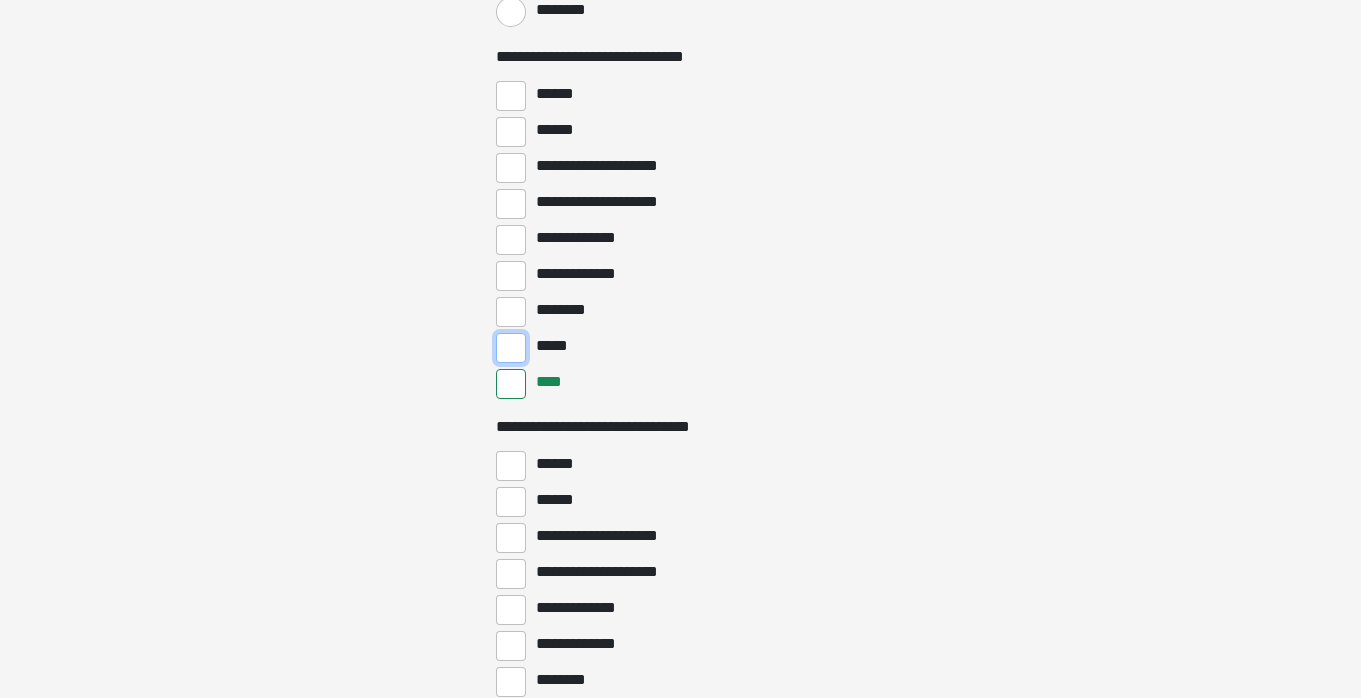 click on "*****" at bounding box center (511, 348) 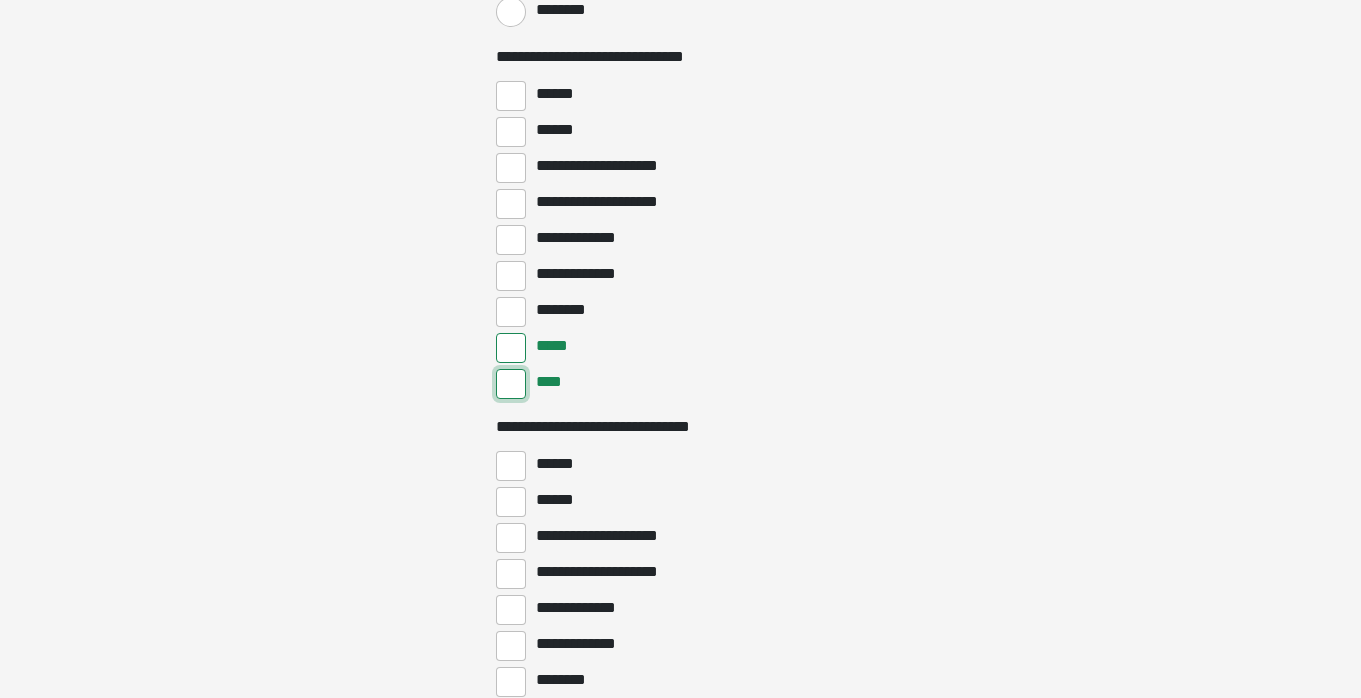 click on "****" at bounding box center (511, 384) 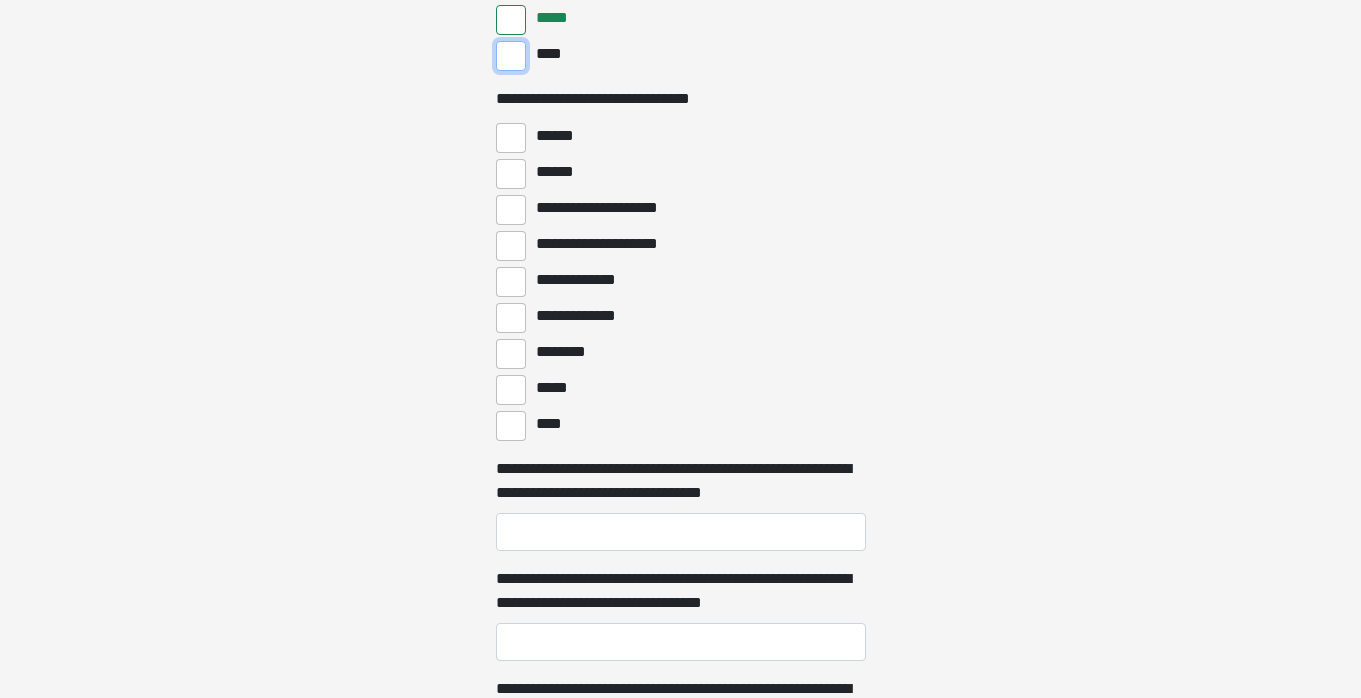 scroll, scrollTop: 5110, scrollLeft: 0, axis: vertical 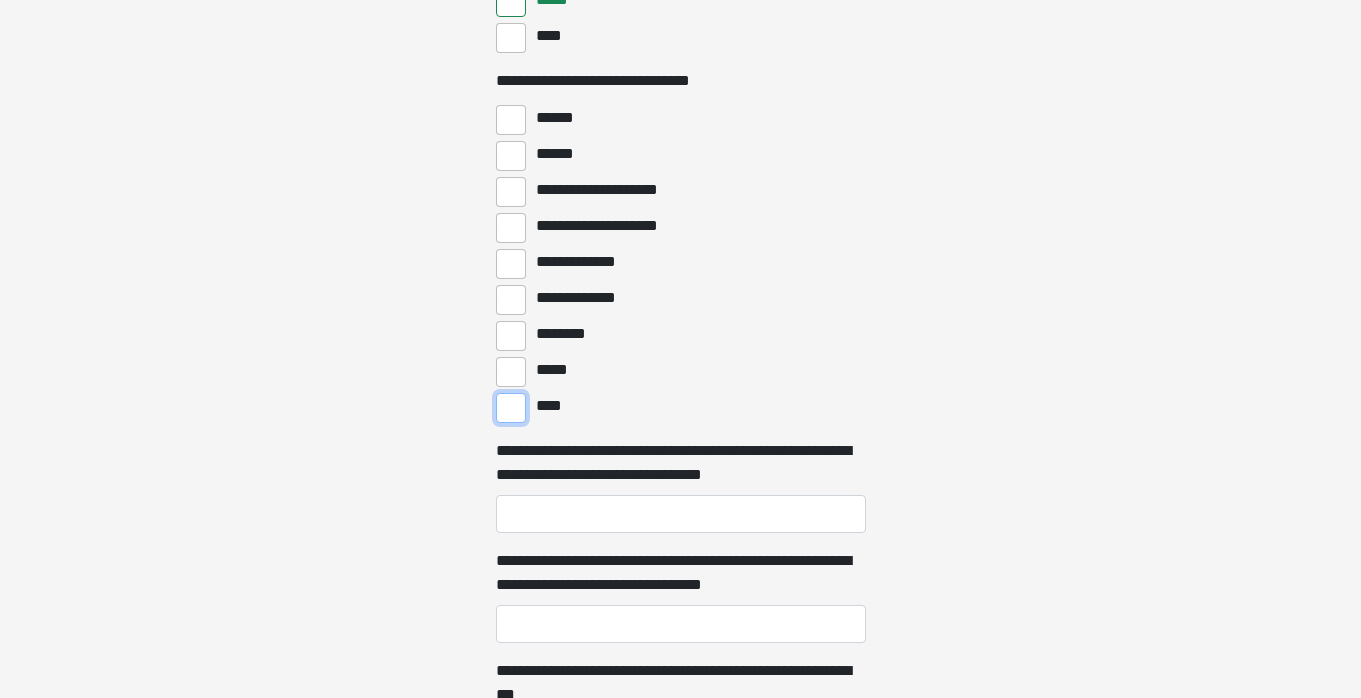 click on "****" at bounding box center (511, 408) 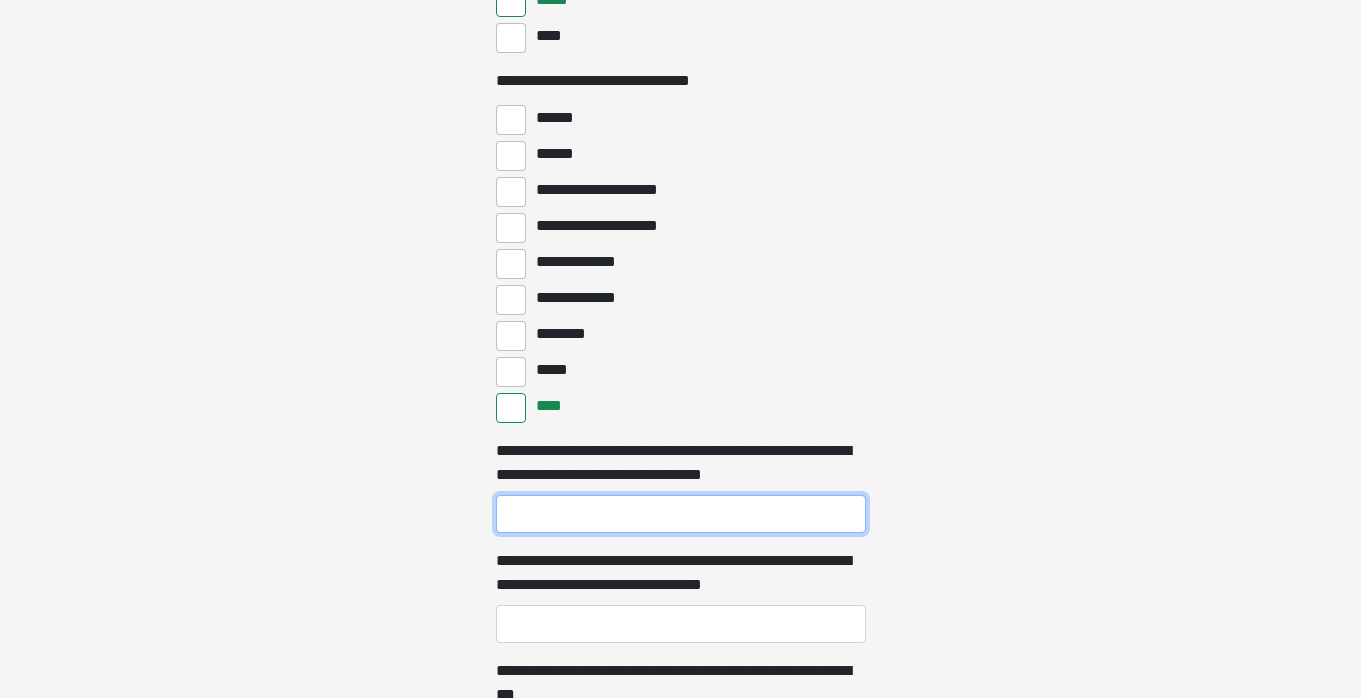 click on "**********" at bounding box center (681, 514) 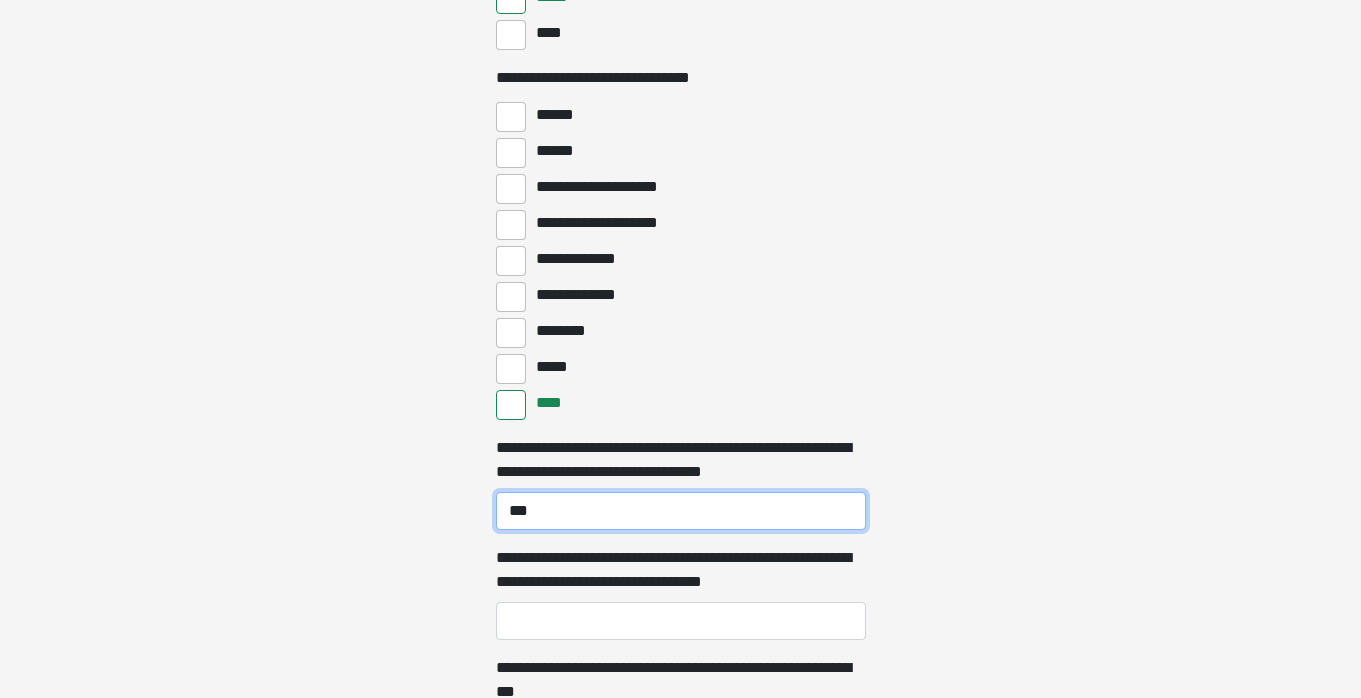 type on "***" 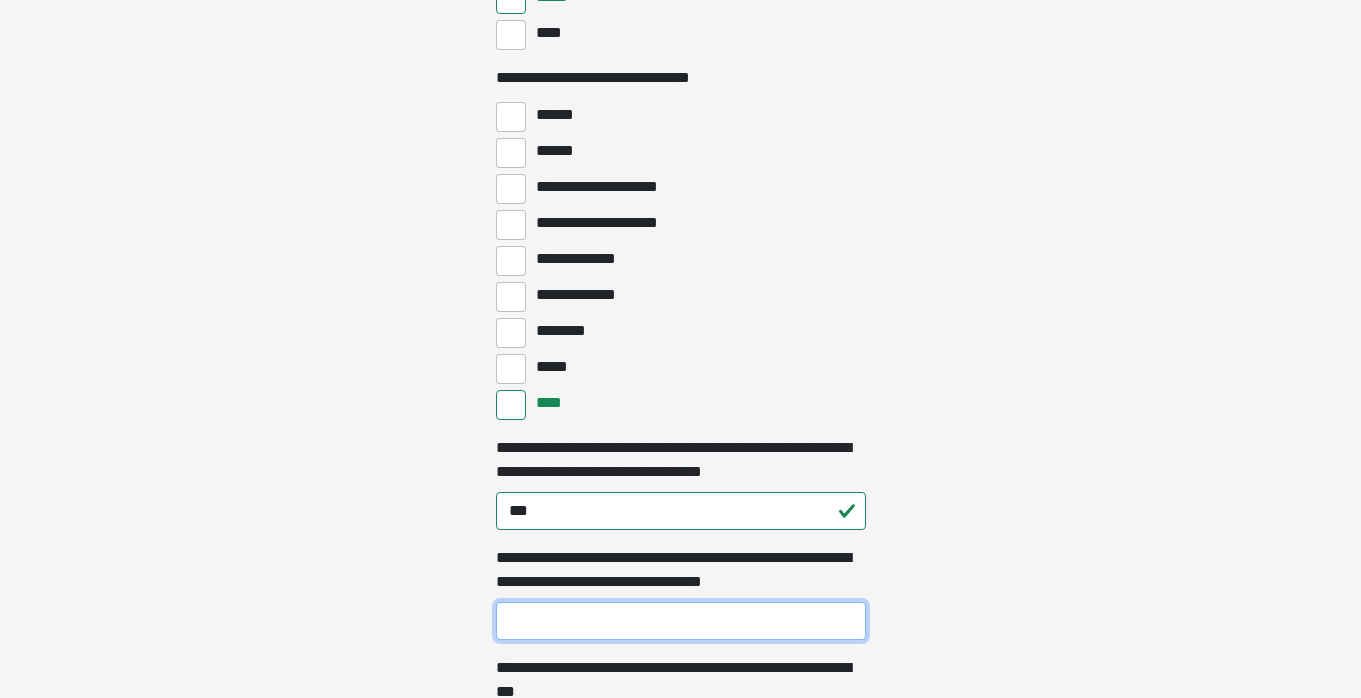 click on "**********" at bounding box center [681, 621] 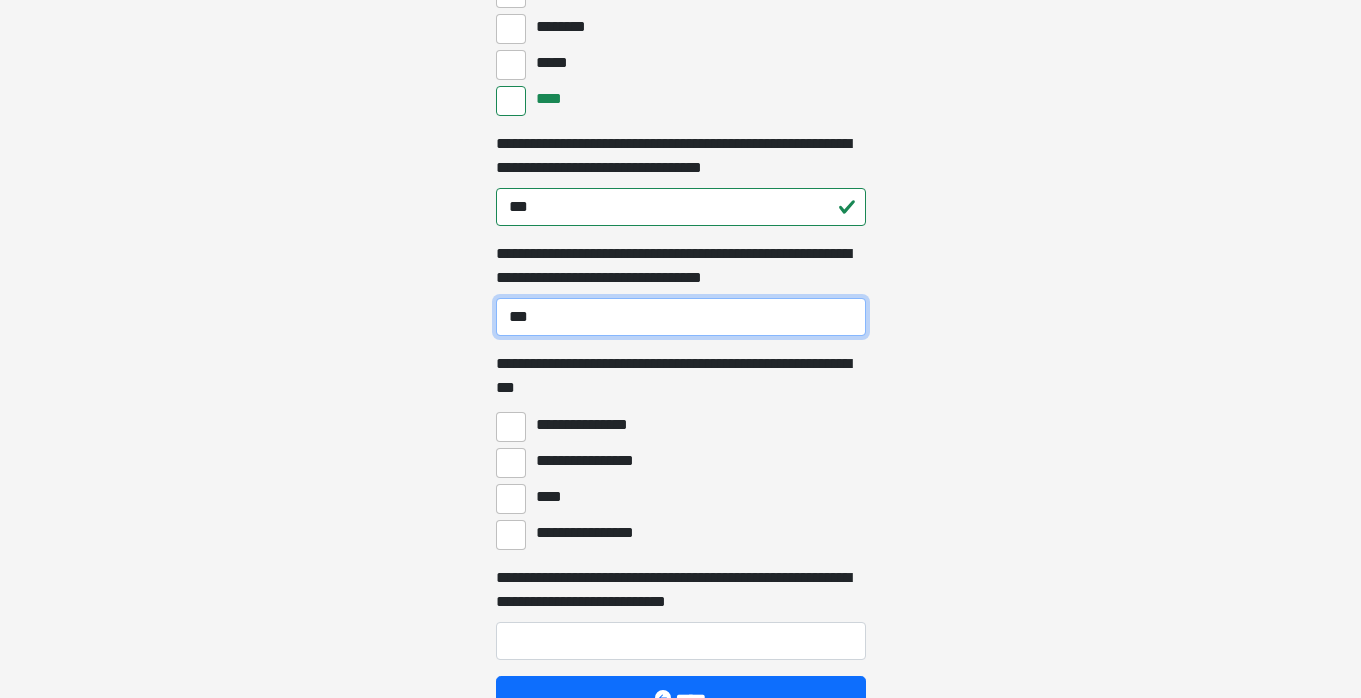scroll, scrollTop: 5553, scrollLeft: 0, axis: vertical 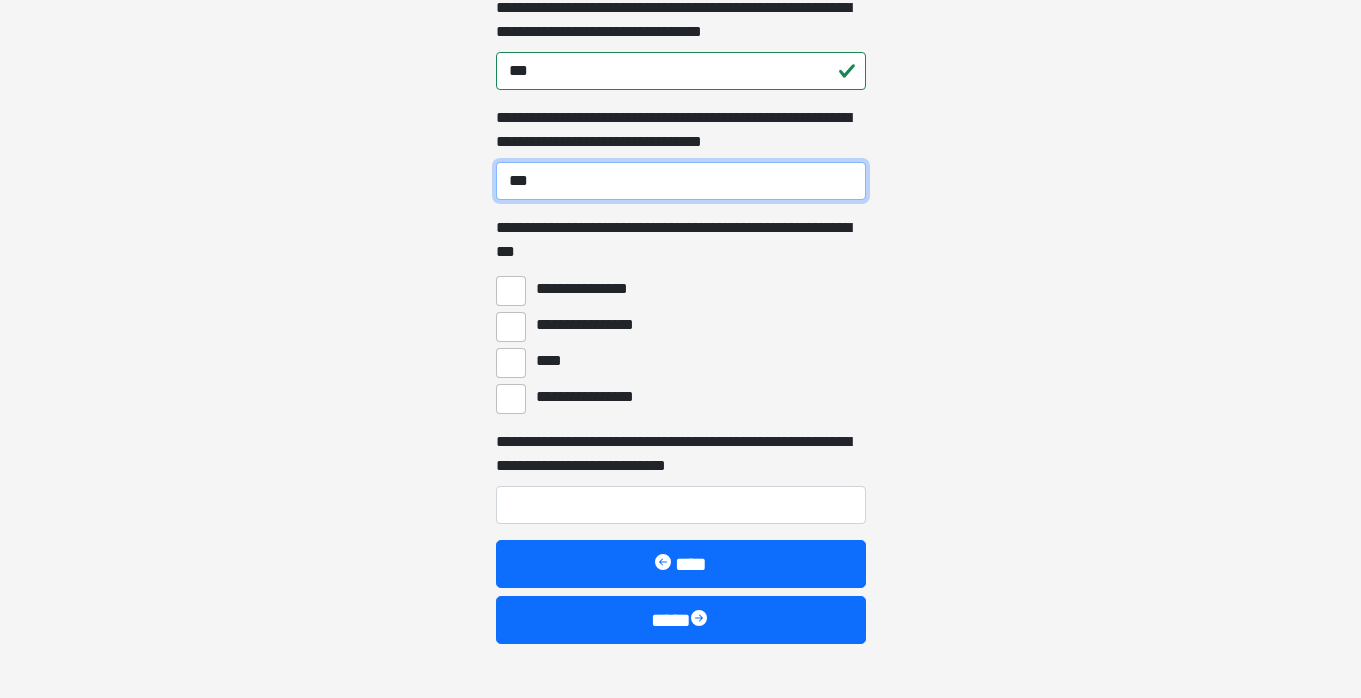 type on "***" 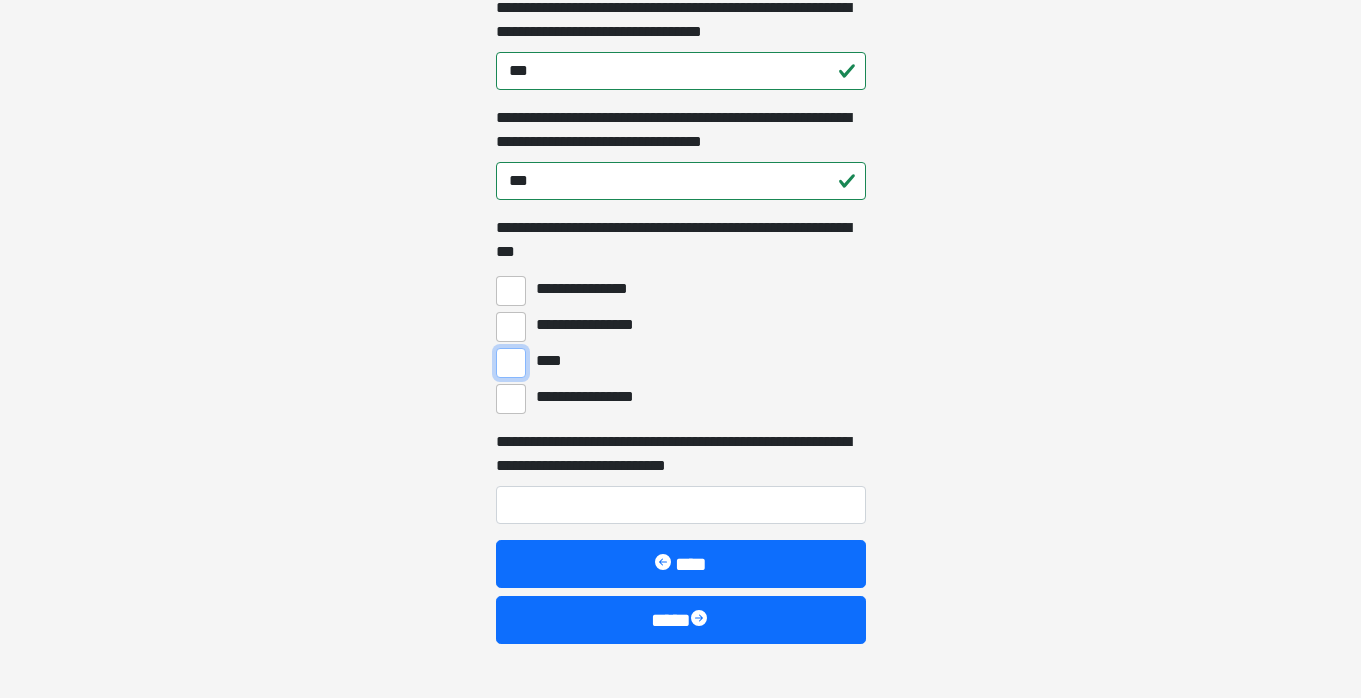 click on "****" at bounding box center (511, 363) 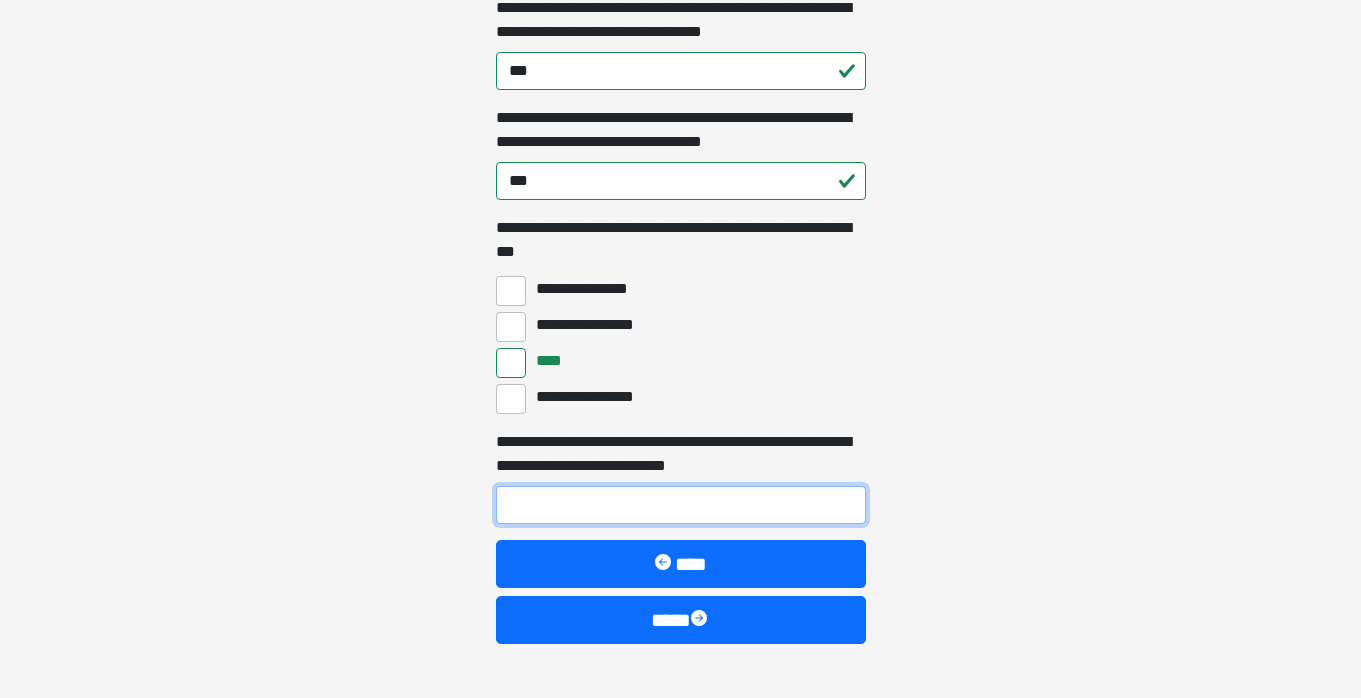 click on "**********" at bounding box center (681, 505) 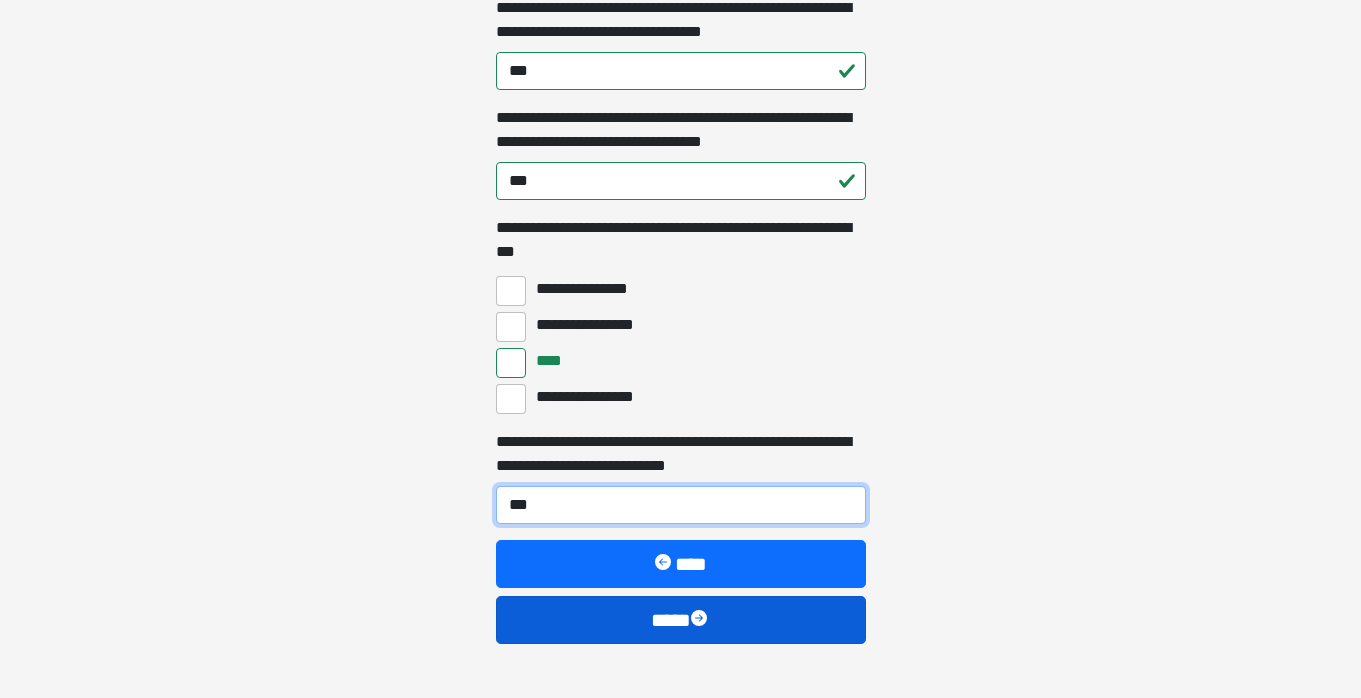 type on "***" 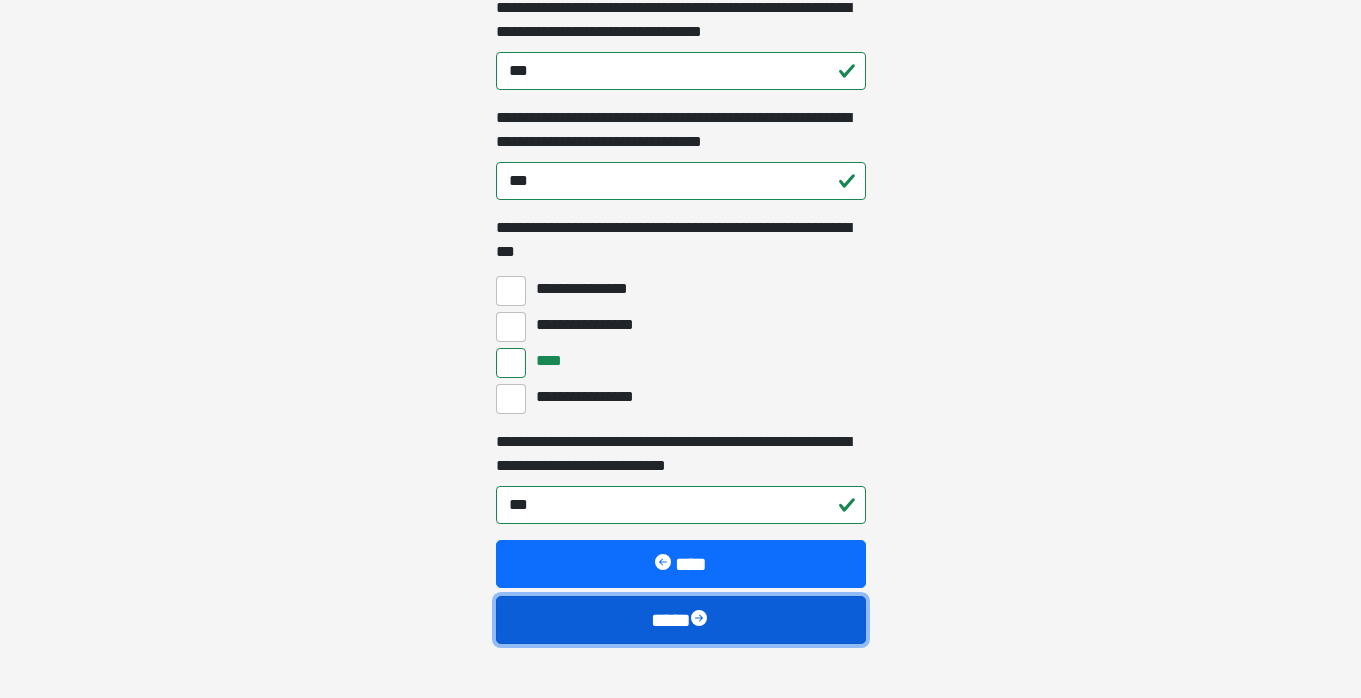 click on "****" at bounding box center [681, 620] 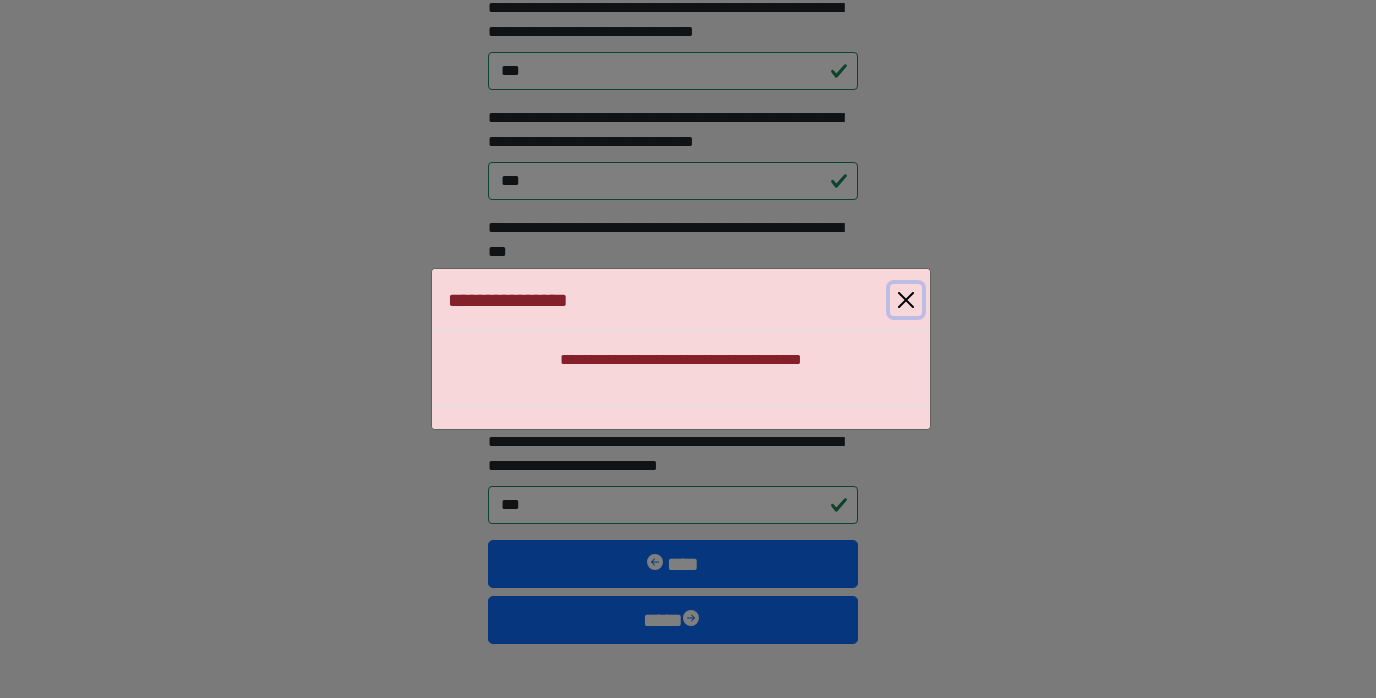 click at bounding box center [906, 300] 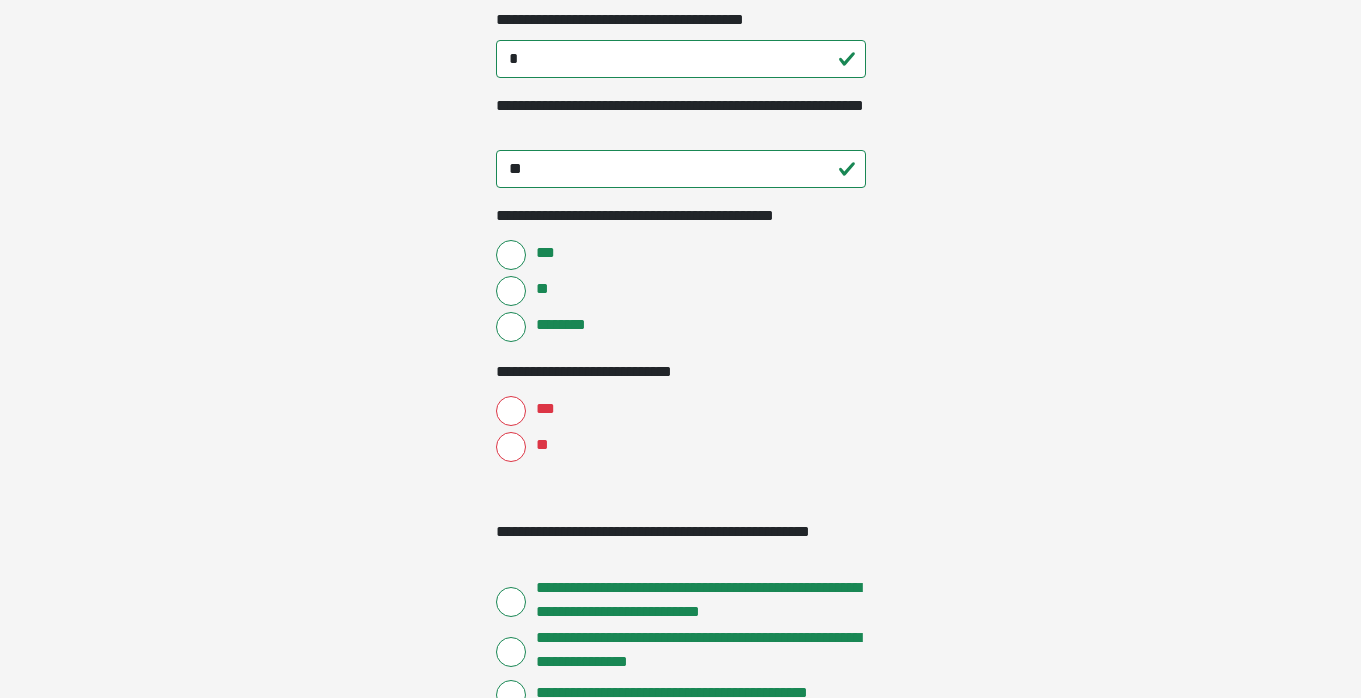 scroll, scrollTop: 2583, scrollLeft: 0, axis: vertical 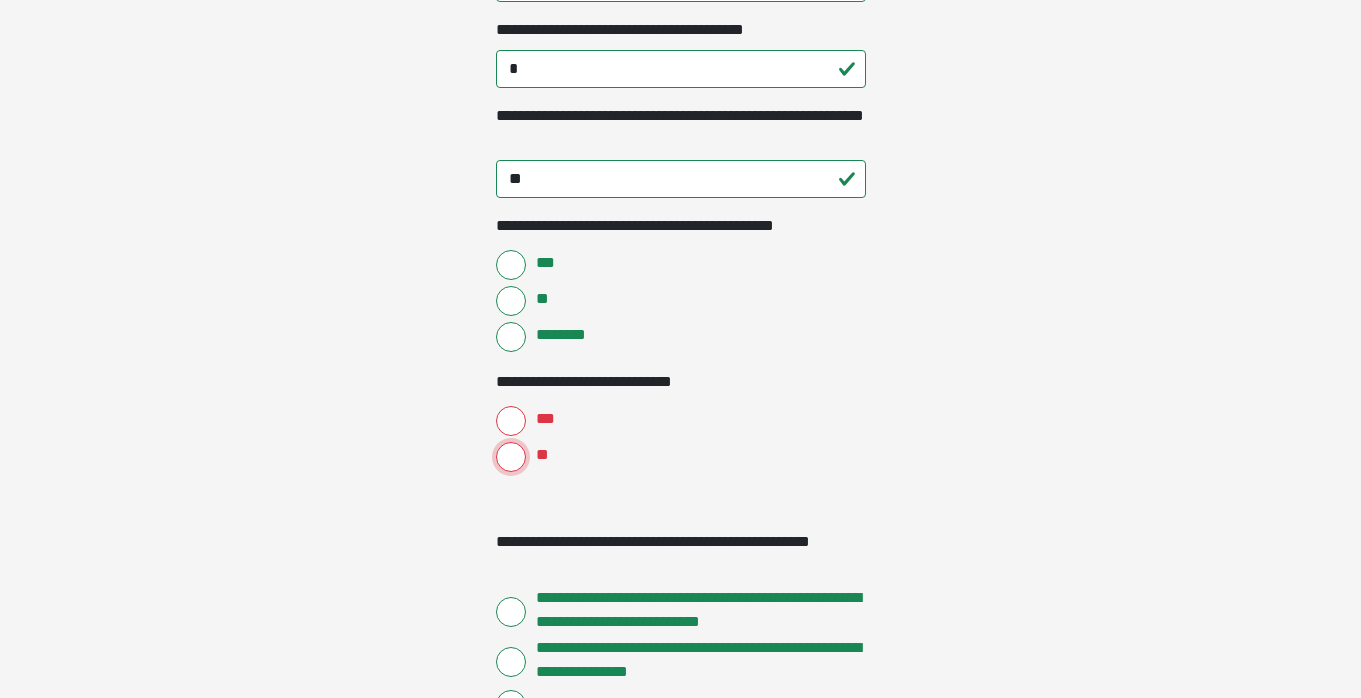 click on "**" at bounding box center (511, 457) 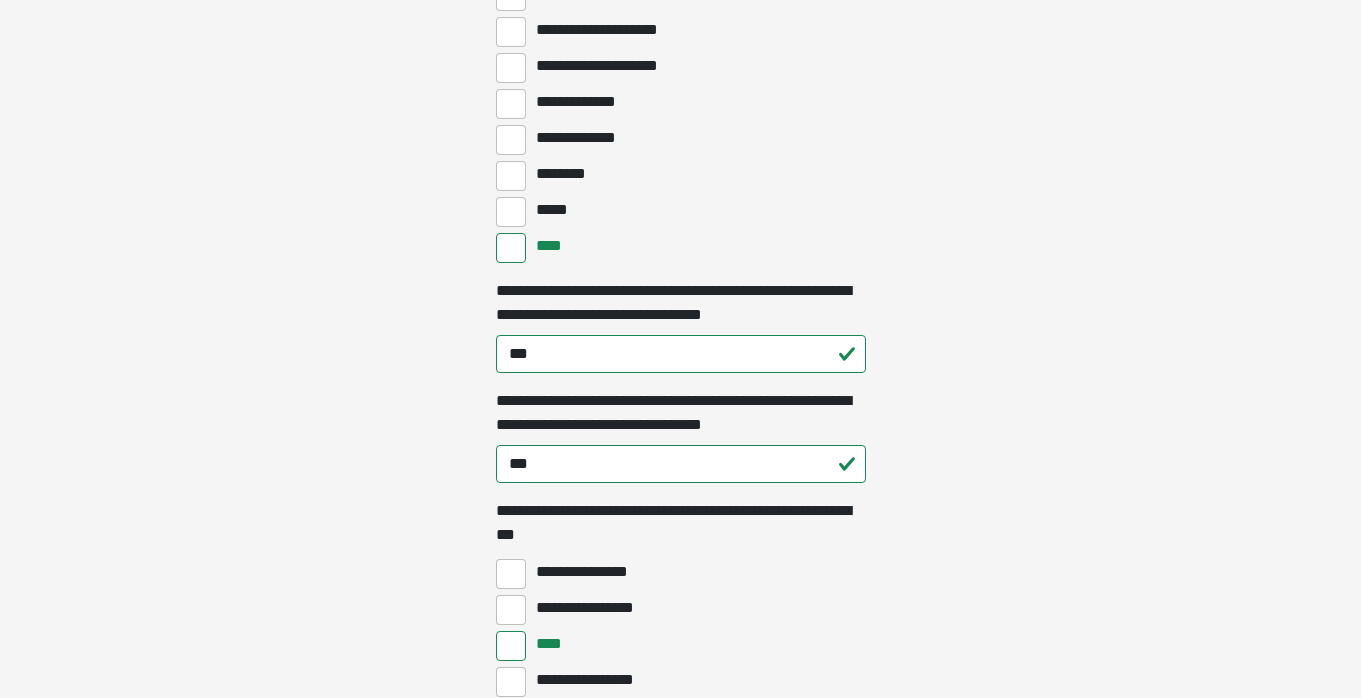 scroll, scrollTop: 5602, scrollLeft: 0, axis: vertical 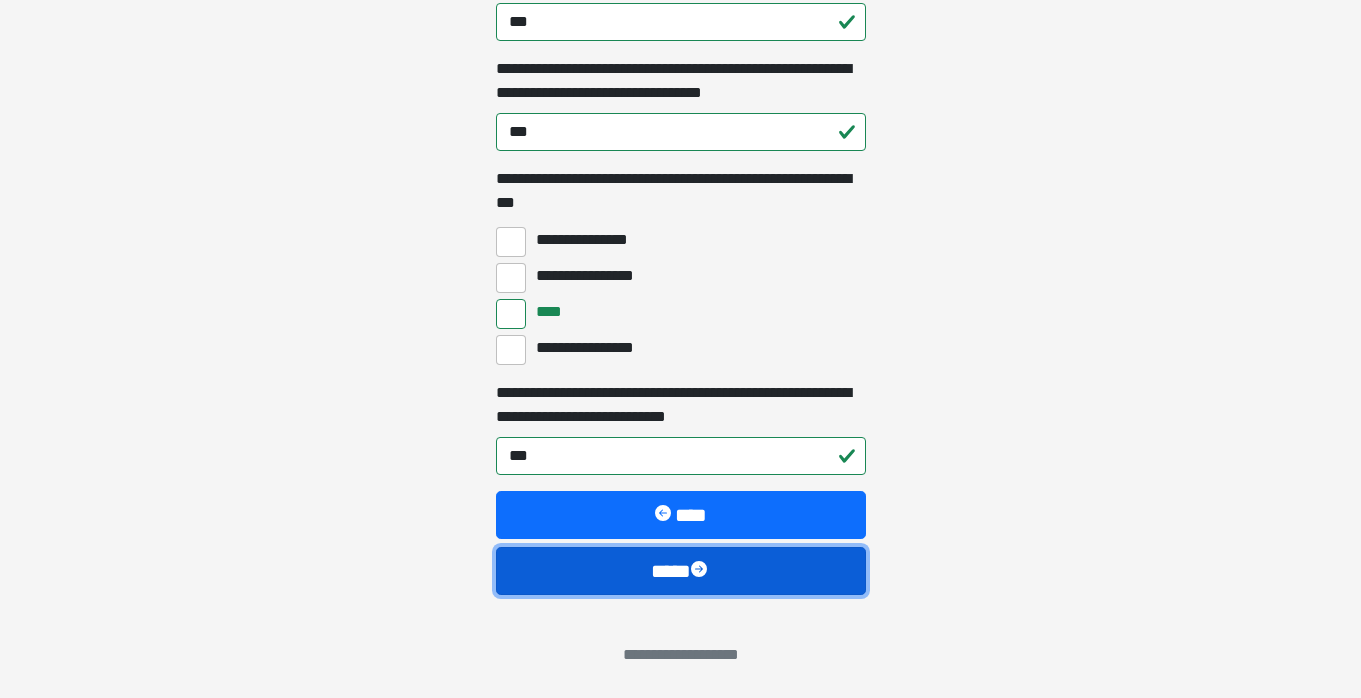 click on "****" at bounding box center [681, 571] 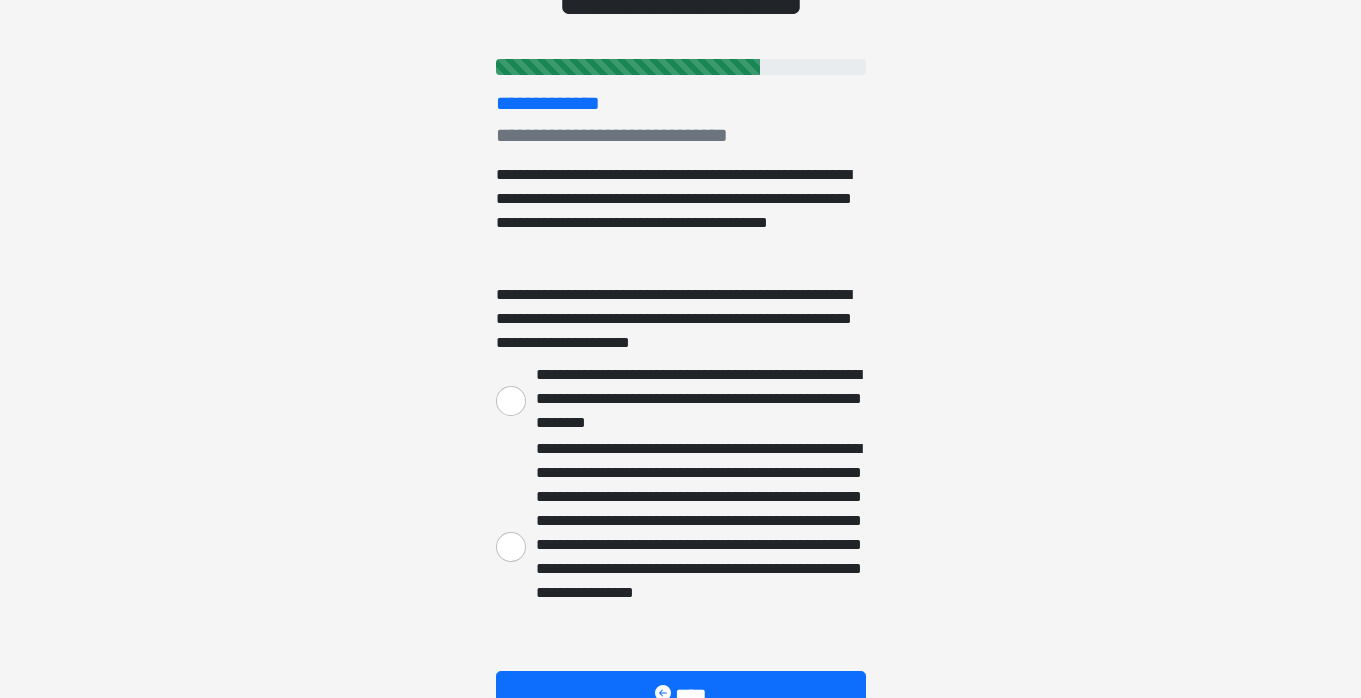 scroll, scrollTop: 384, scrollLeft: 0, axis: vertical 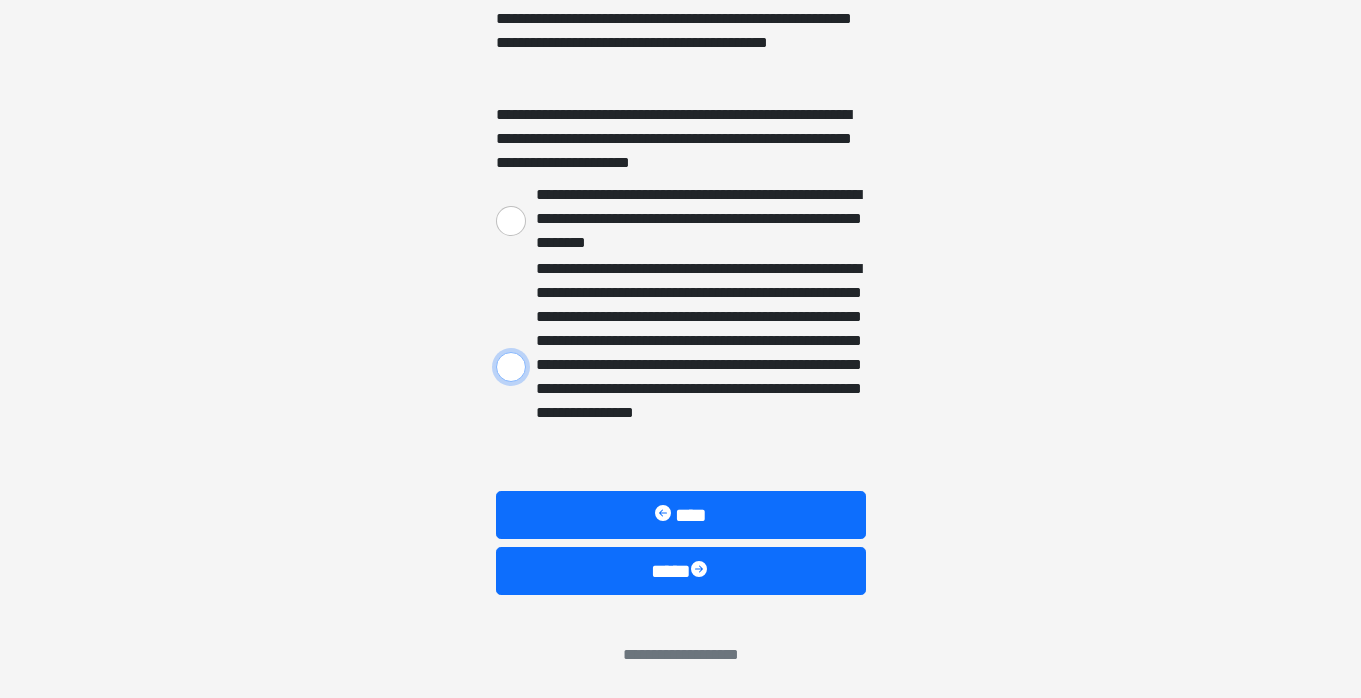 click on "**********" at bounding box center (511, 367) 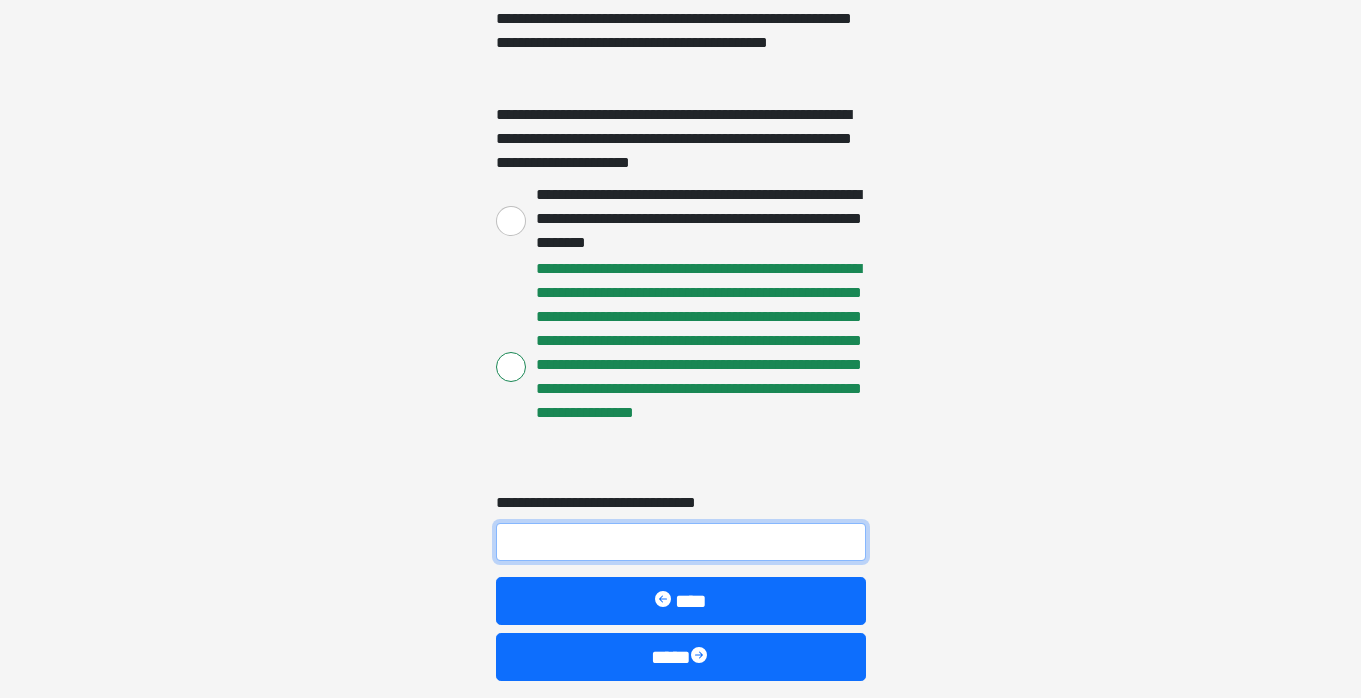 click on "**********" at bounding box center [681, 542] 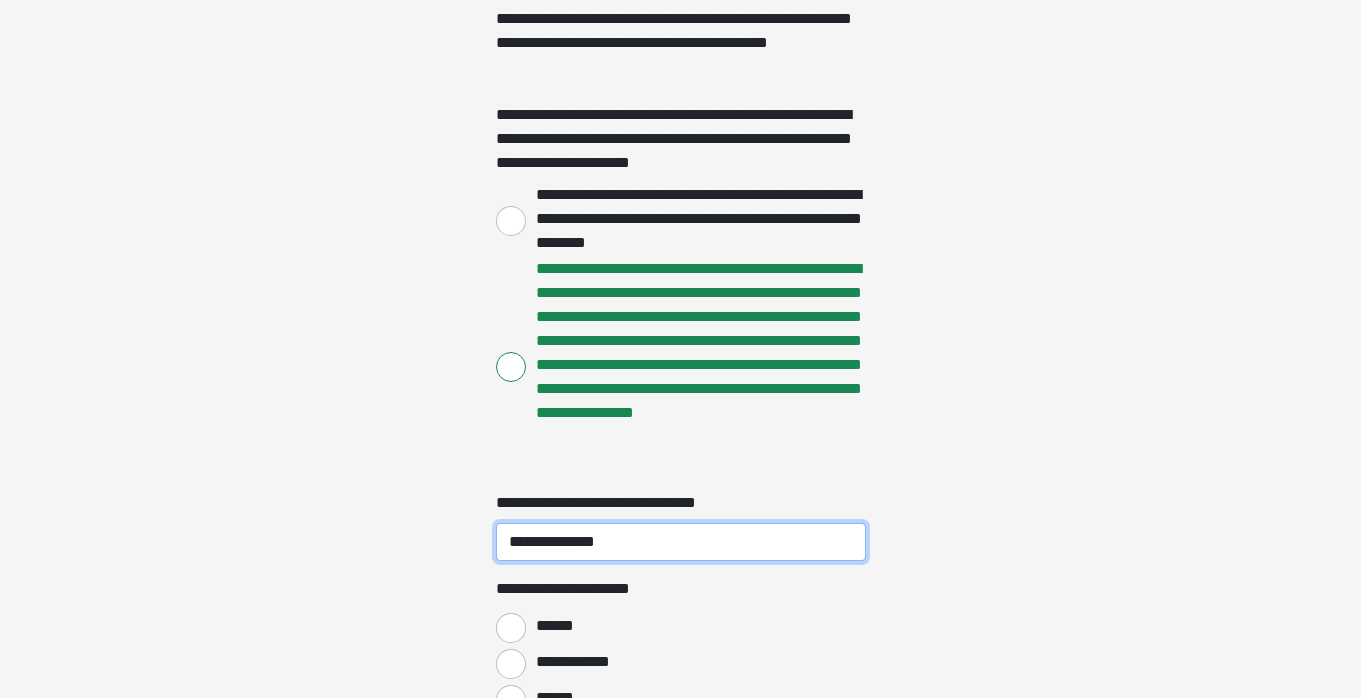 type on "**********" 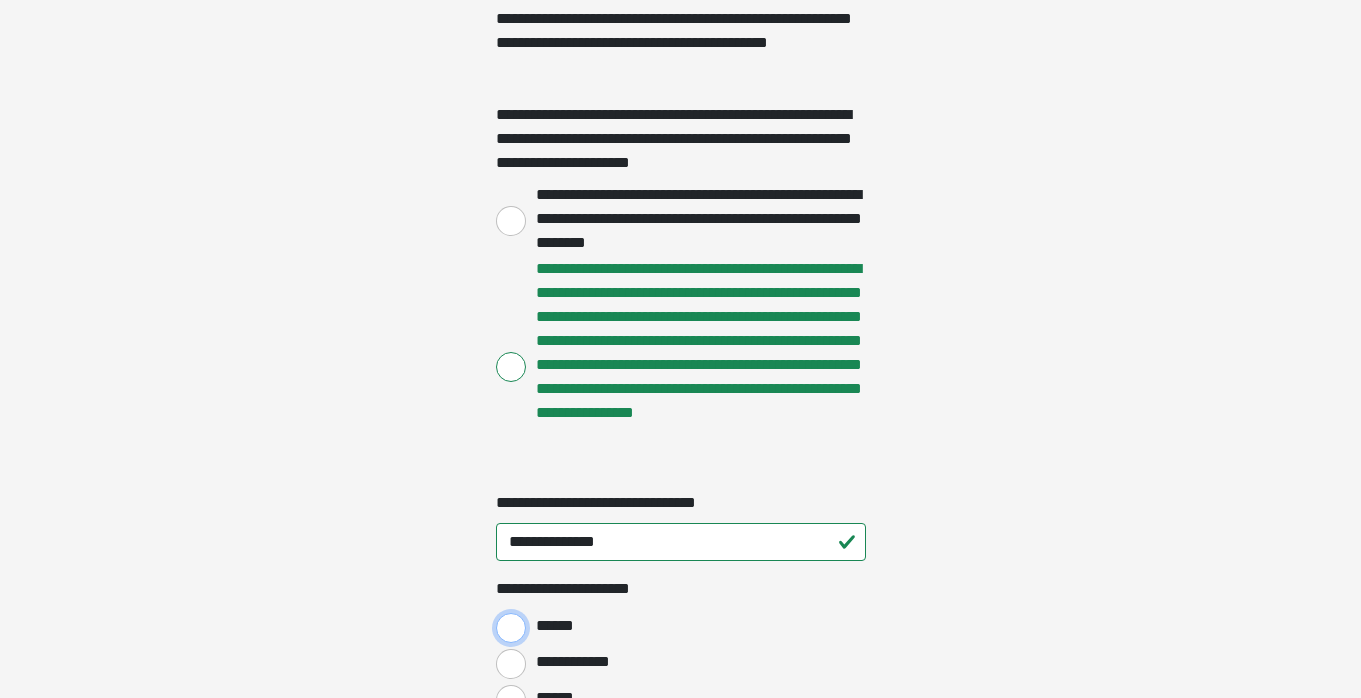 click on "******" at bounding box center [511, 628] 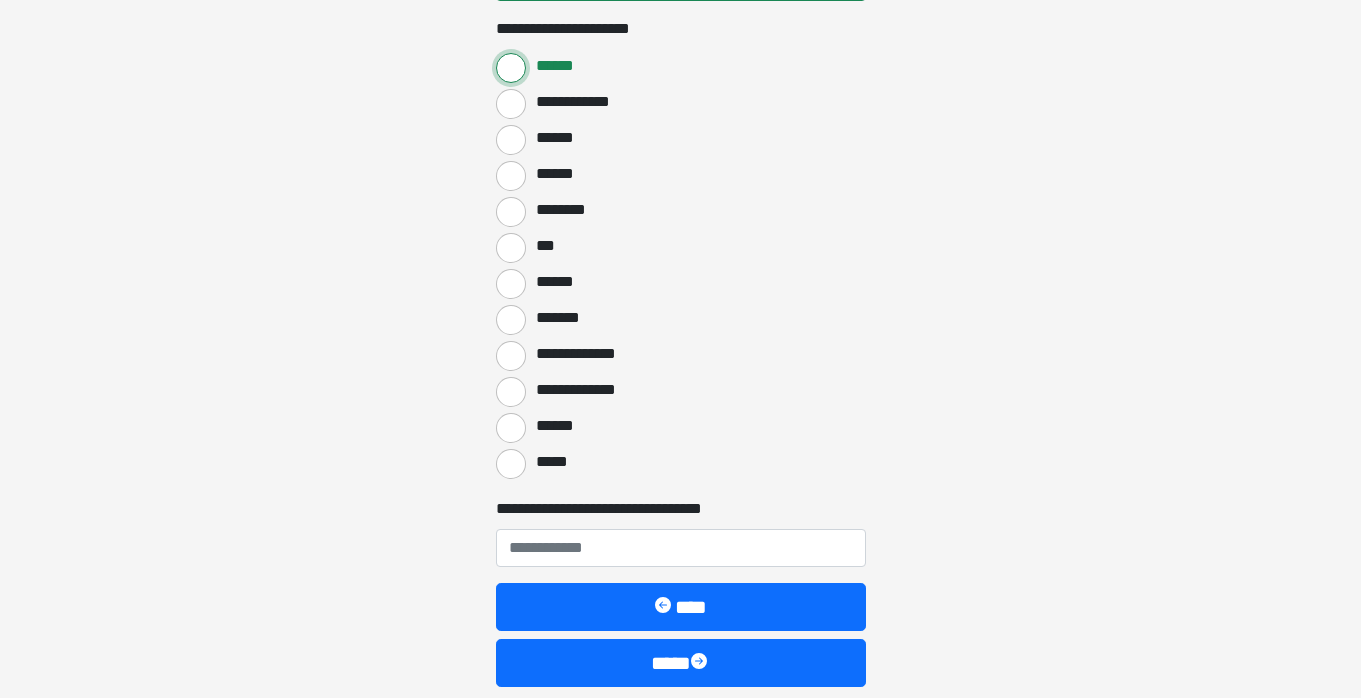 scroll, scrollTop: 1036, scrollLeft: 0, axis: vertical 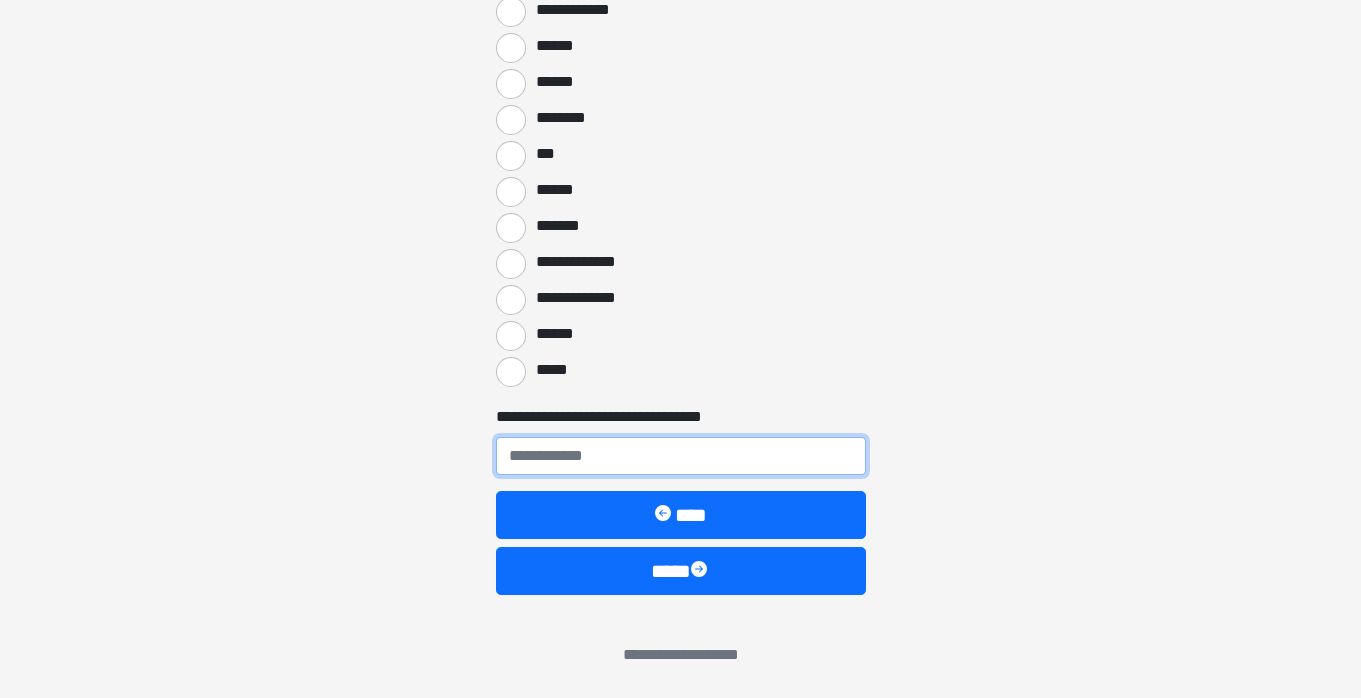 click on "**********" at bounding box center [681, 456] 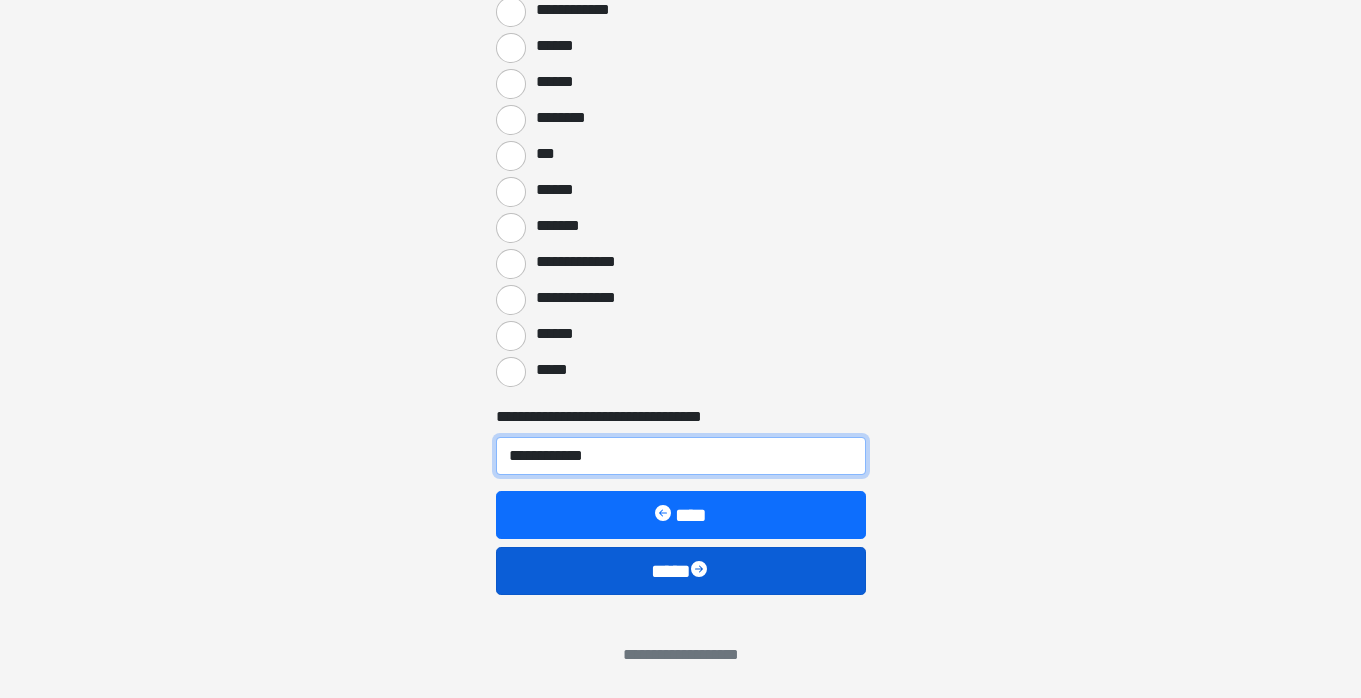 type on "**********" 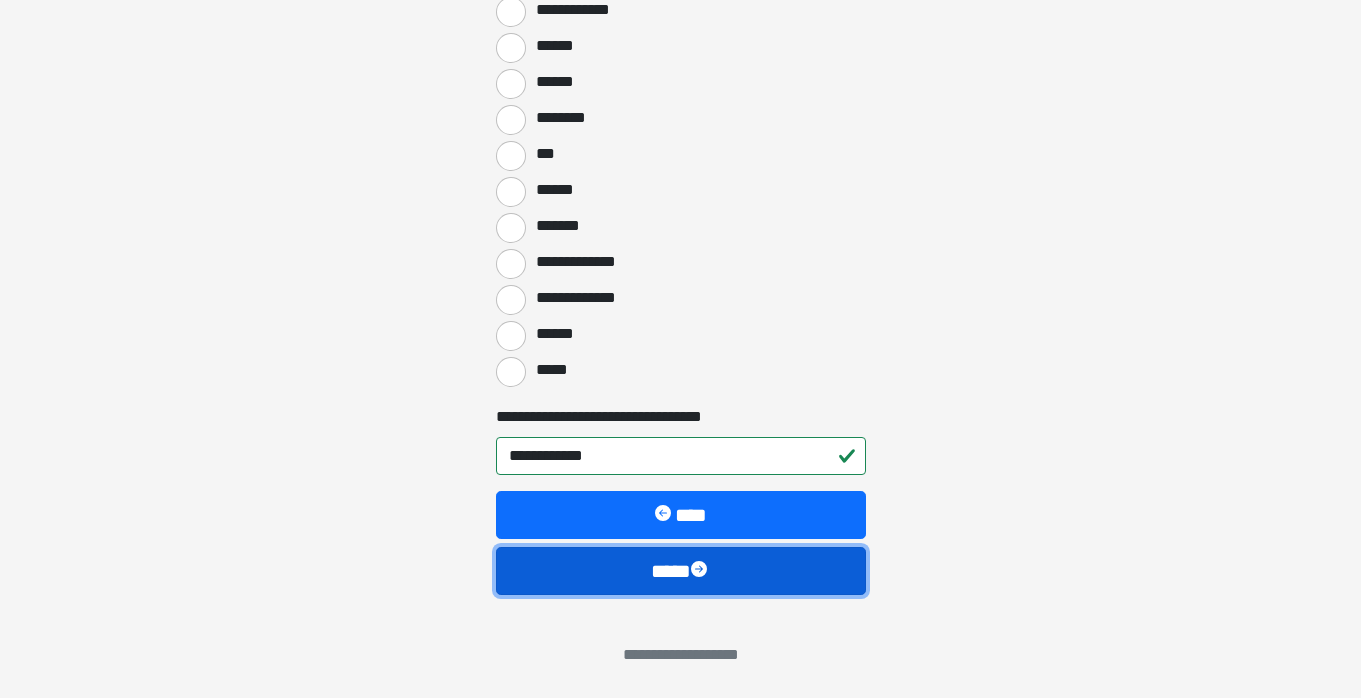 click on "****" at bounding box center [681, 571] 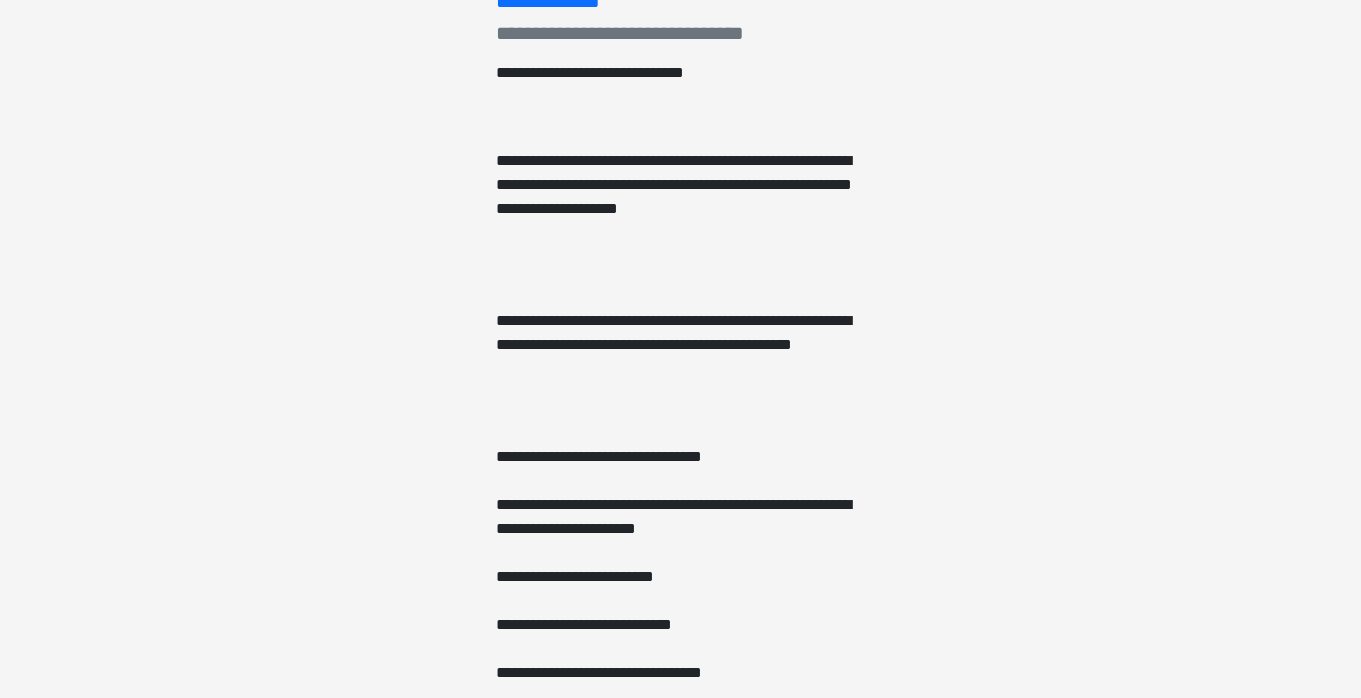 scroll, scrollTop: 0, scrollLeft: 0, axis: both 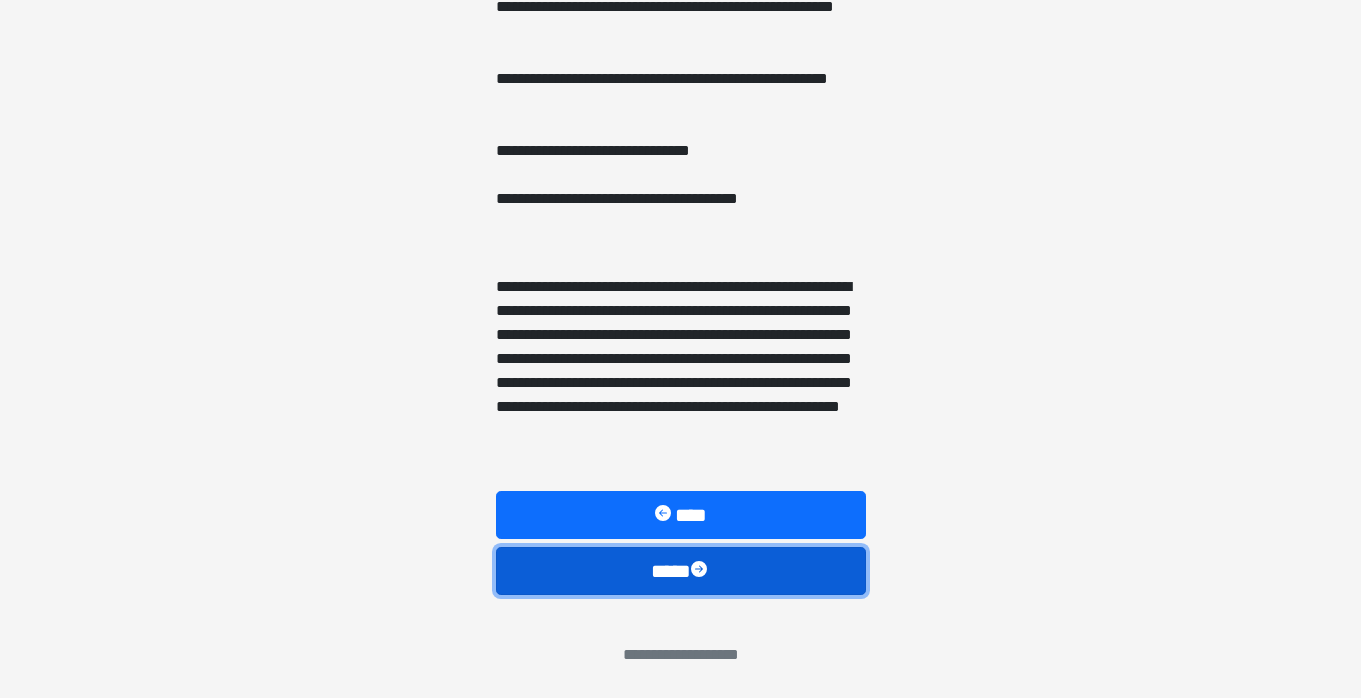 click at bounding box center [701, 571] 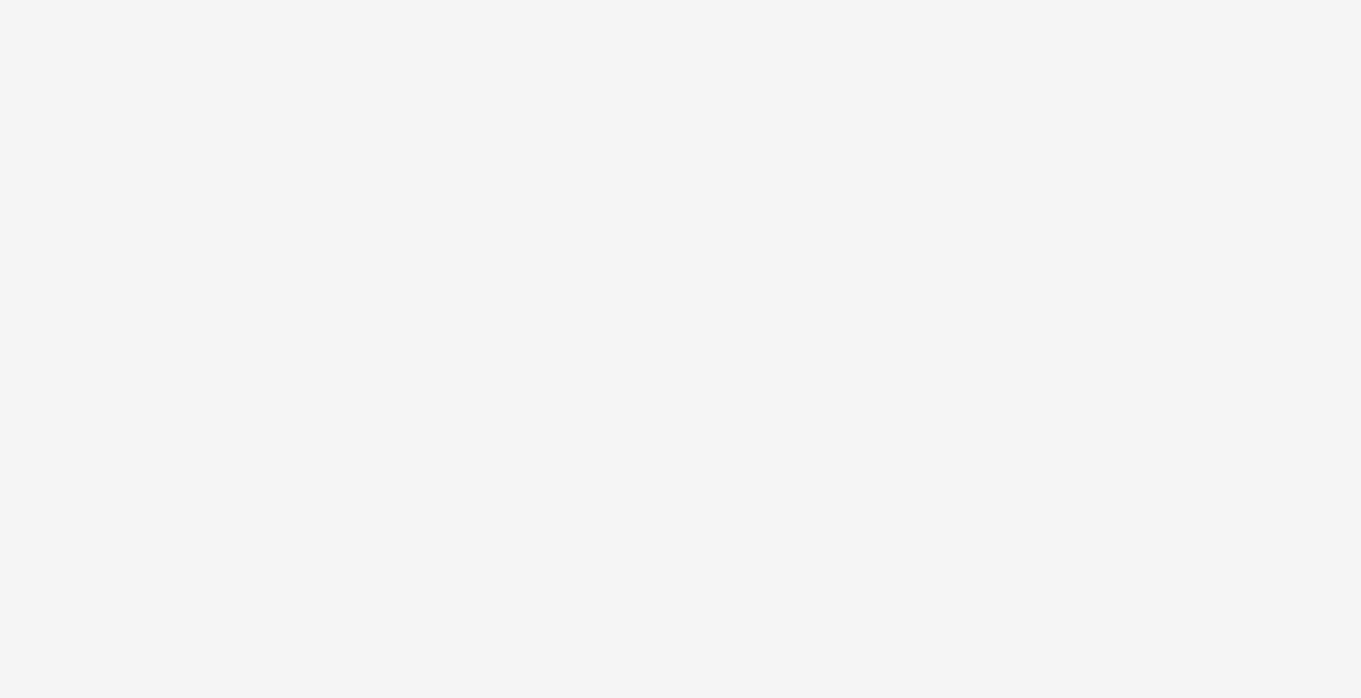 scroll, scrollTop: 66, scrollLeft: 0, axis: vertical 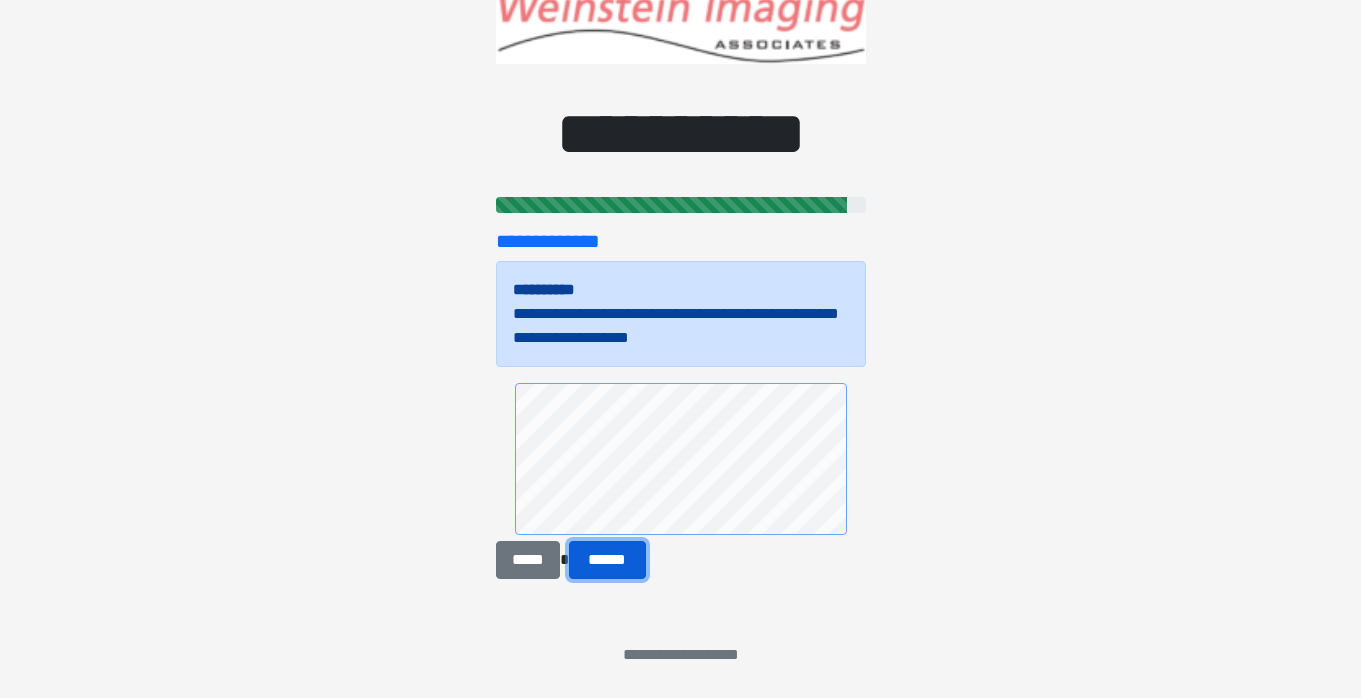 click on "******" at bounding box center [607, 560] 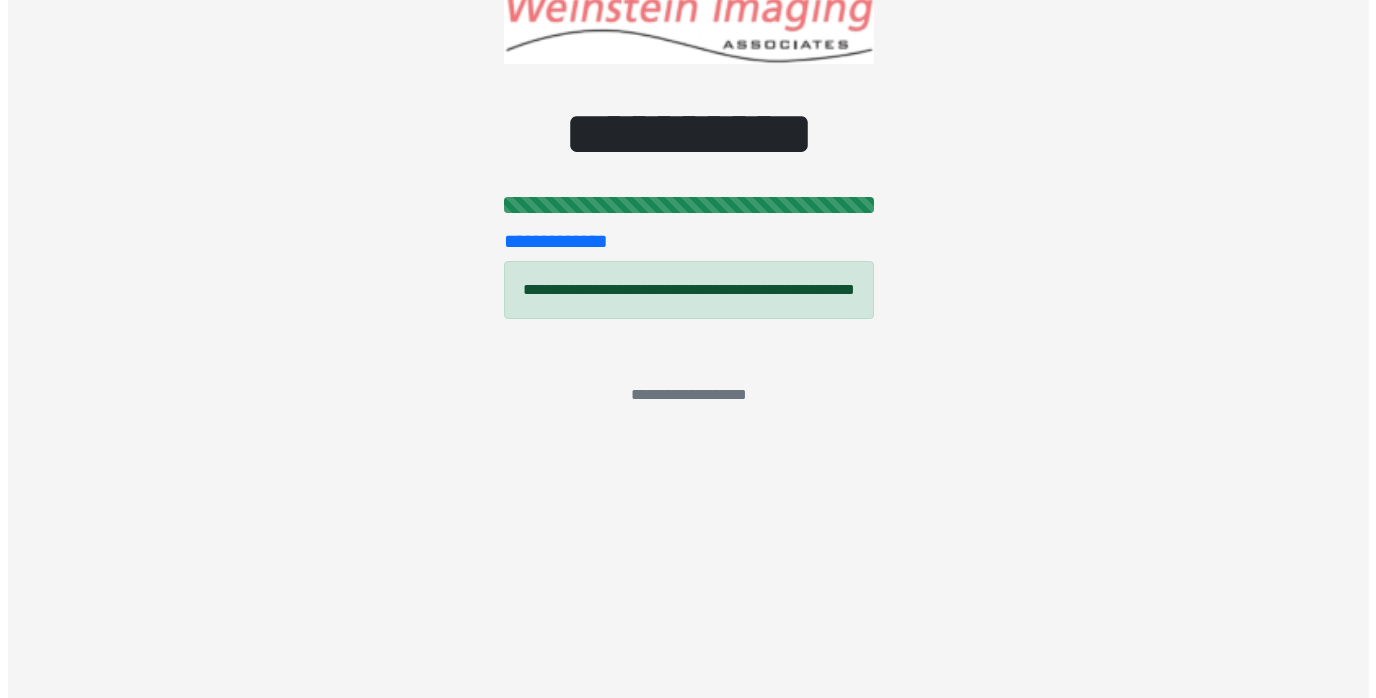 scroll, scrollTop: 0, scrollLeft: 0, axis: both 